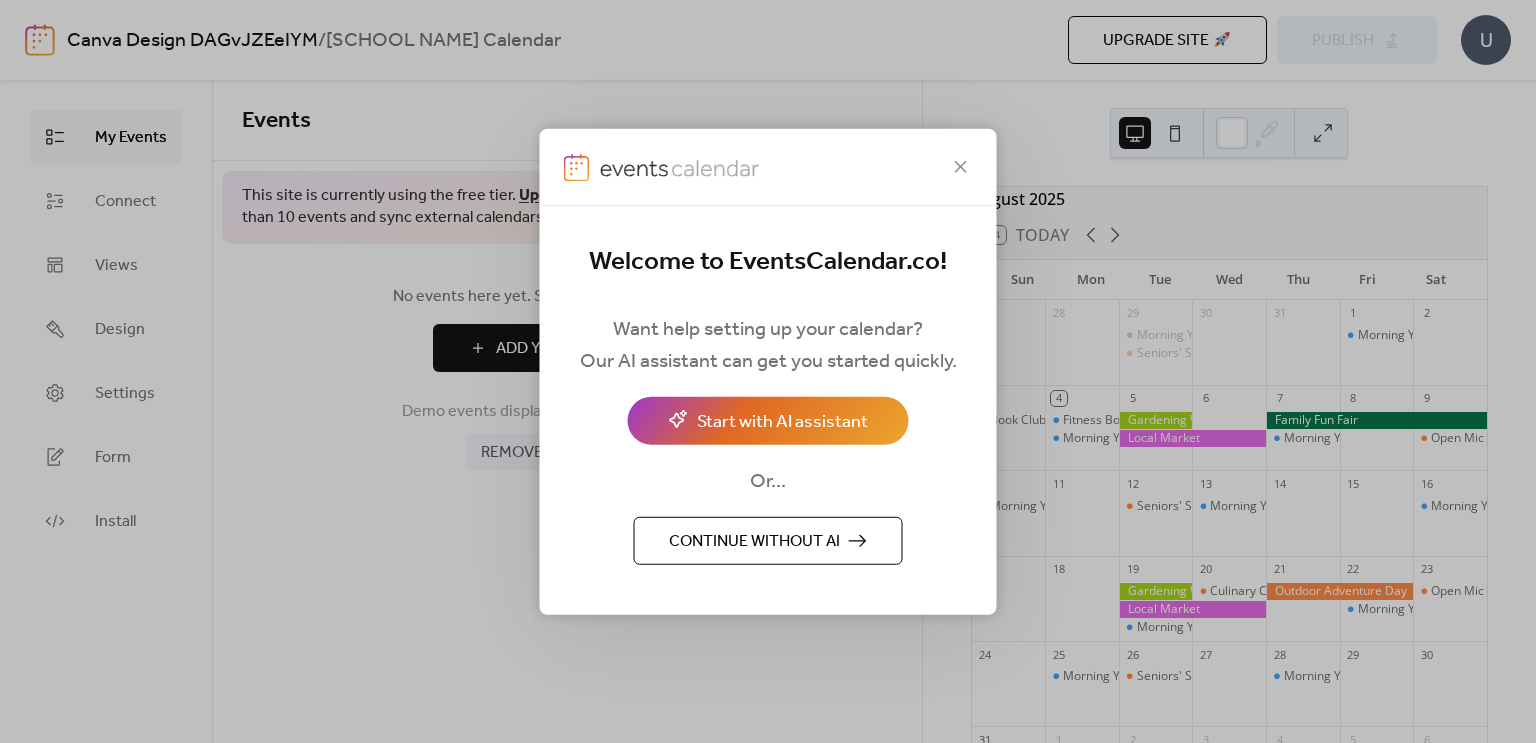 scroll, scrollTop: 0, scrollLeft: 0, axis: both 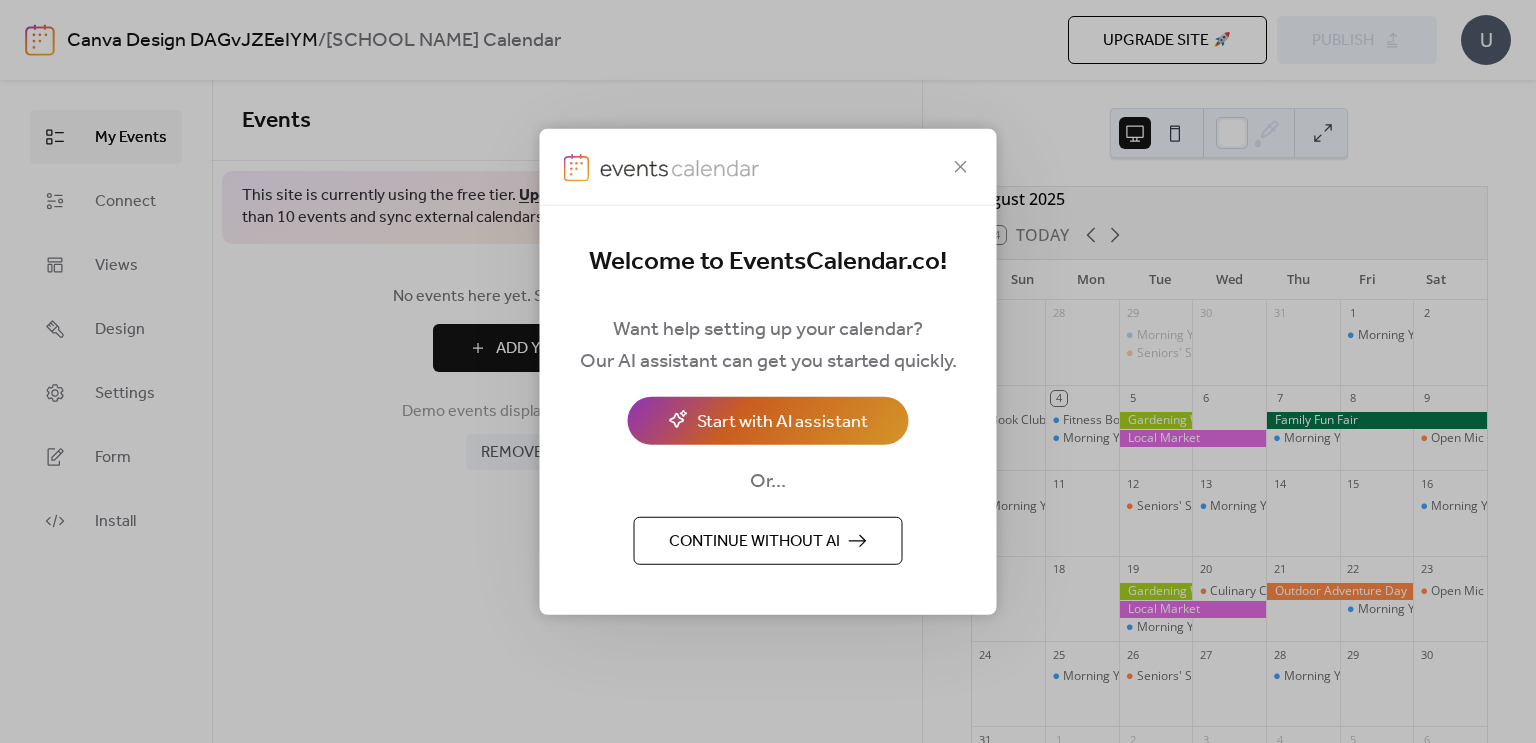 click on "Start with AI assistant" at bounding box center [782, 422] 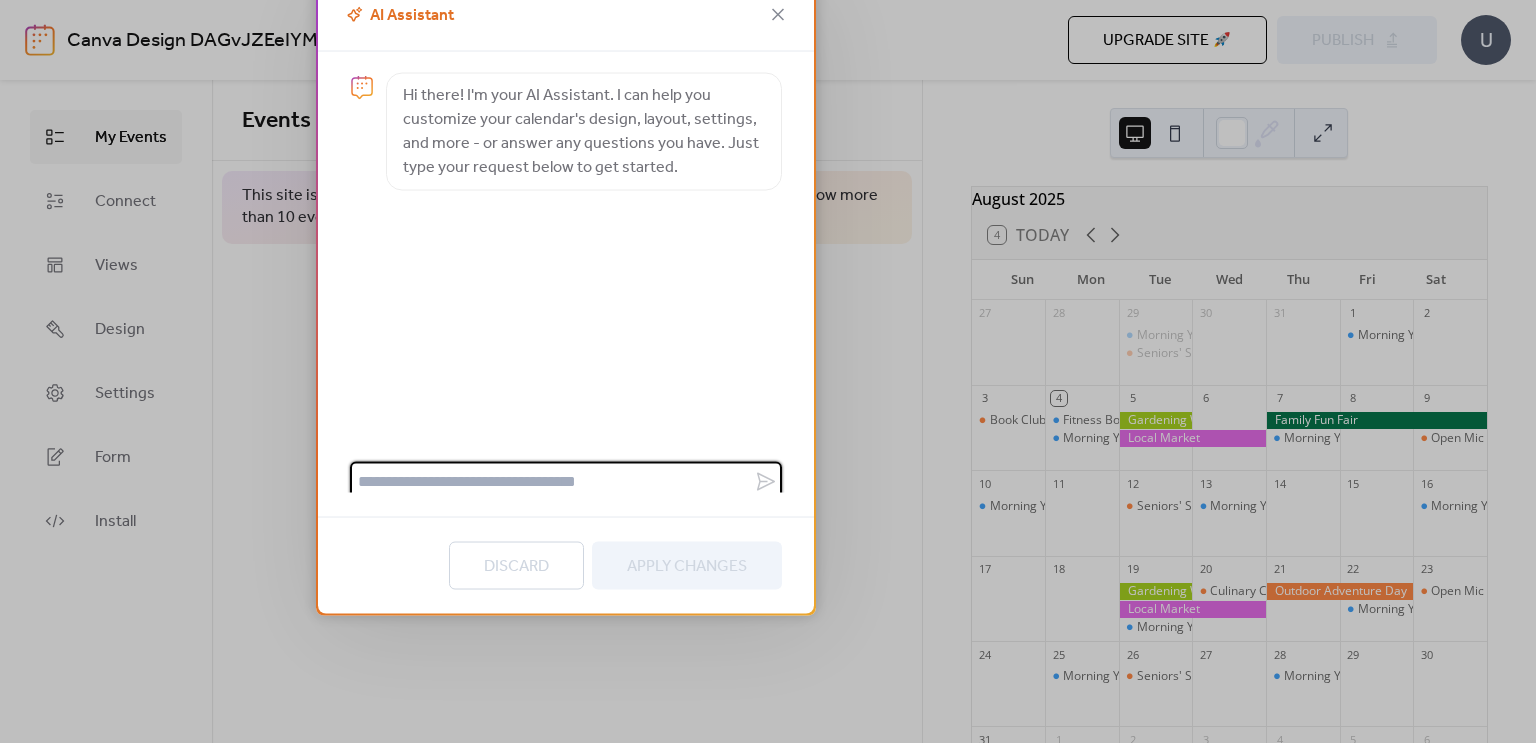 scroll, scrollTop: 4, scrollLeft: 0, axis: vertical 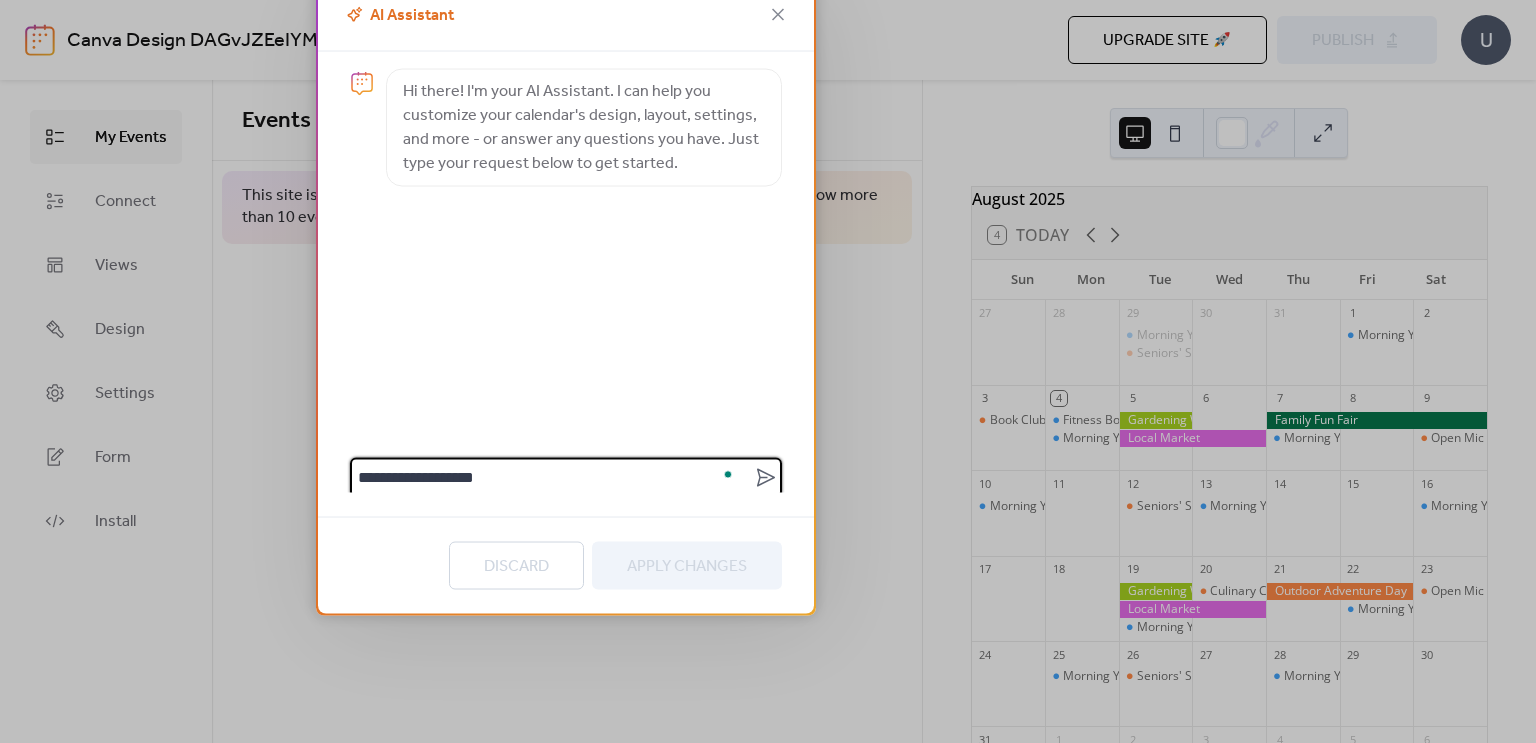type on "**********" 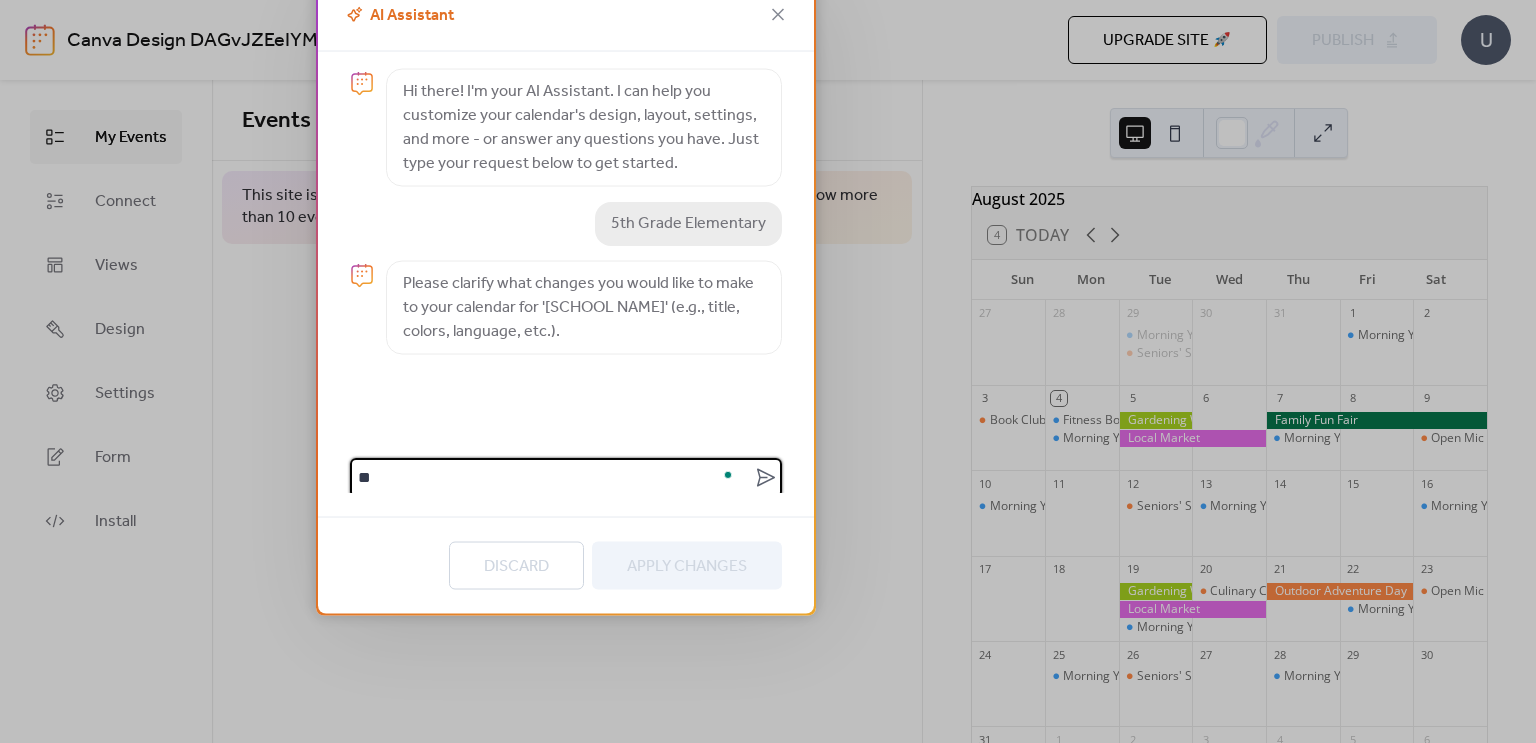 type on "*" 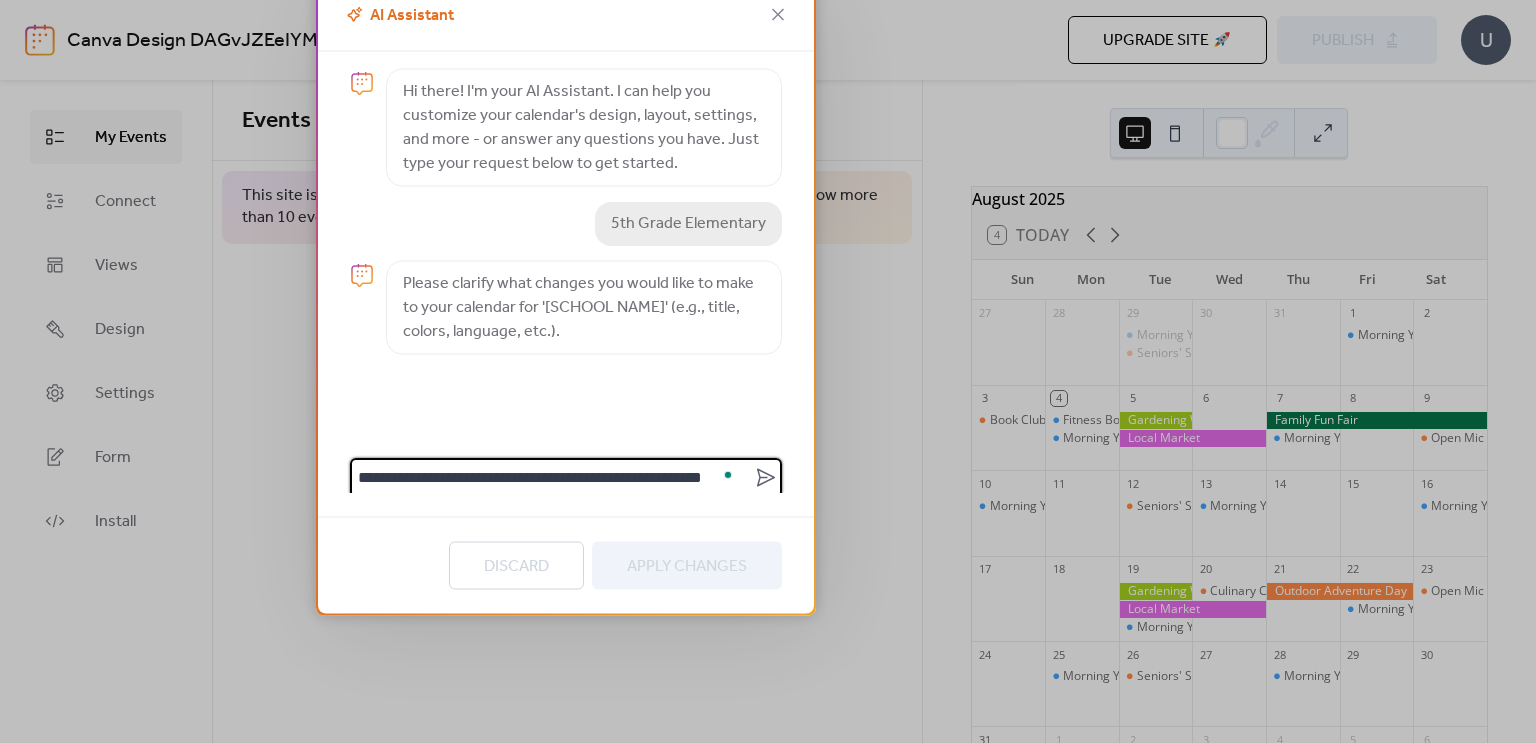 scroll, scrollTop: 8, scrollLeft: 0, axis: vertical 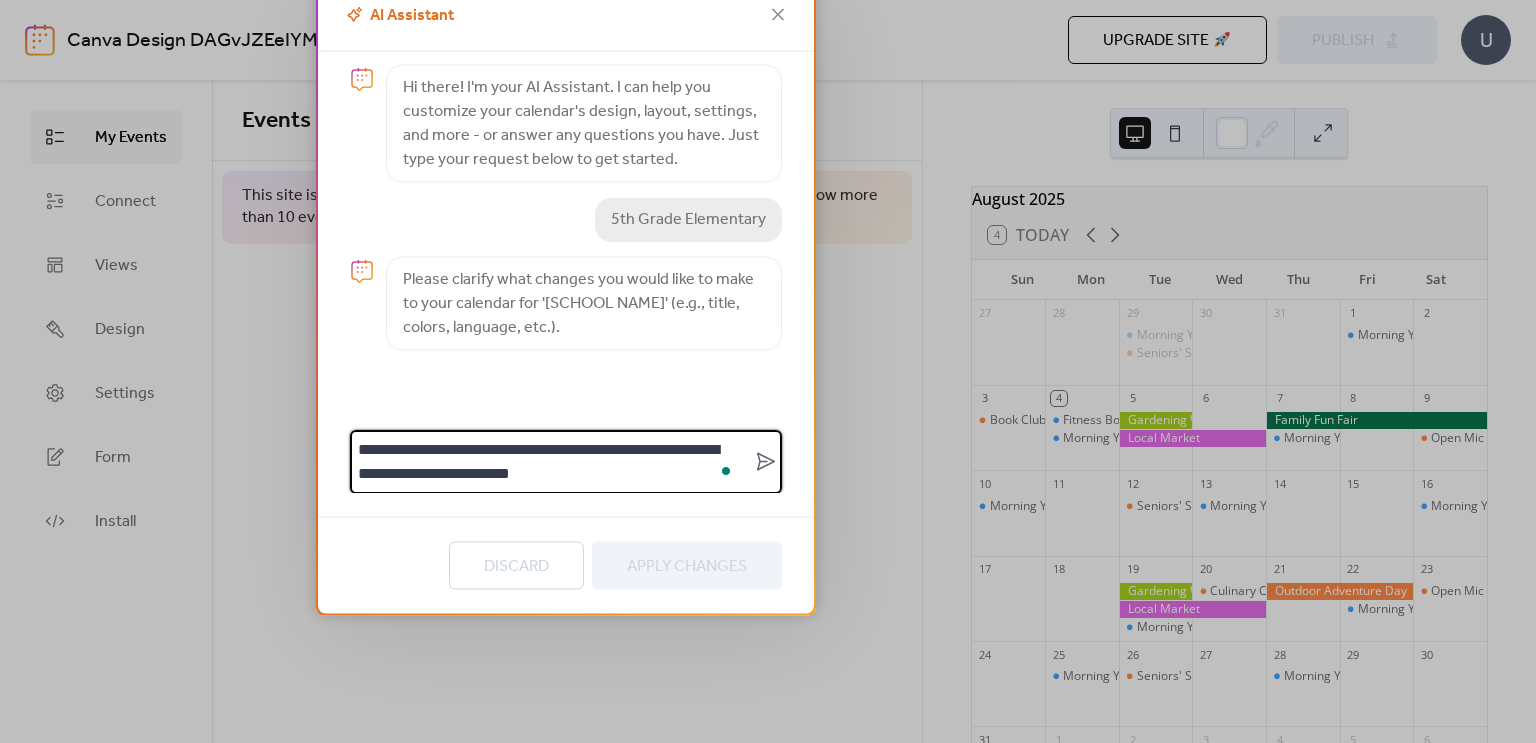 type on "**********" 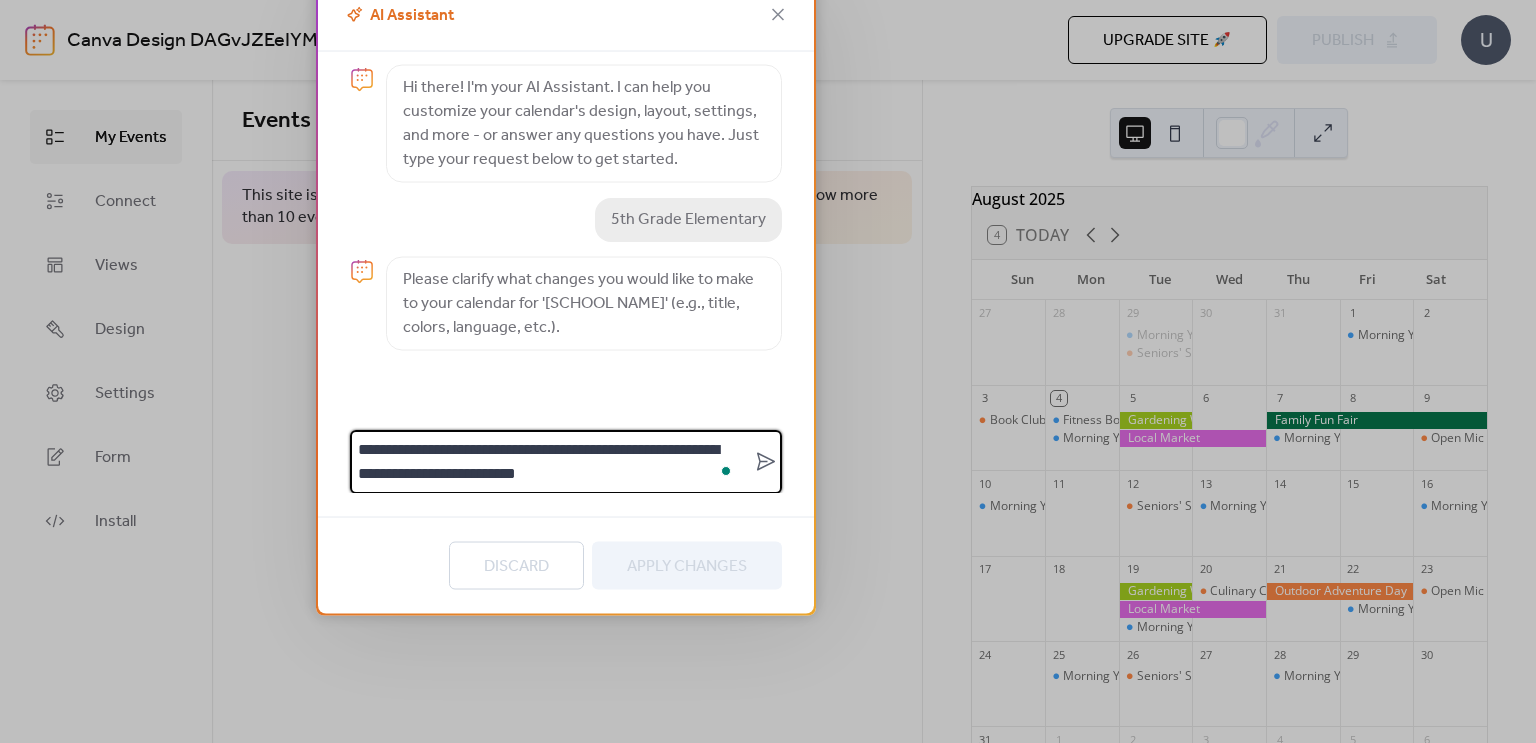 type 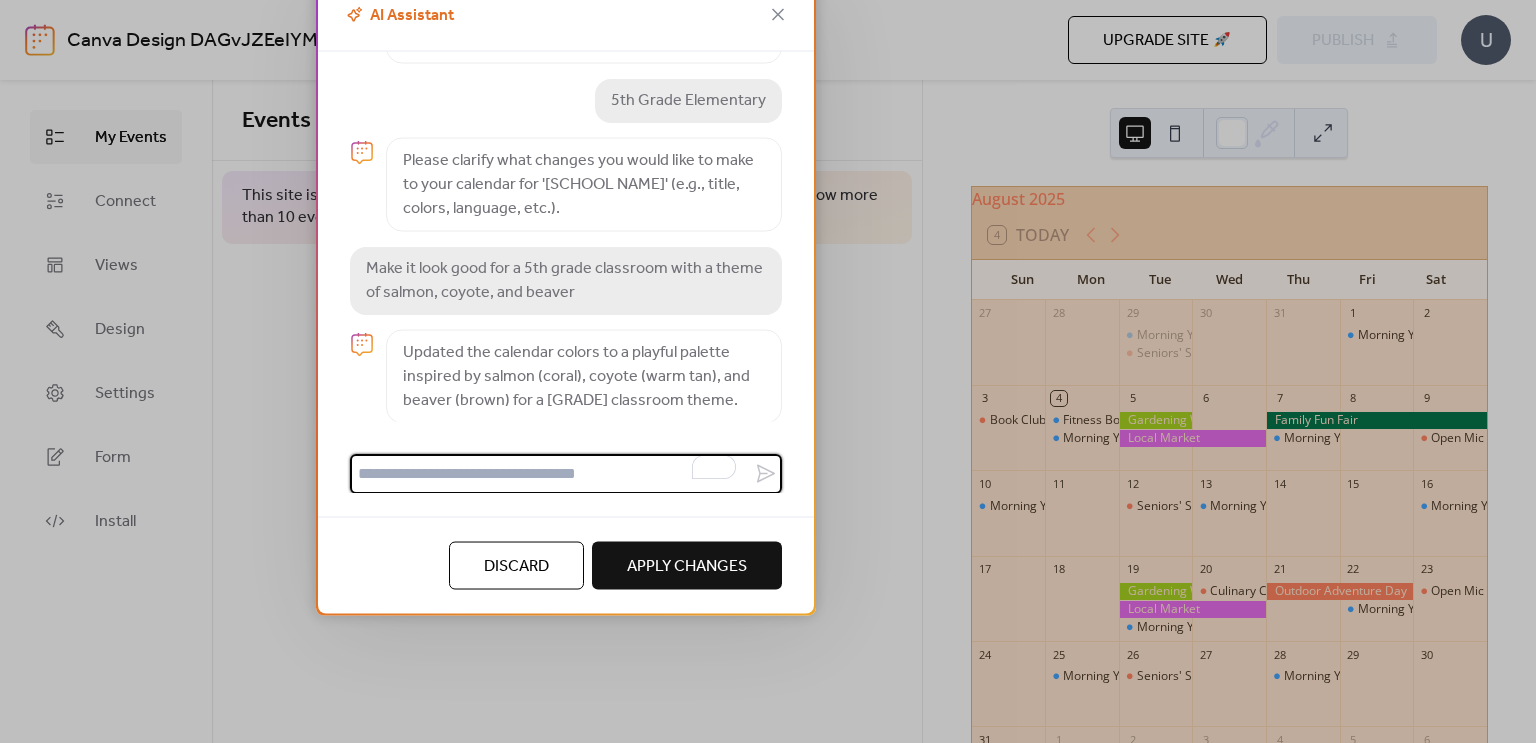 click on "Apply Changes" at bounding box center [687, 566] 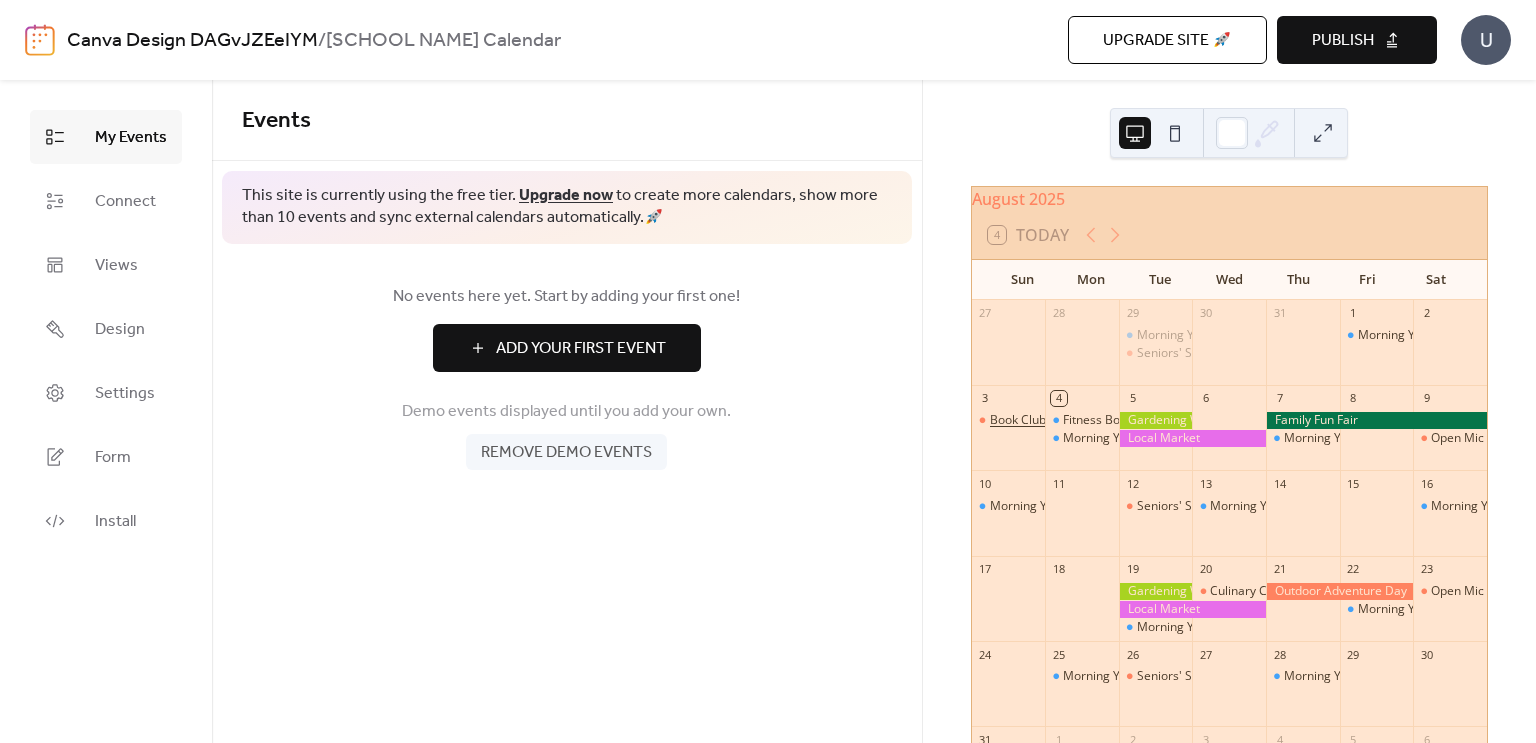 click on "Book Club Gathering" at bounding box center [1047, 420] 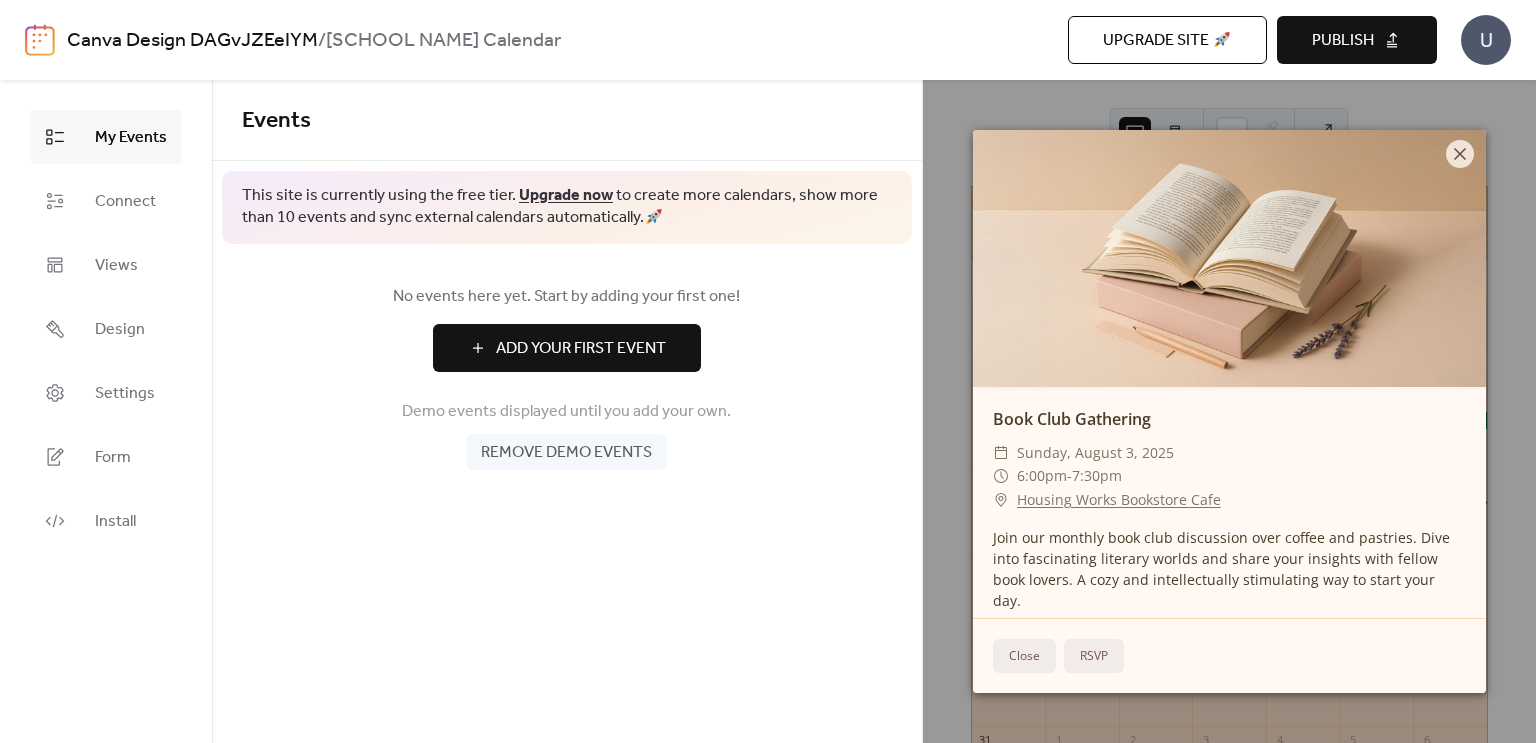 click on "Remove demo events" at bounding box center (566, 453) 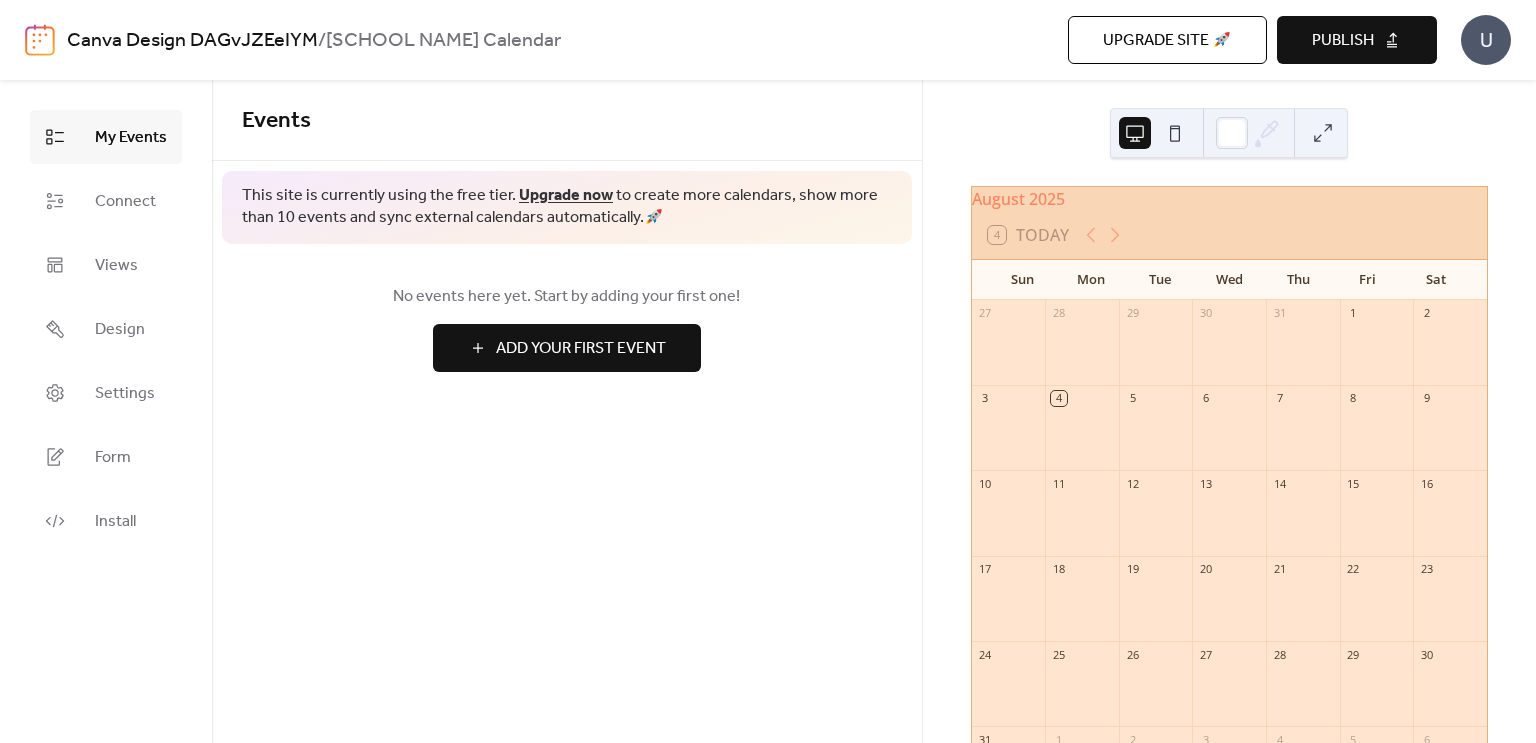 click on "Publish" at bounding box center (1343, 41) 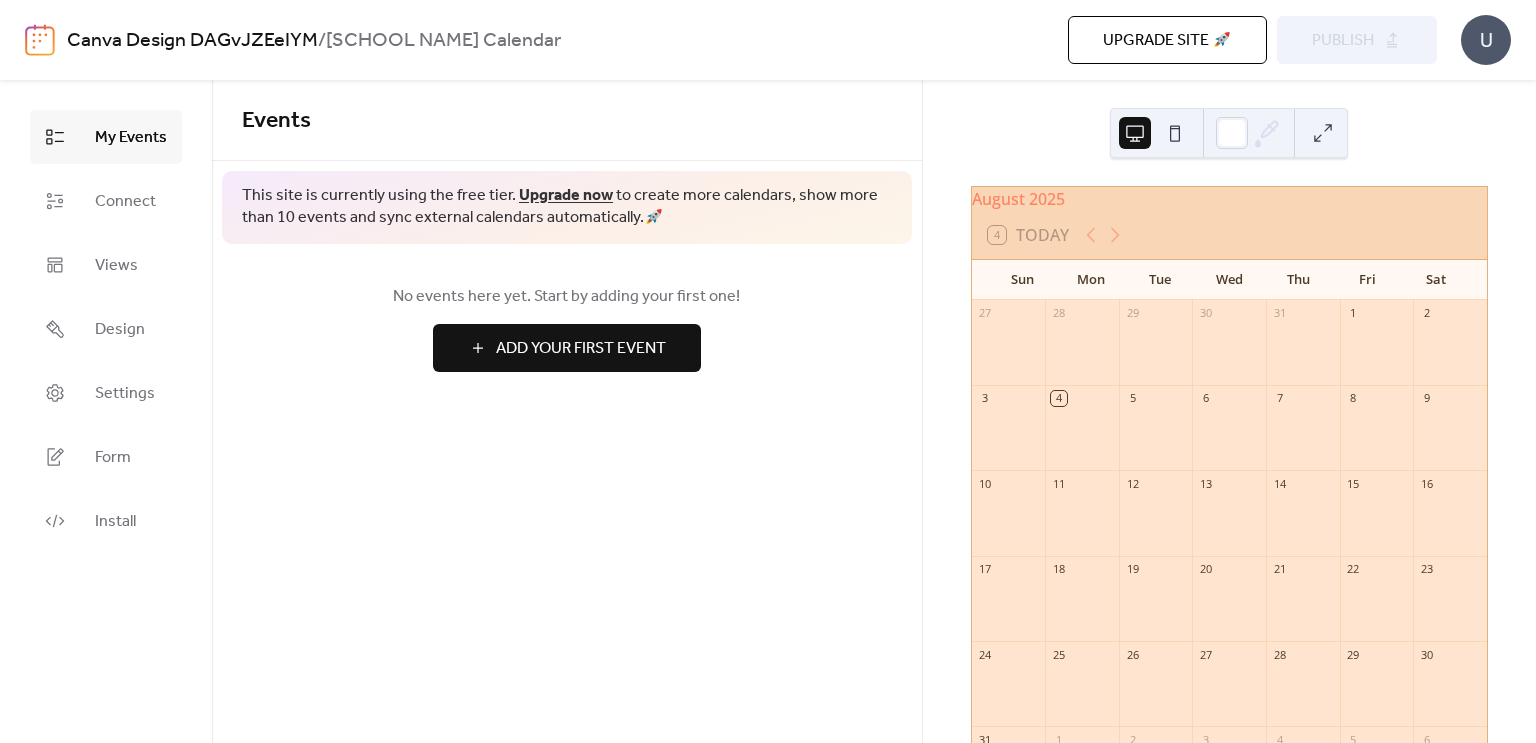 click at bounding box center (1135, 133) 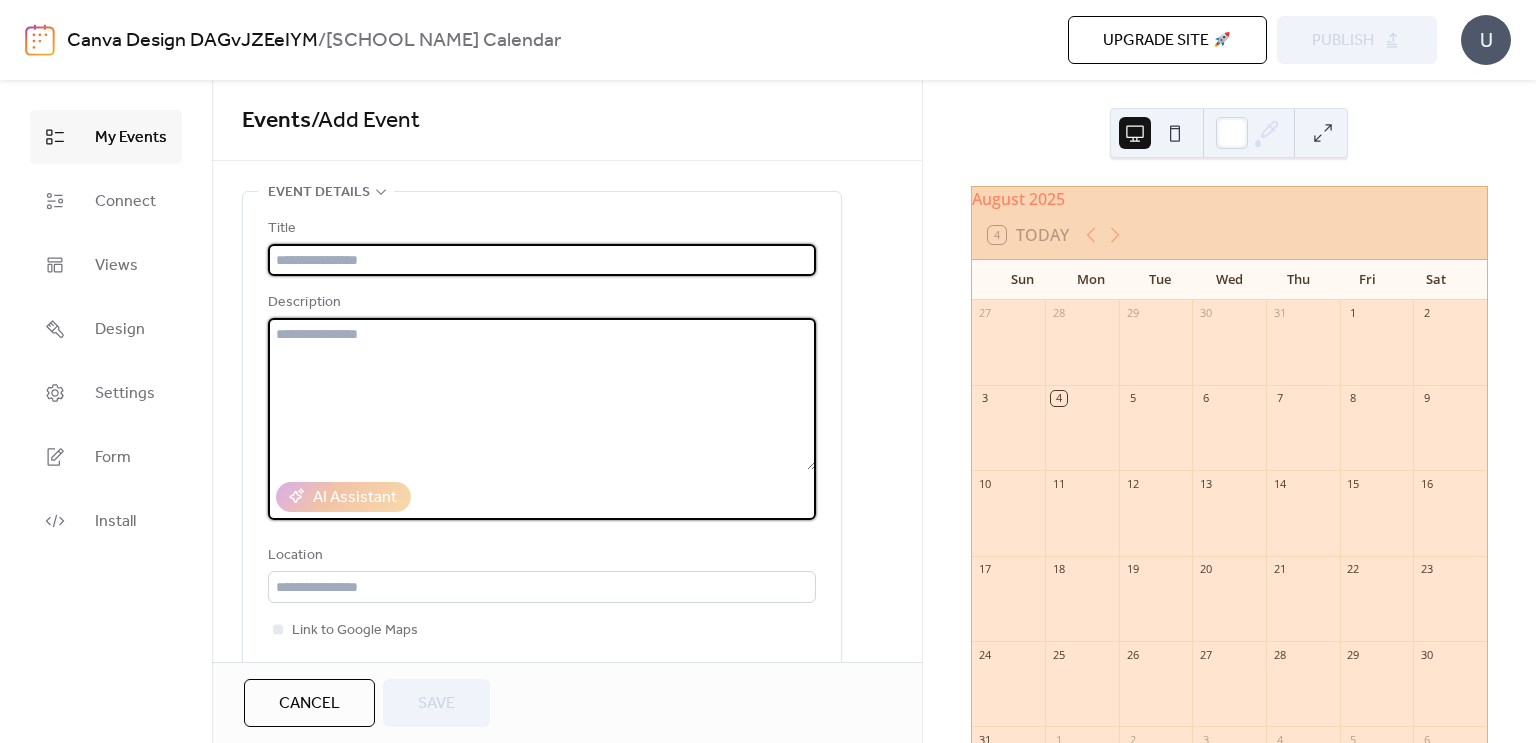click at bounding box center [542, 394] 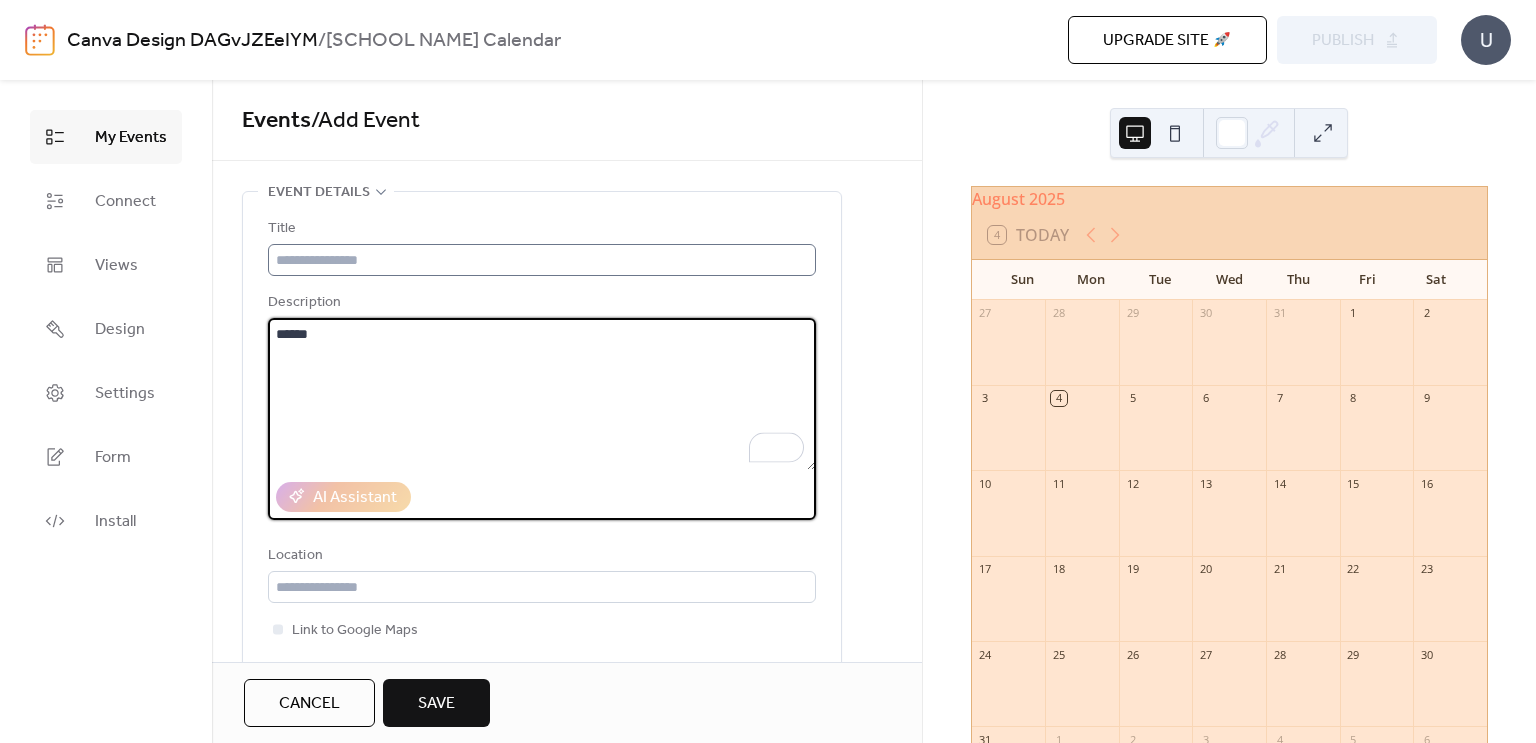 type on "*****" 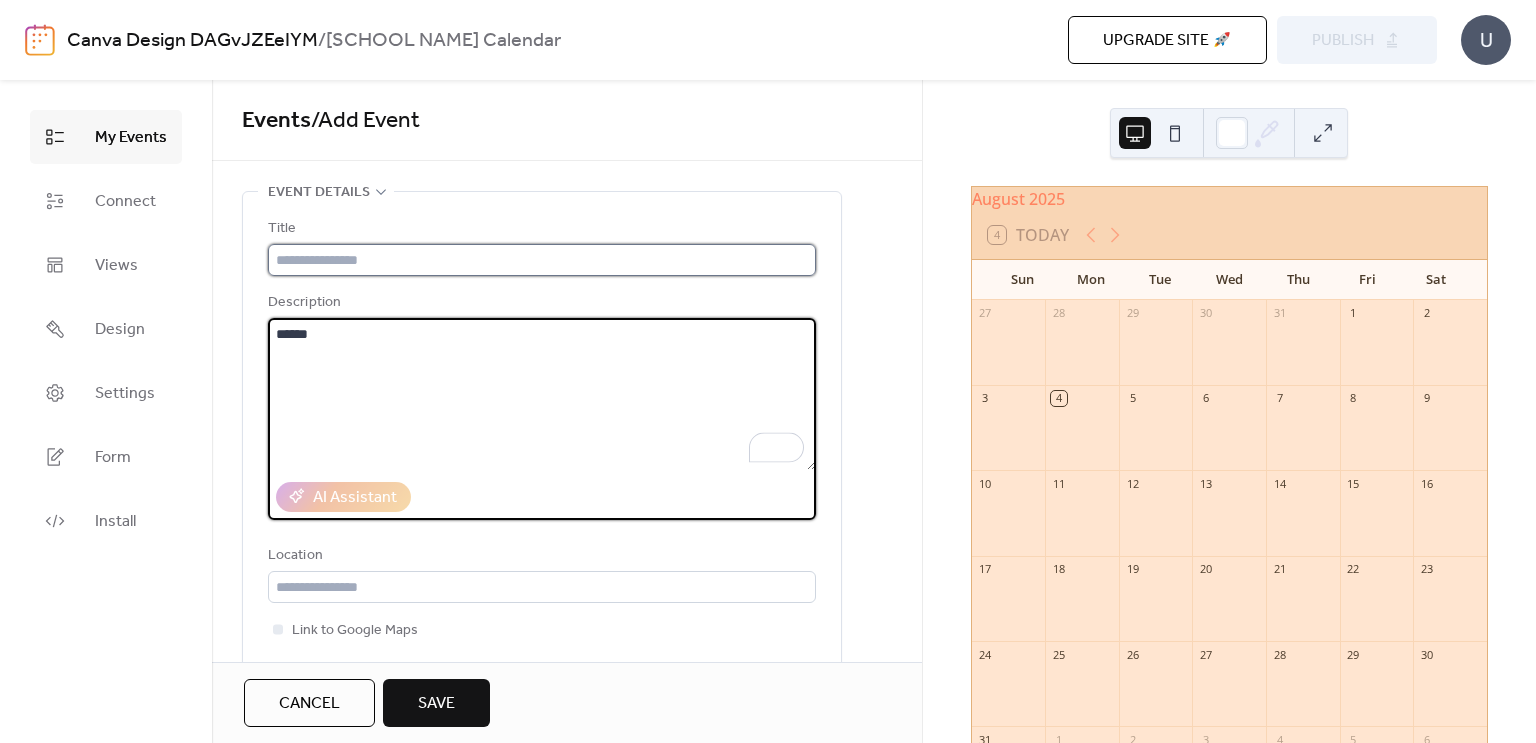 click at bounding box center [542, 260] 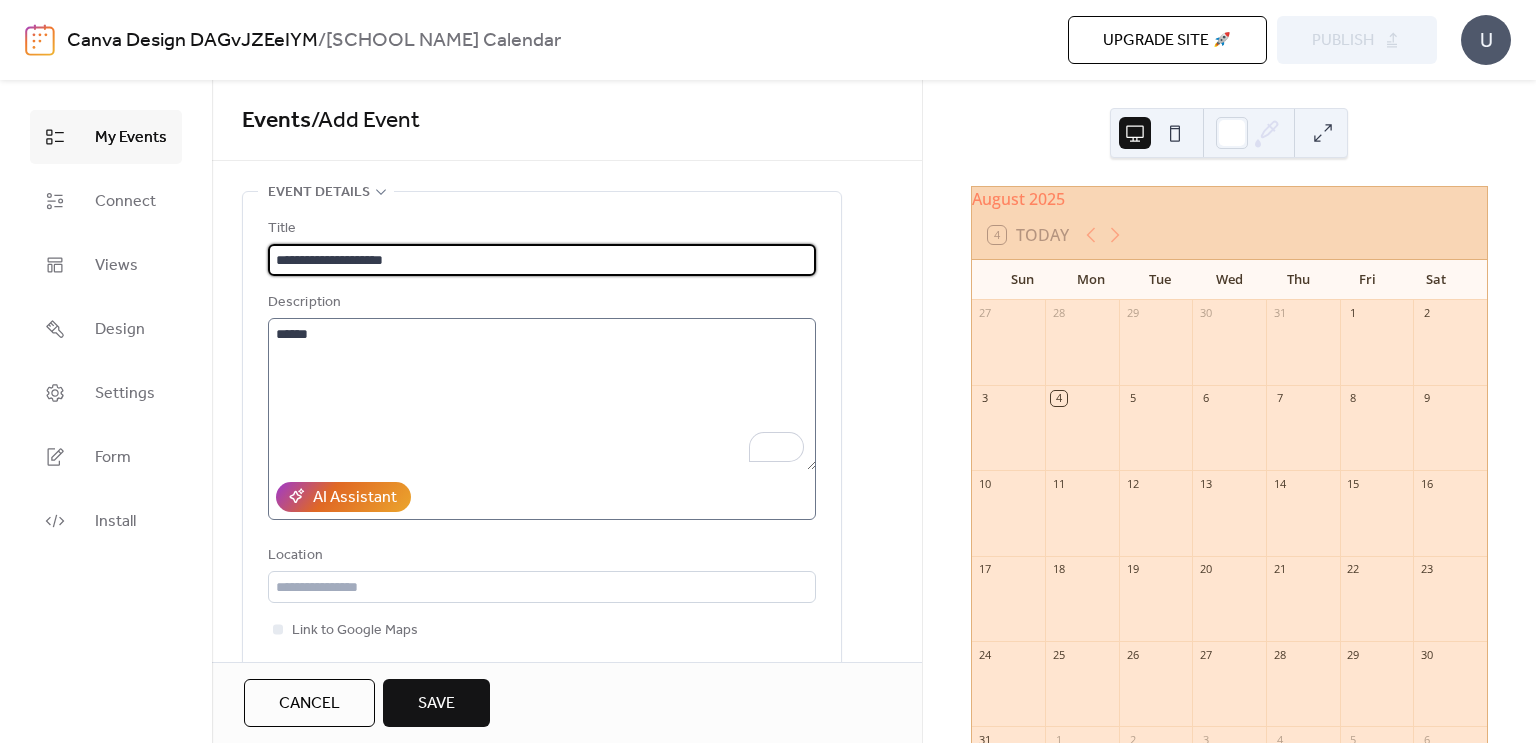type on "**********" 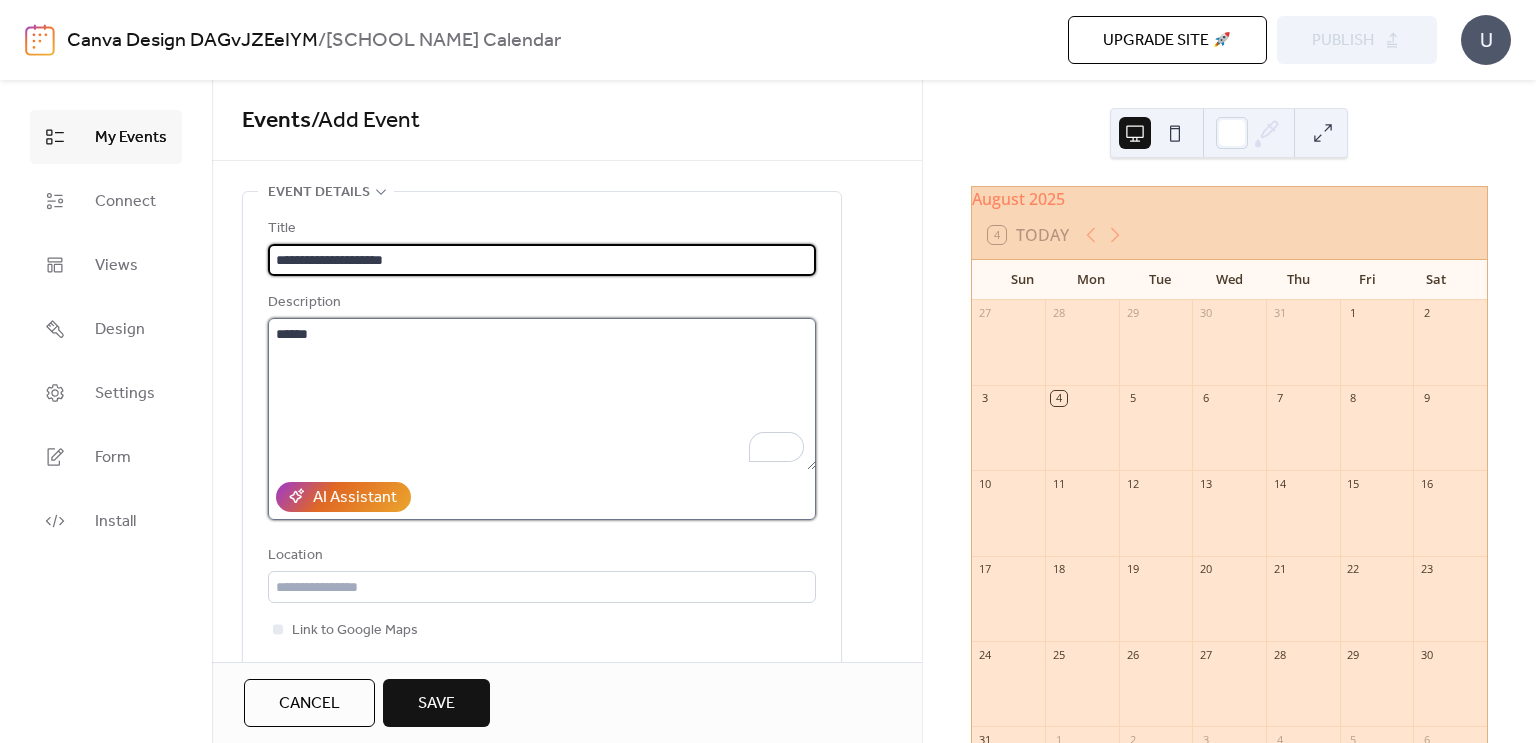 click on "*****" at bounding box center (542, 394) 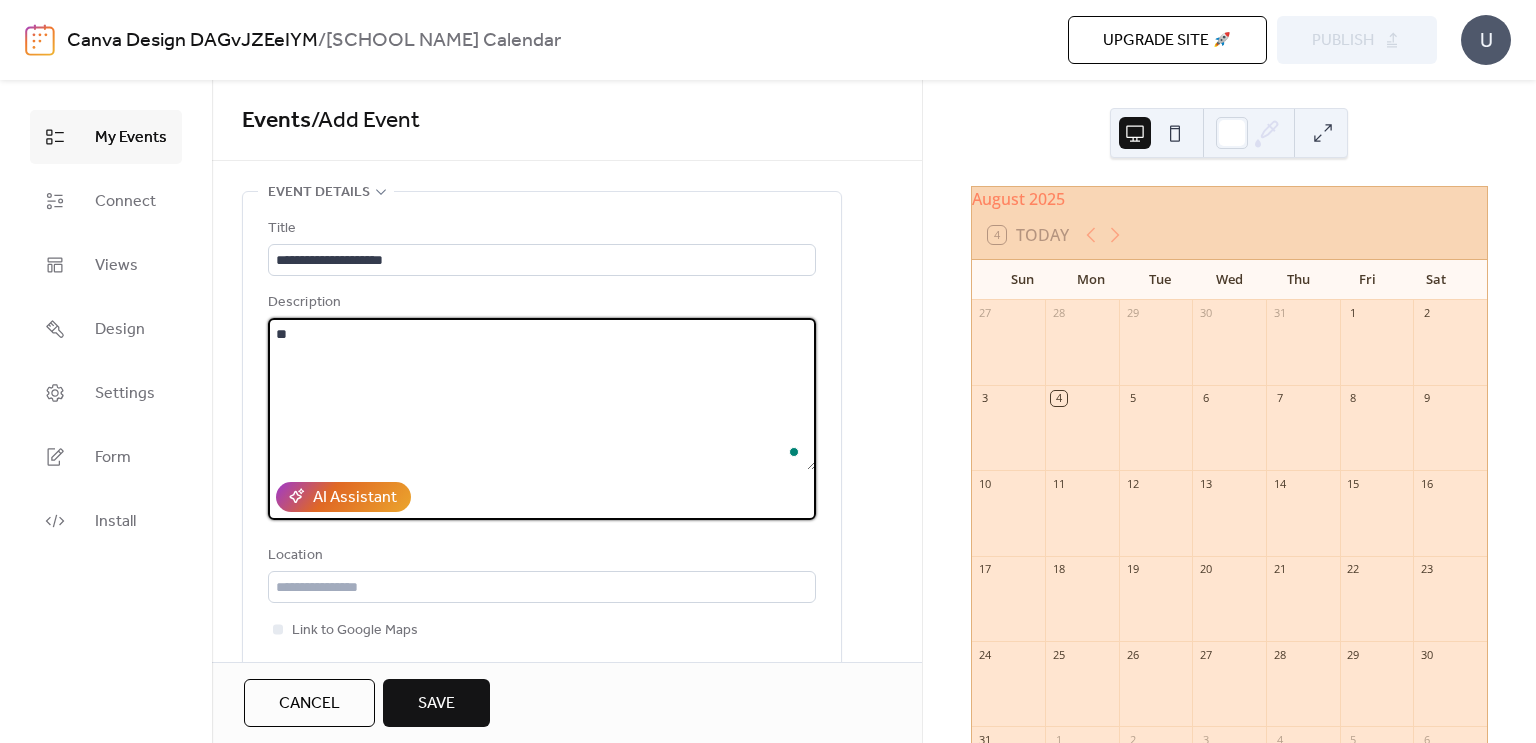 type on "*" 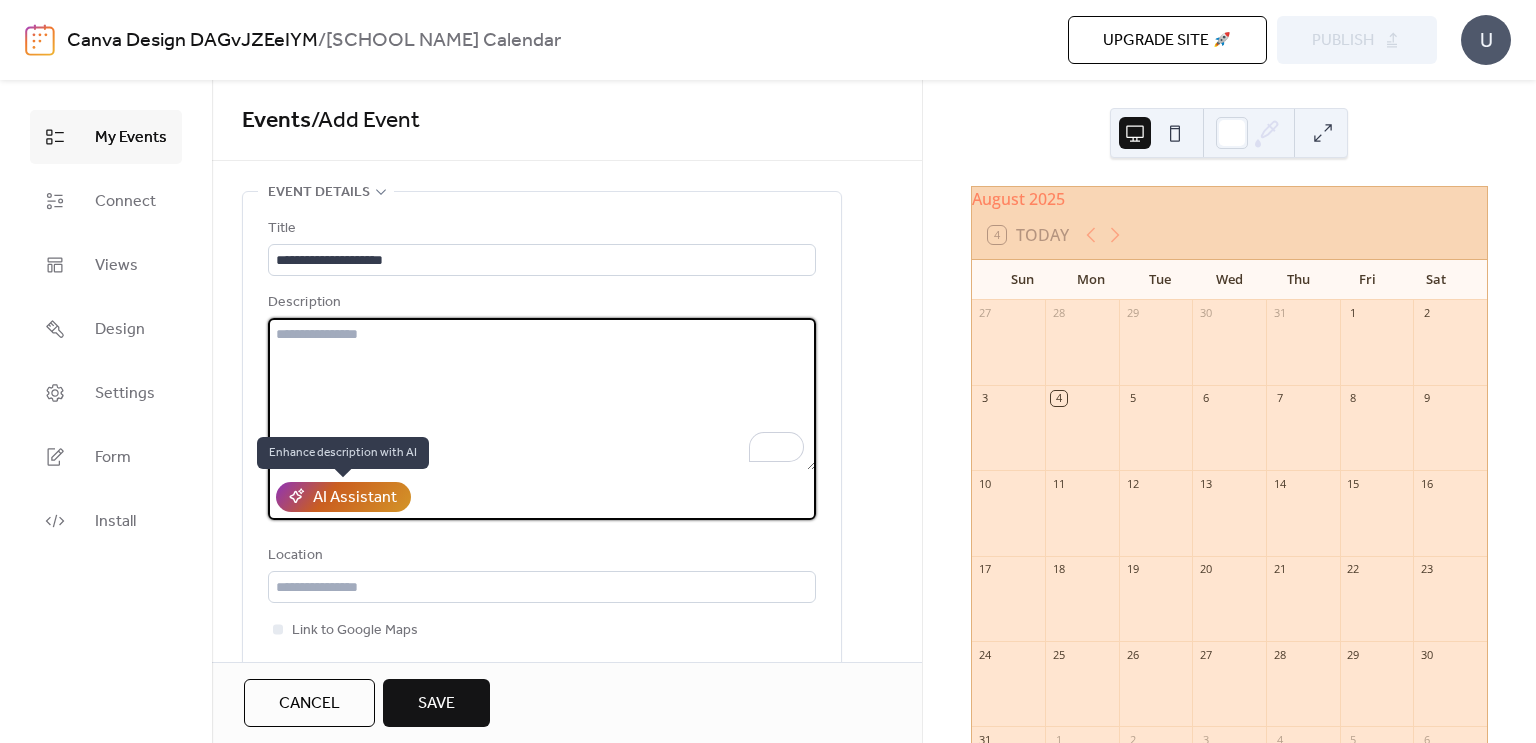 type 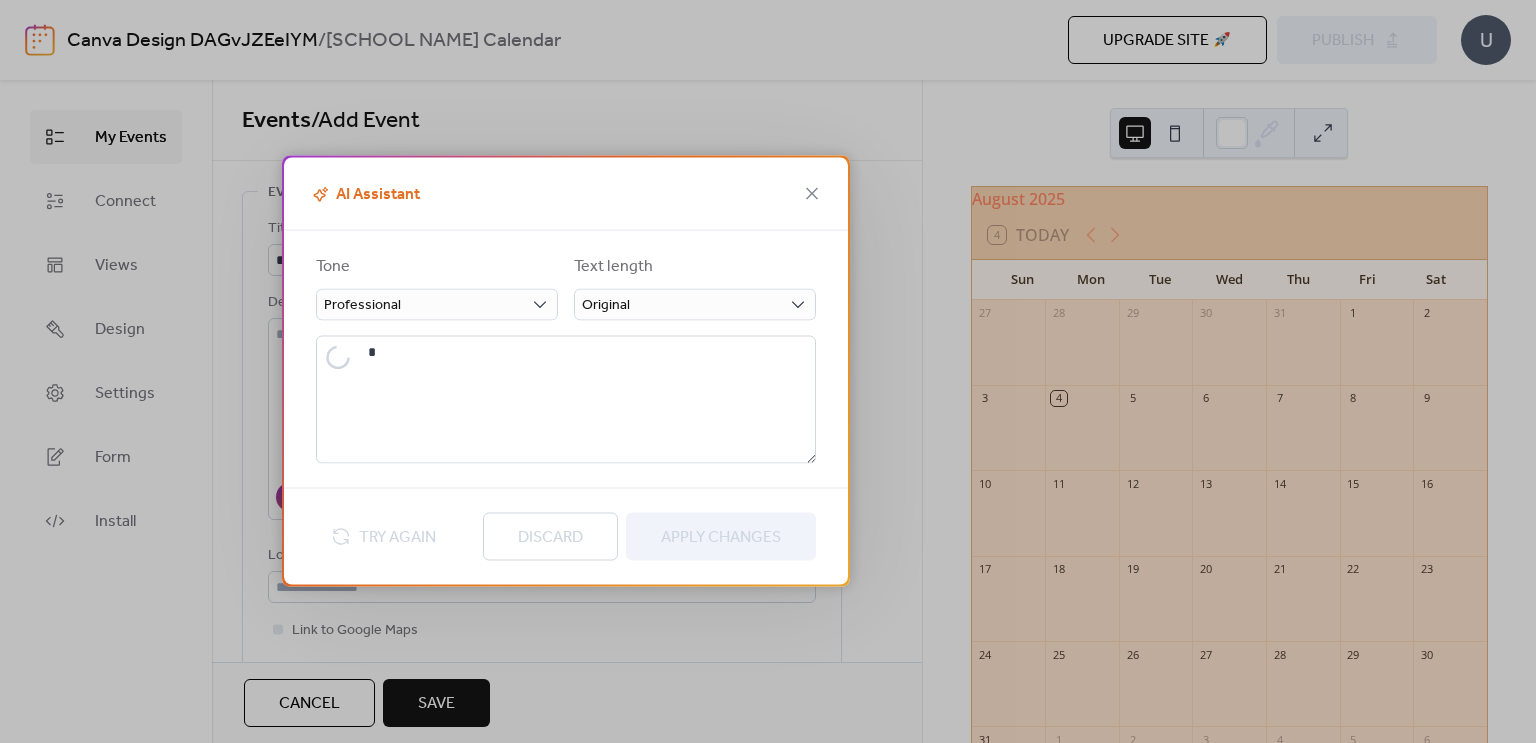 type on "**********" 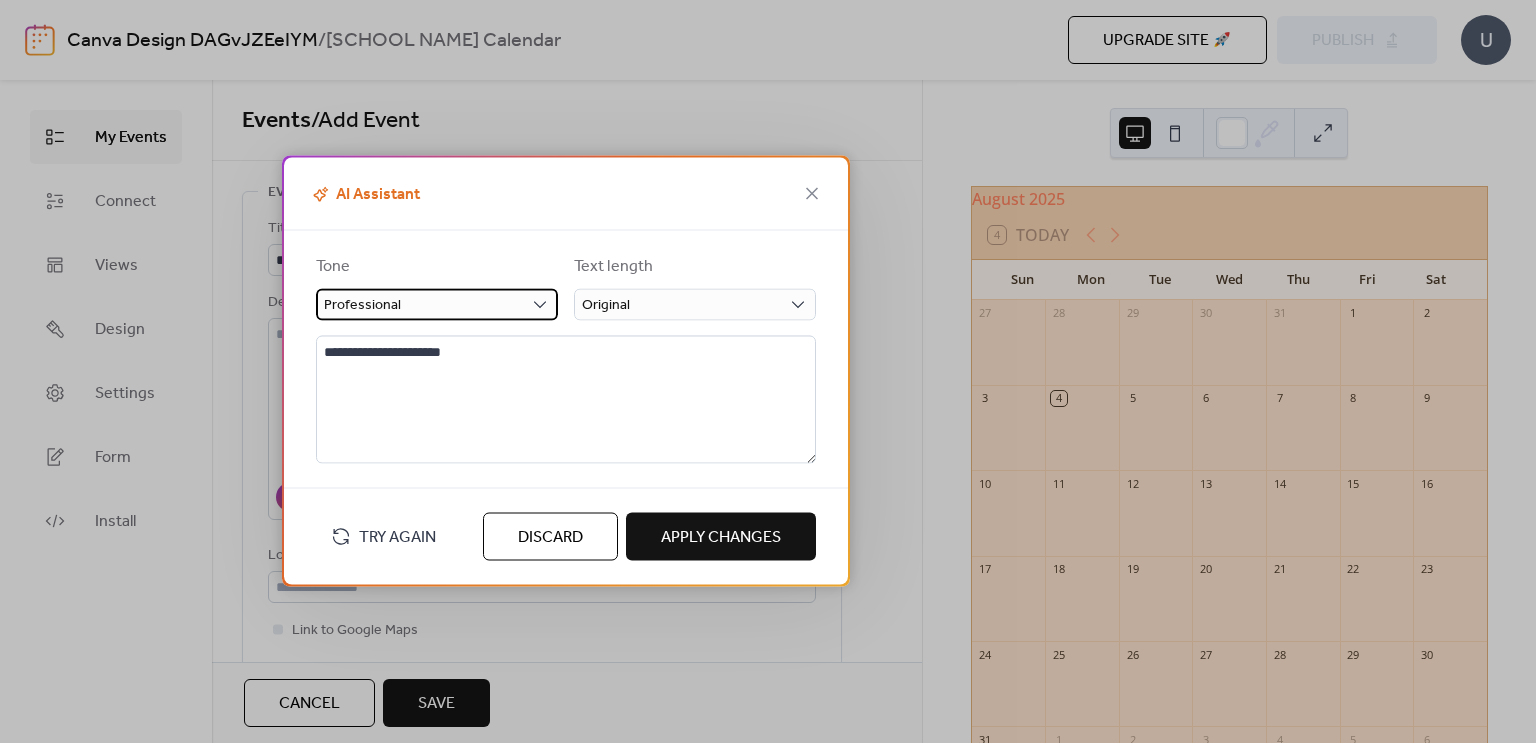 click on "Professional" at bounding box center [437, 305] 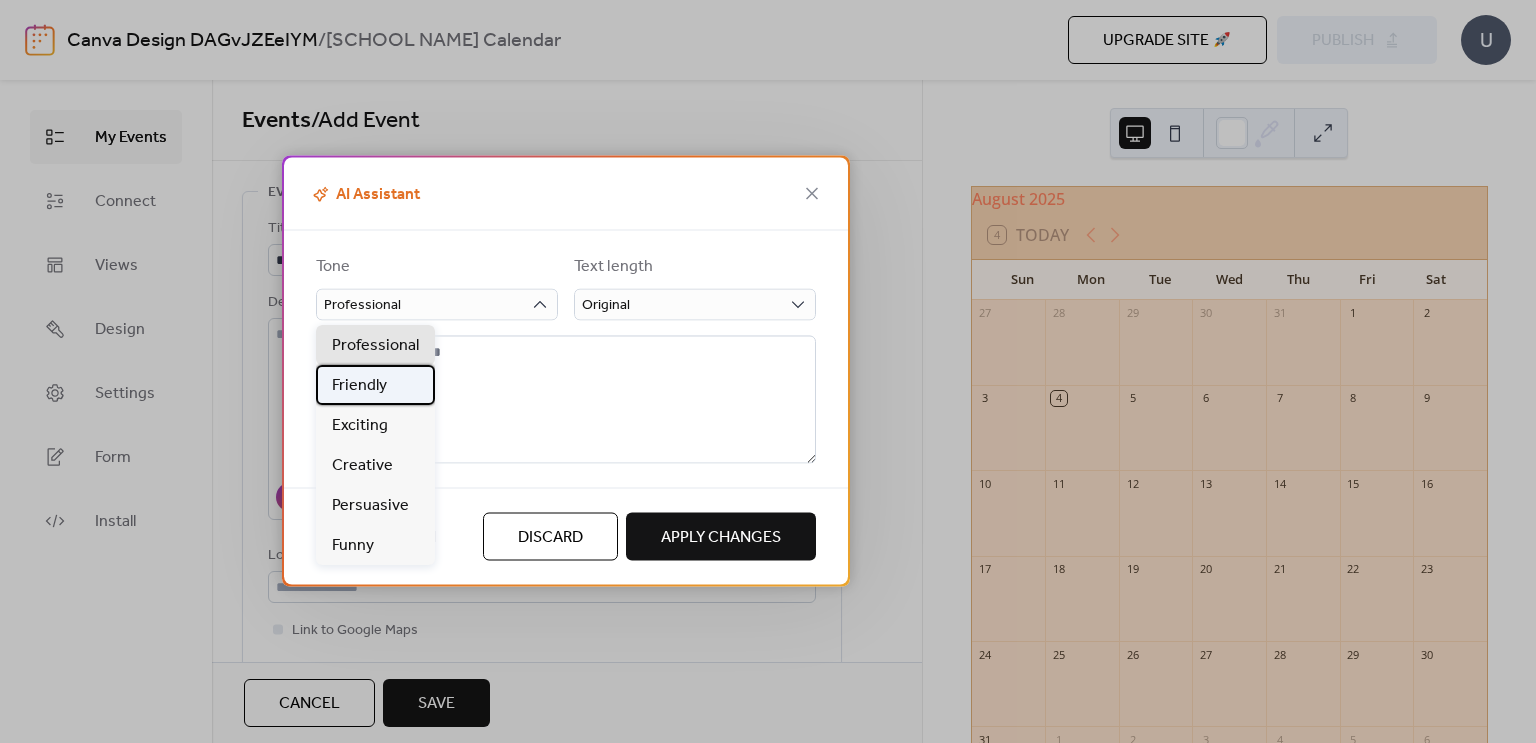 click on "Friendly" at bounding box center (375, 385) 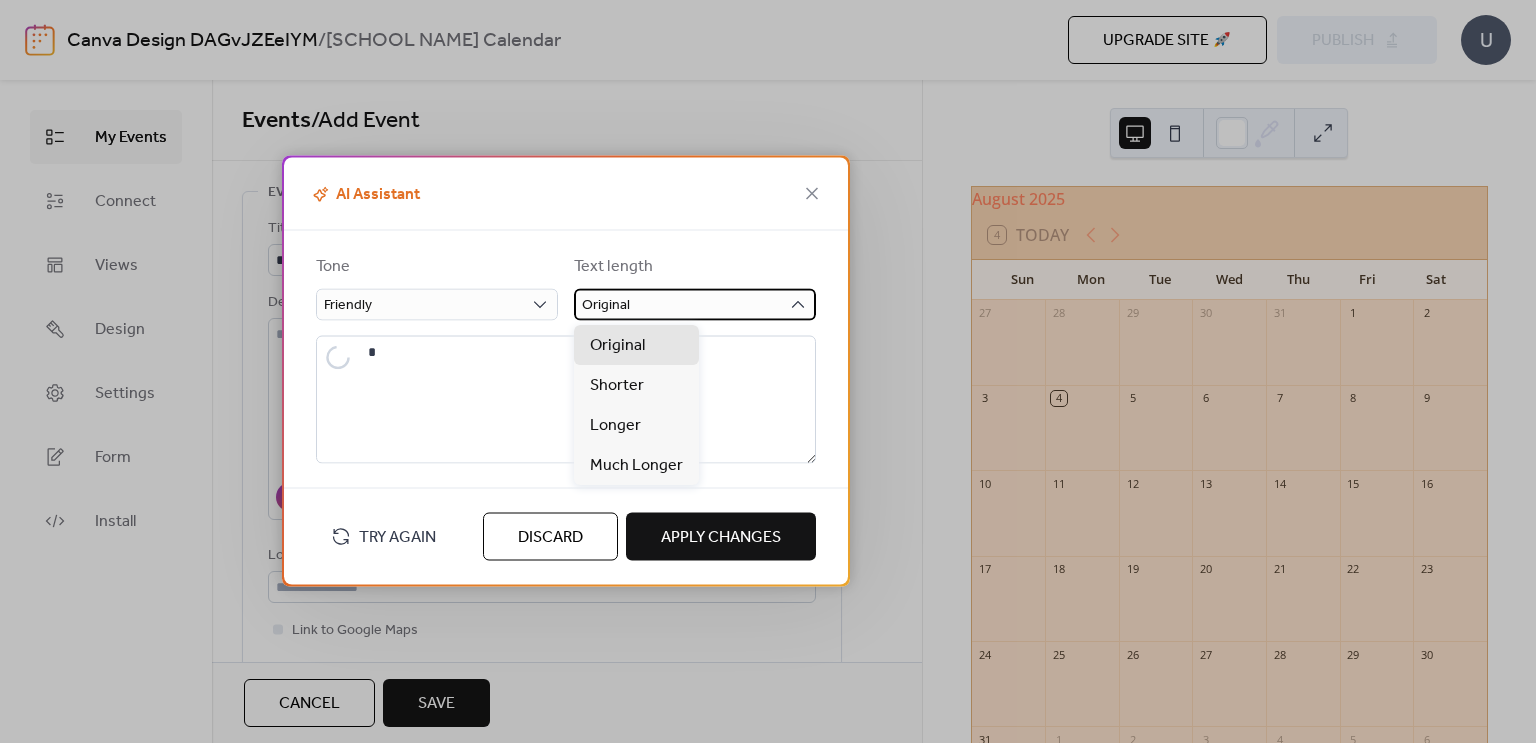 click on "Original" at bounding box center (606, 305) 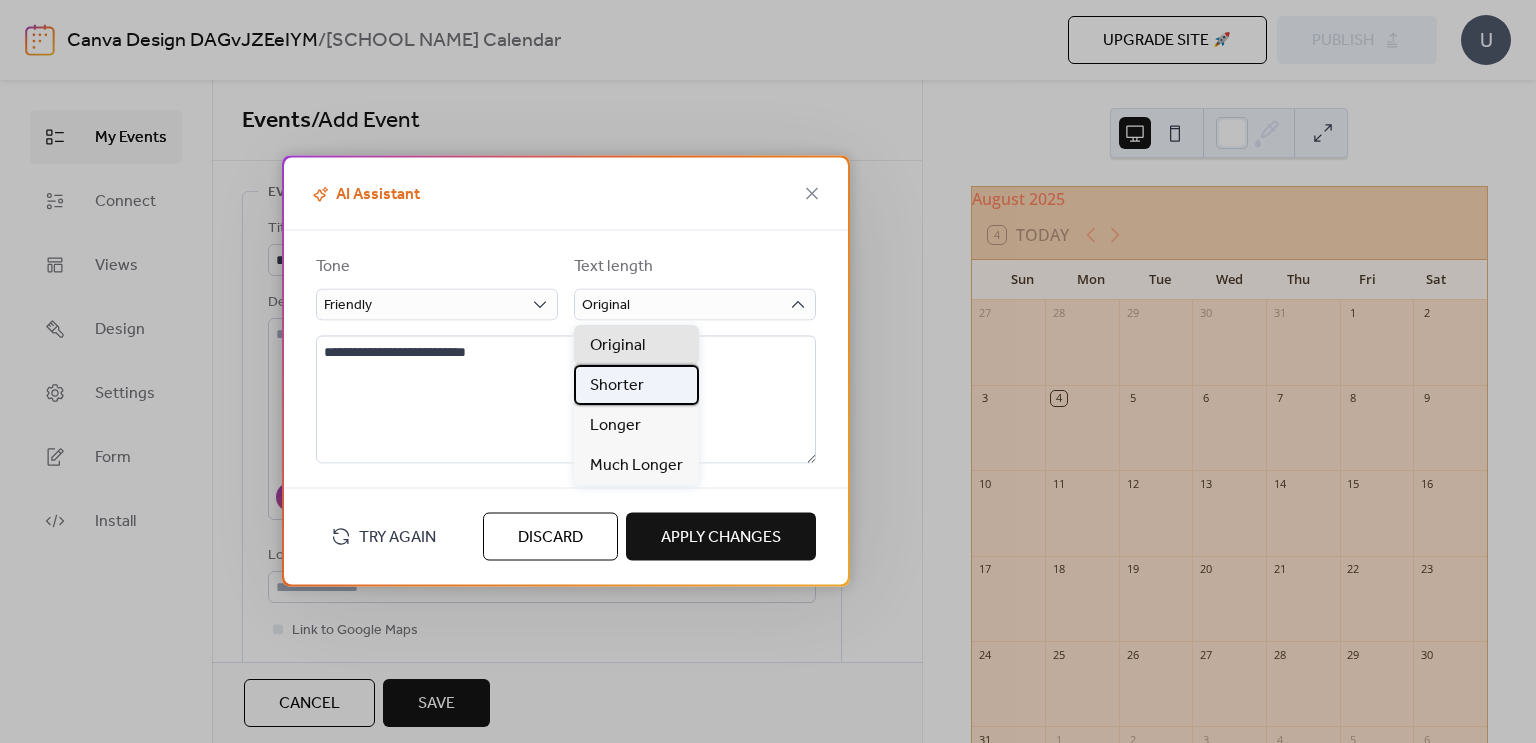 click on "Shorter" at bounding box center (617, 386) 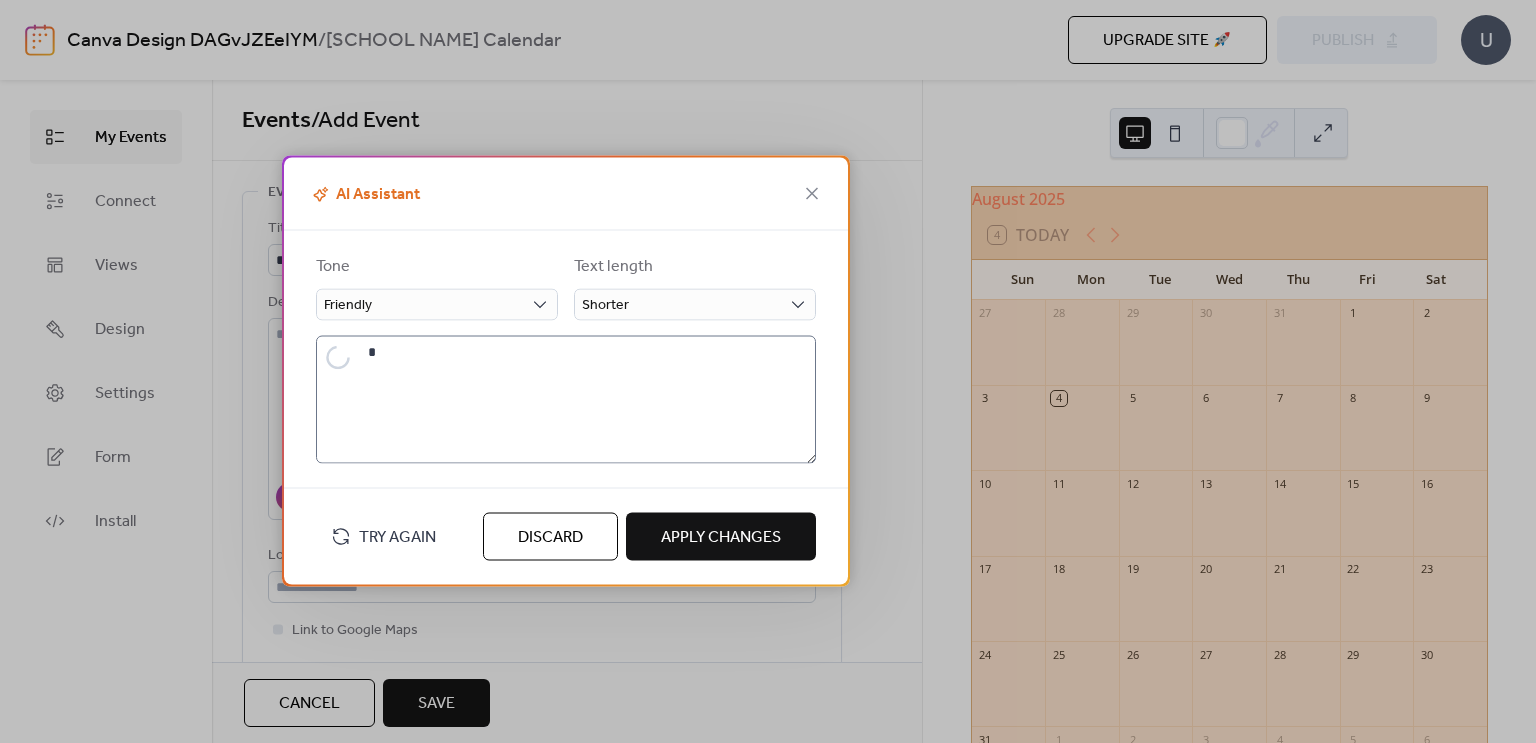 type on "**********" 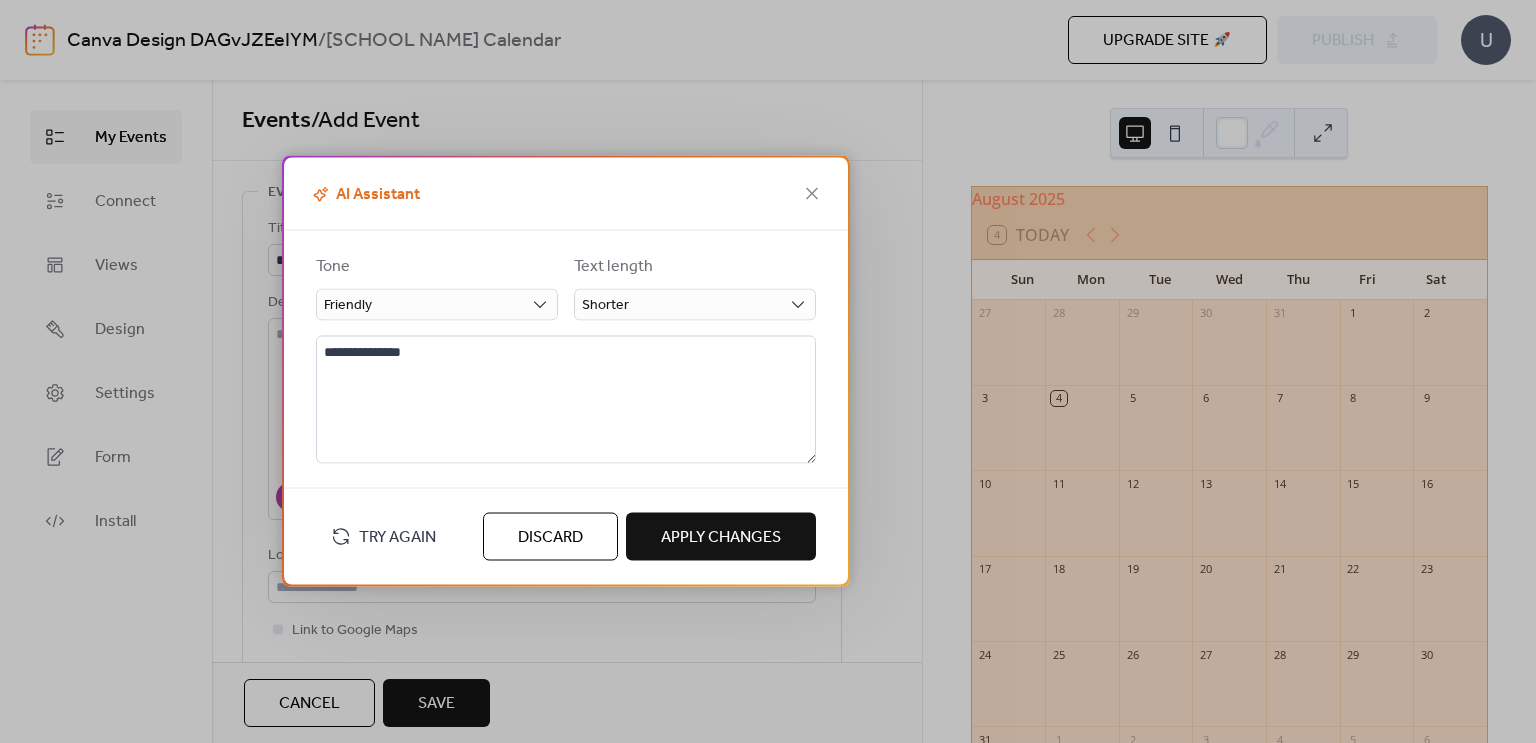 click on "Apply Changes" at bounding box center (721, 538) 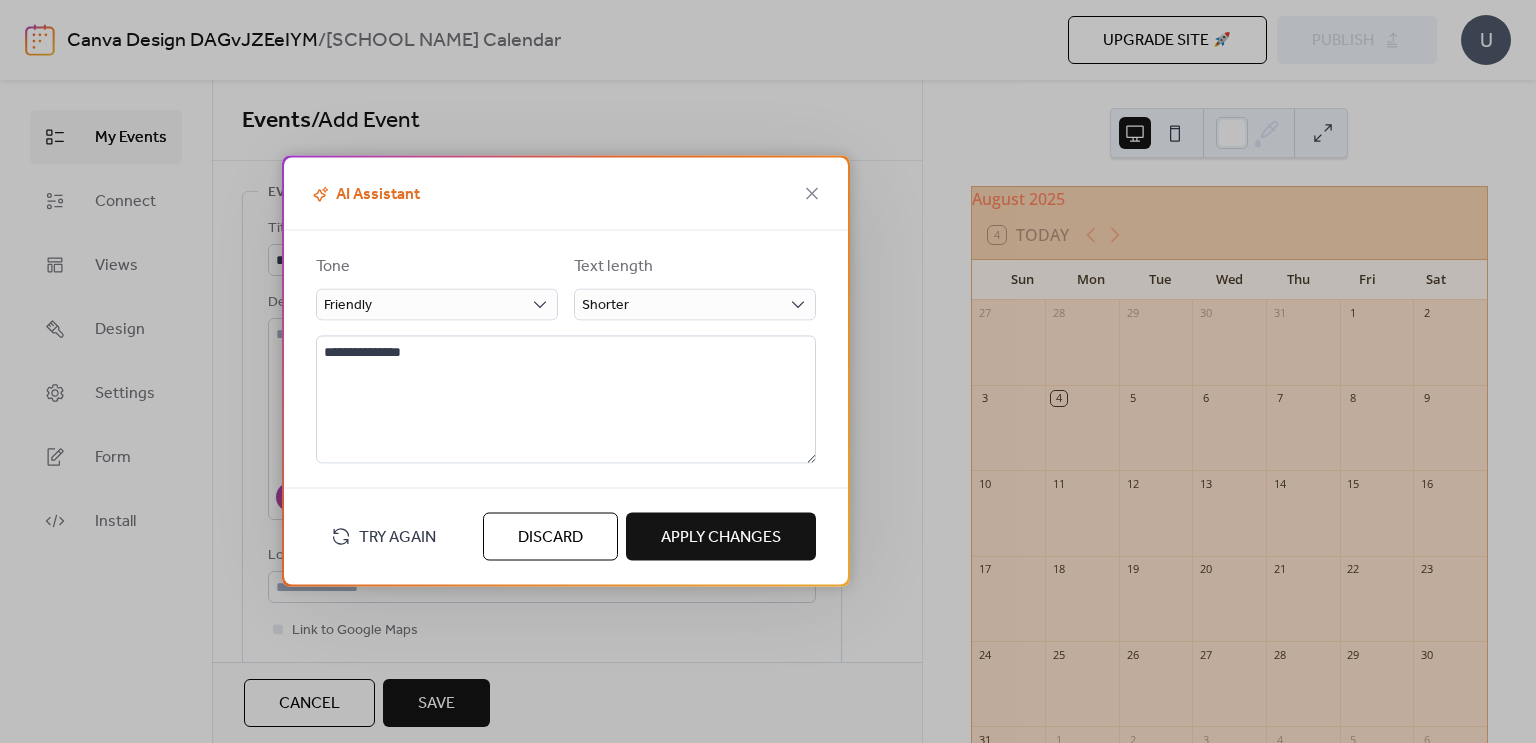 type on "**********" 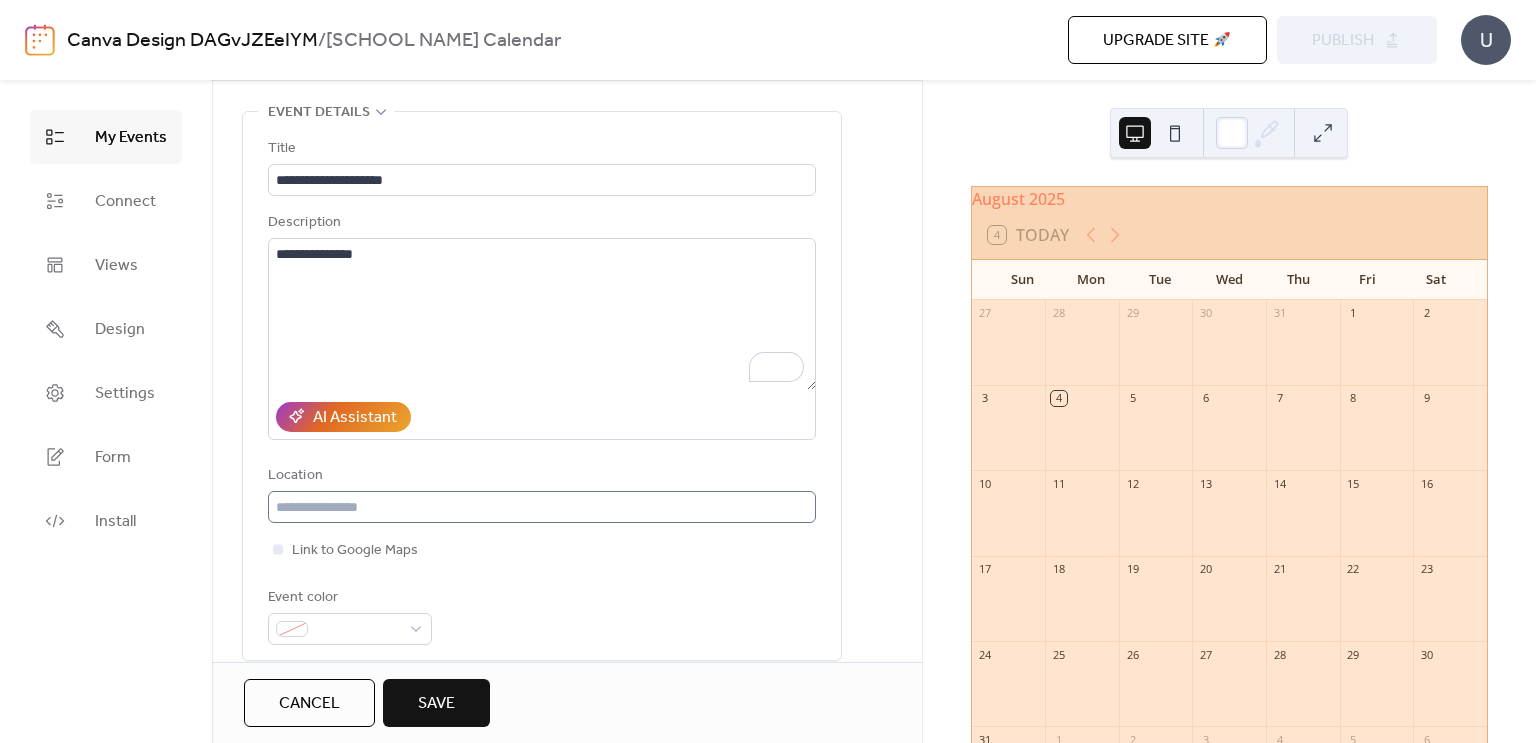 scroll, scrollTop: 80, scrollLeft: 0, axis: vertical 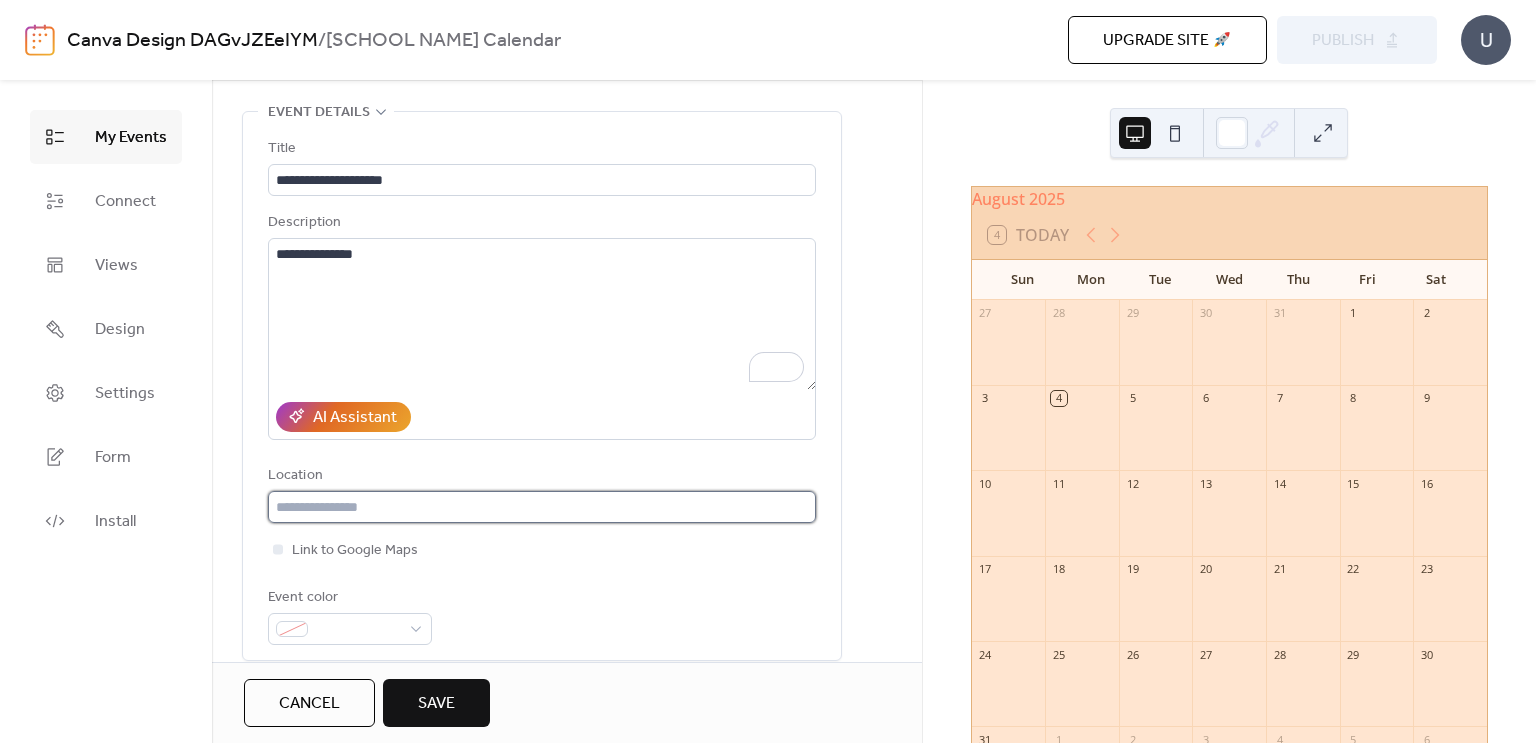 click at bounding box center [542, 507] 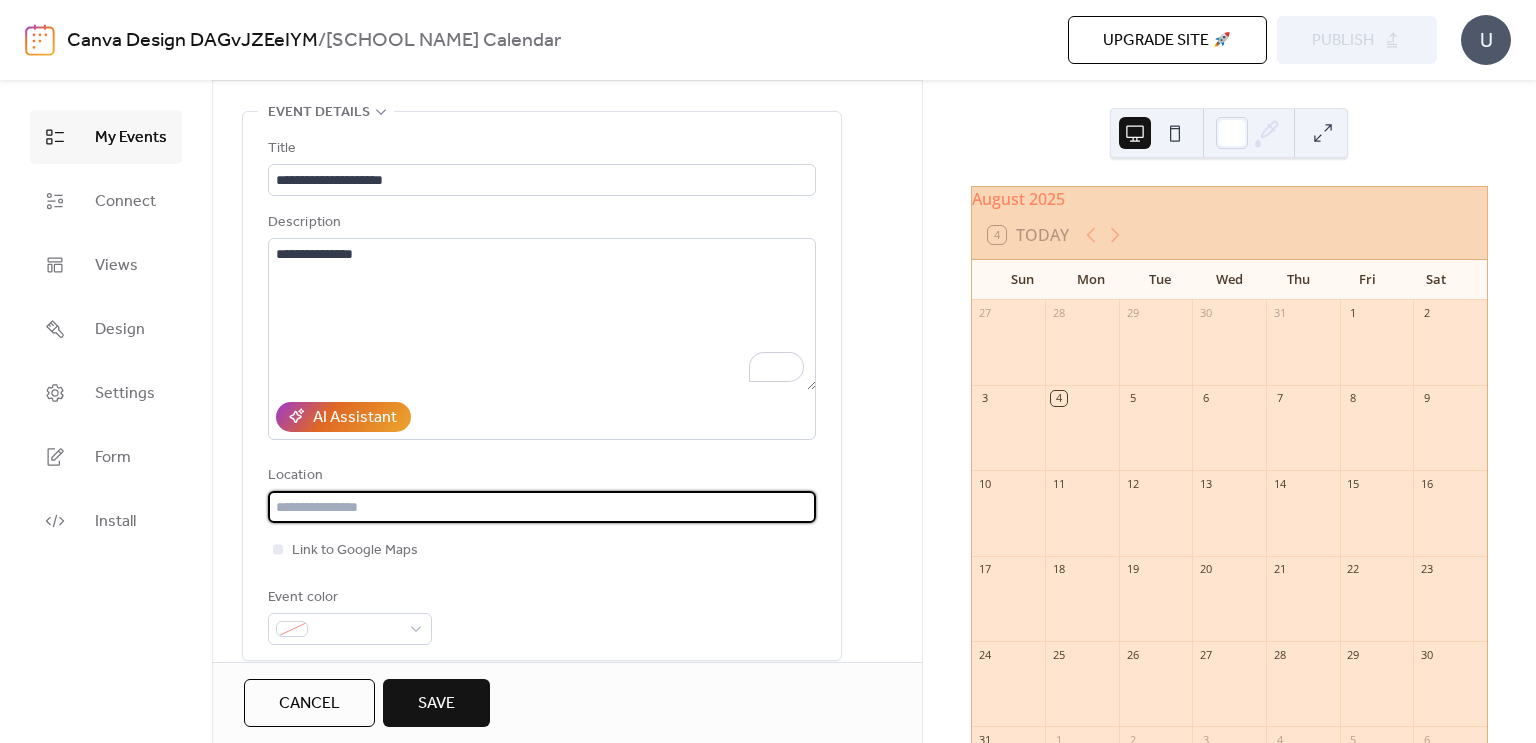 click at bounding box center [542, 507] 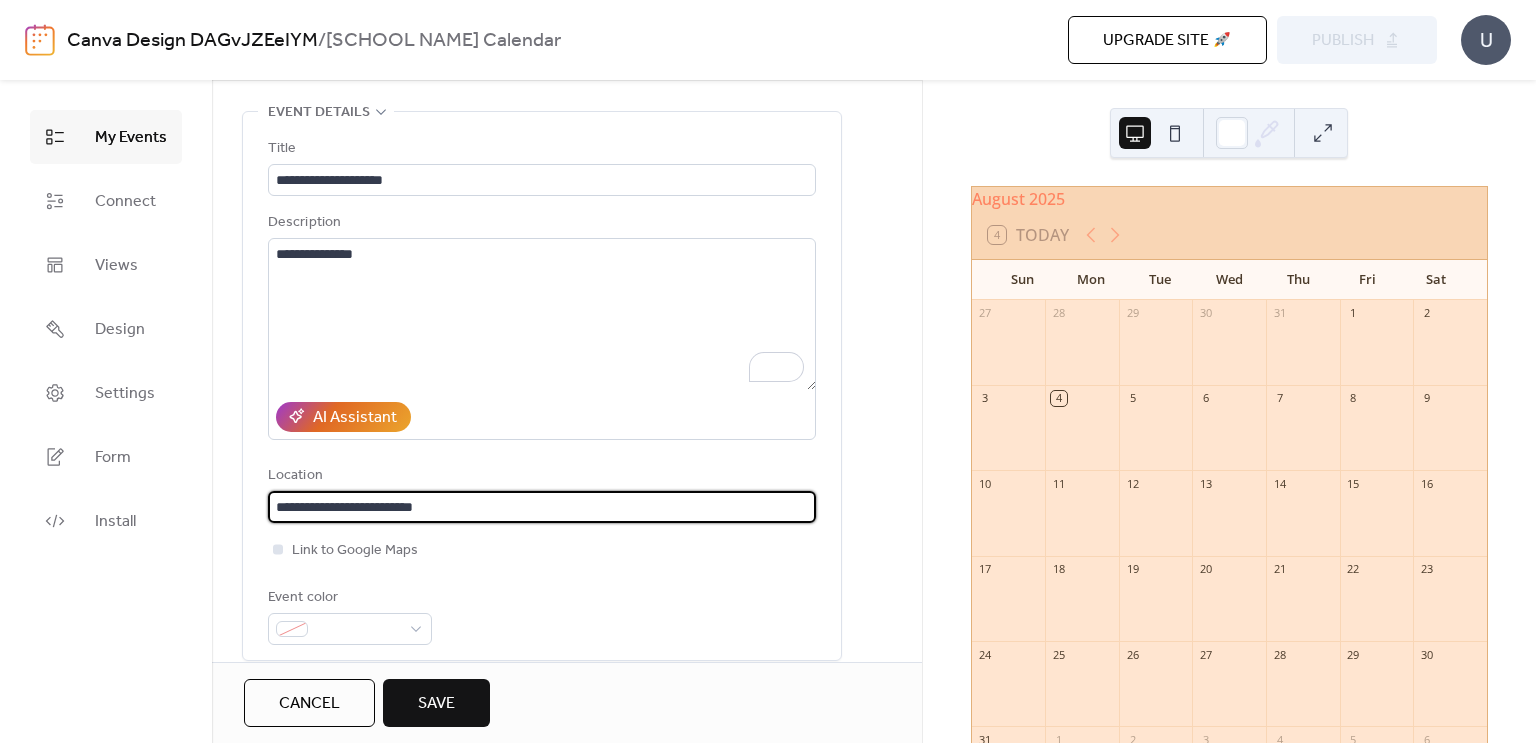 type on "**********" 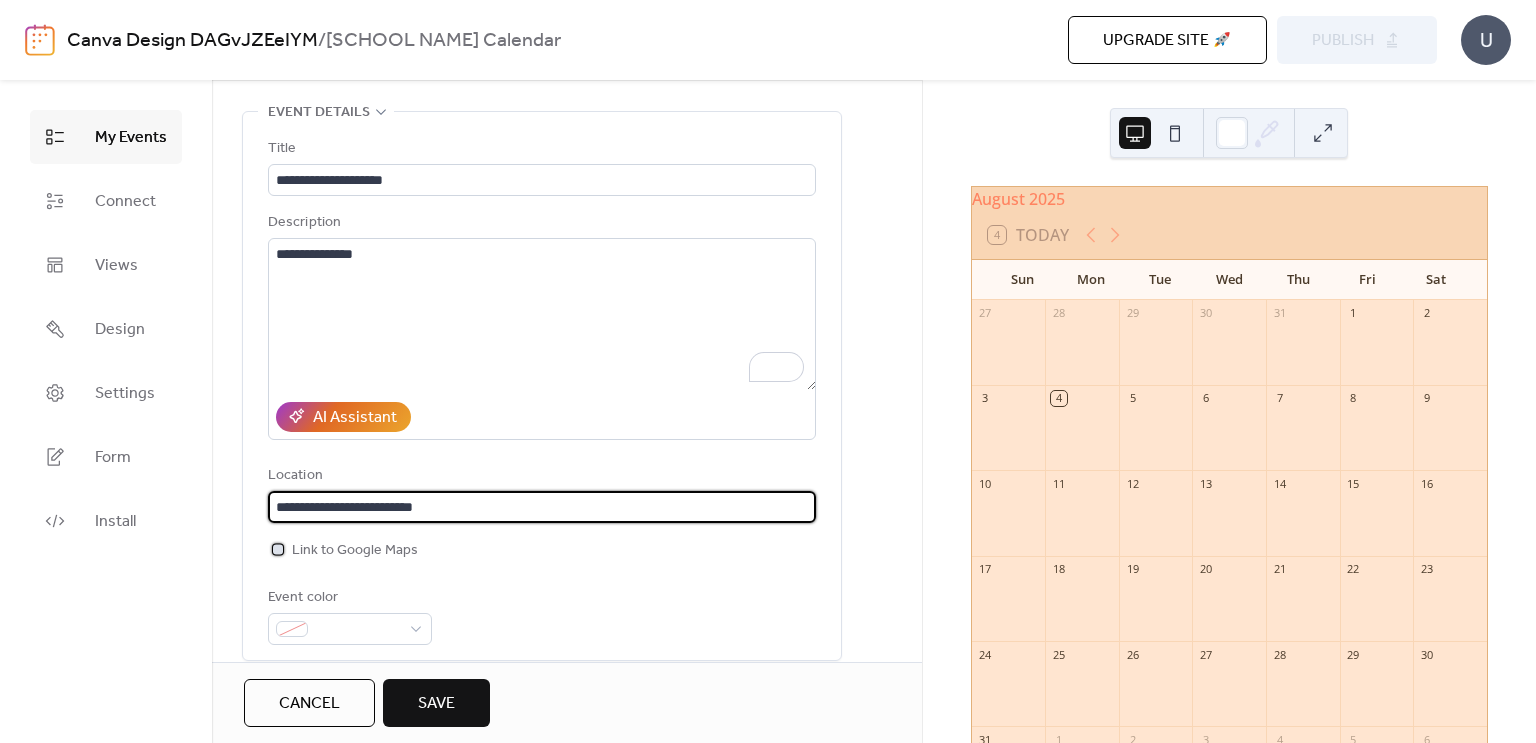 click at bounding box center [278, 549] 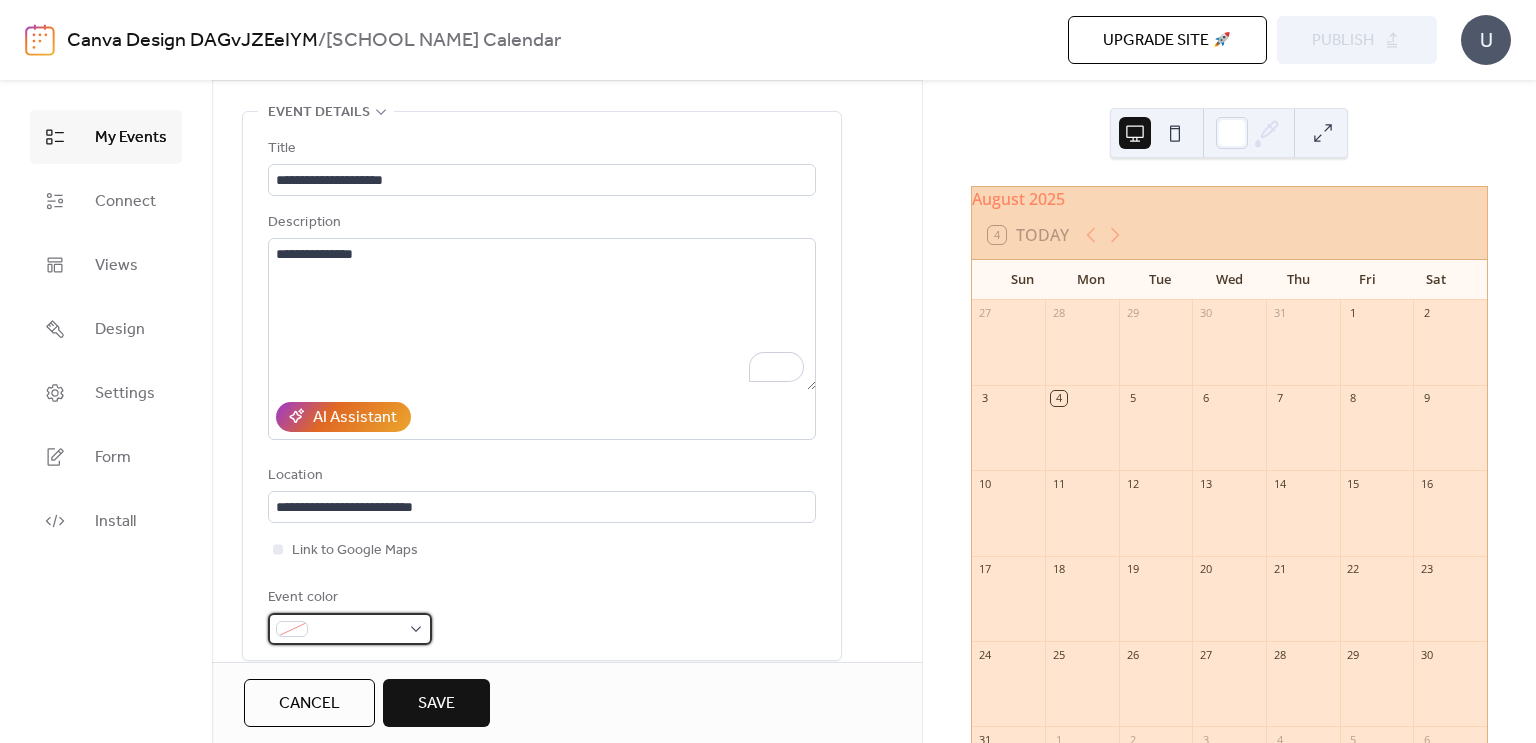 click at bounding box center (358, 630) 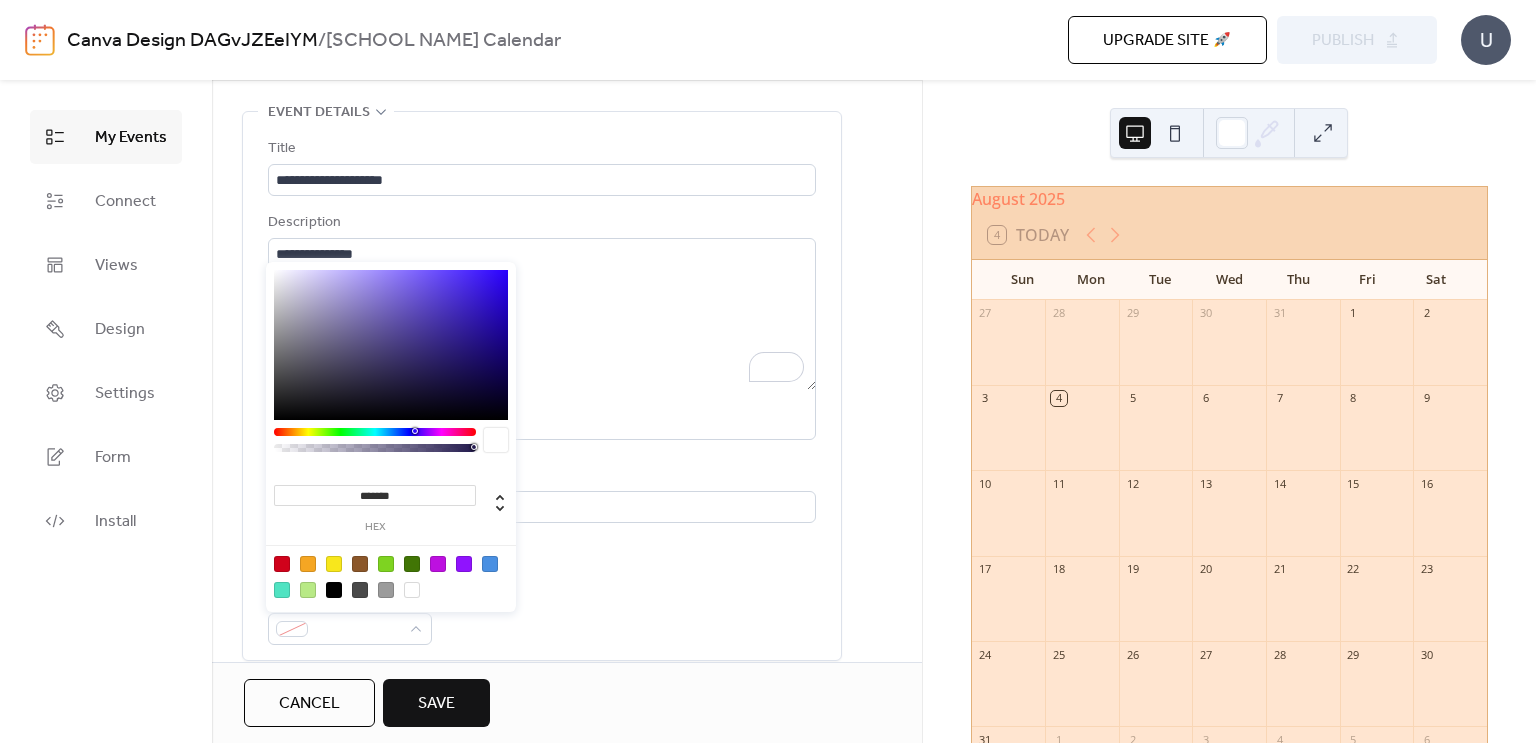click at bounding box center (334, 564) 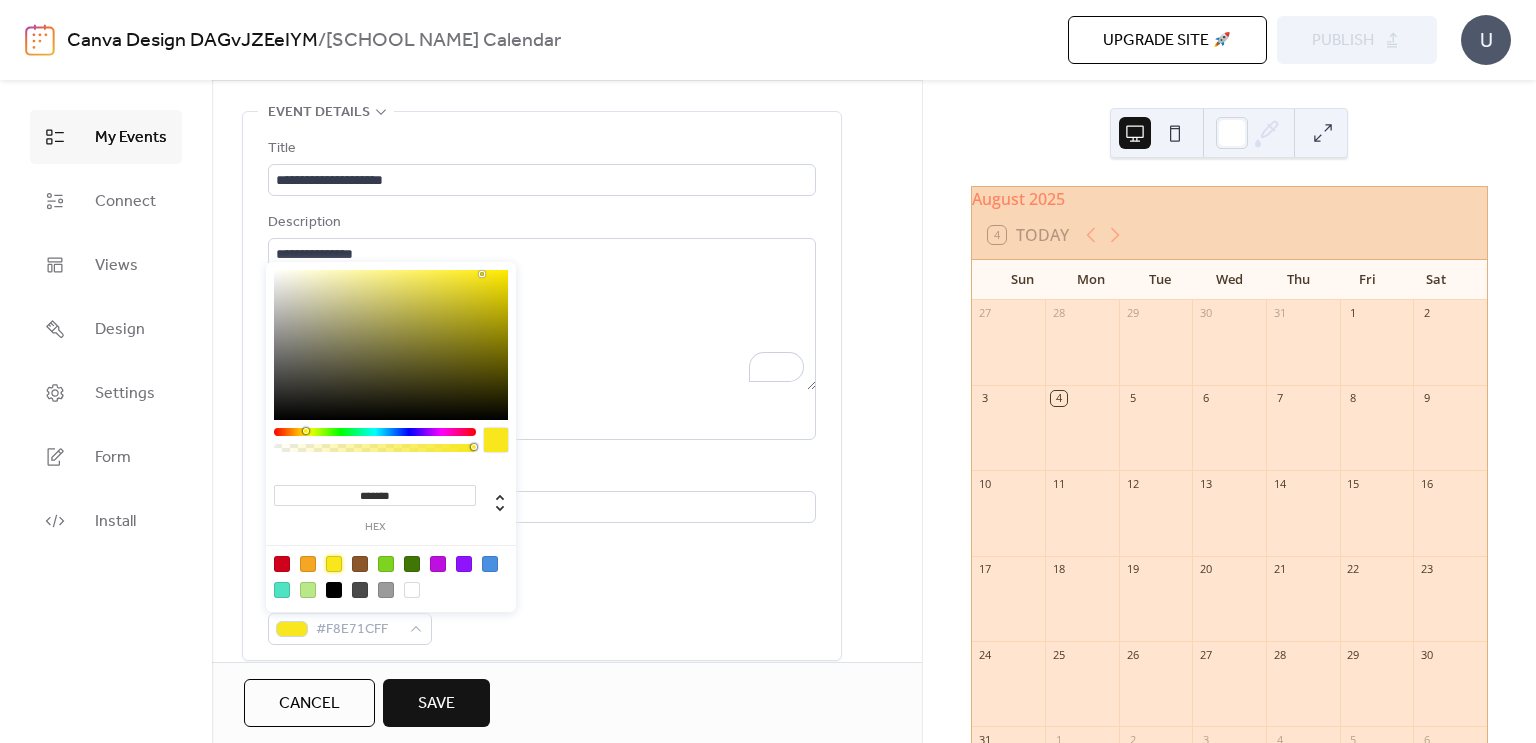 click on "Save" at bounding box center [436, 704] 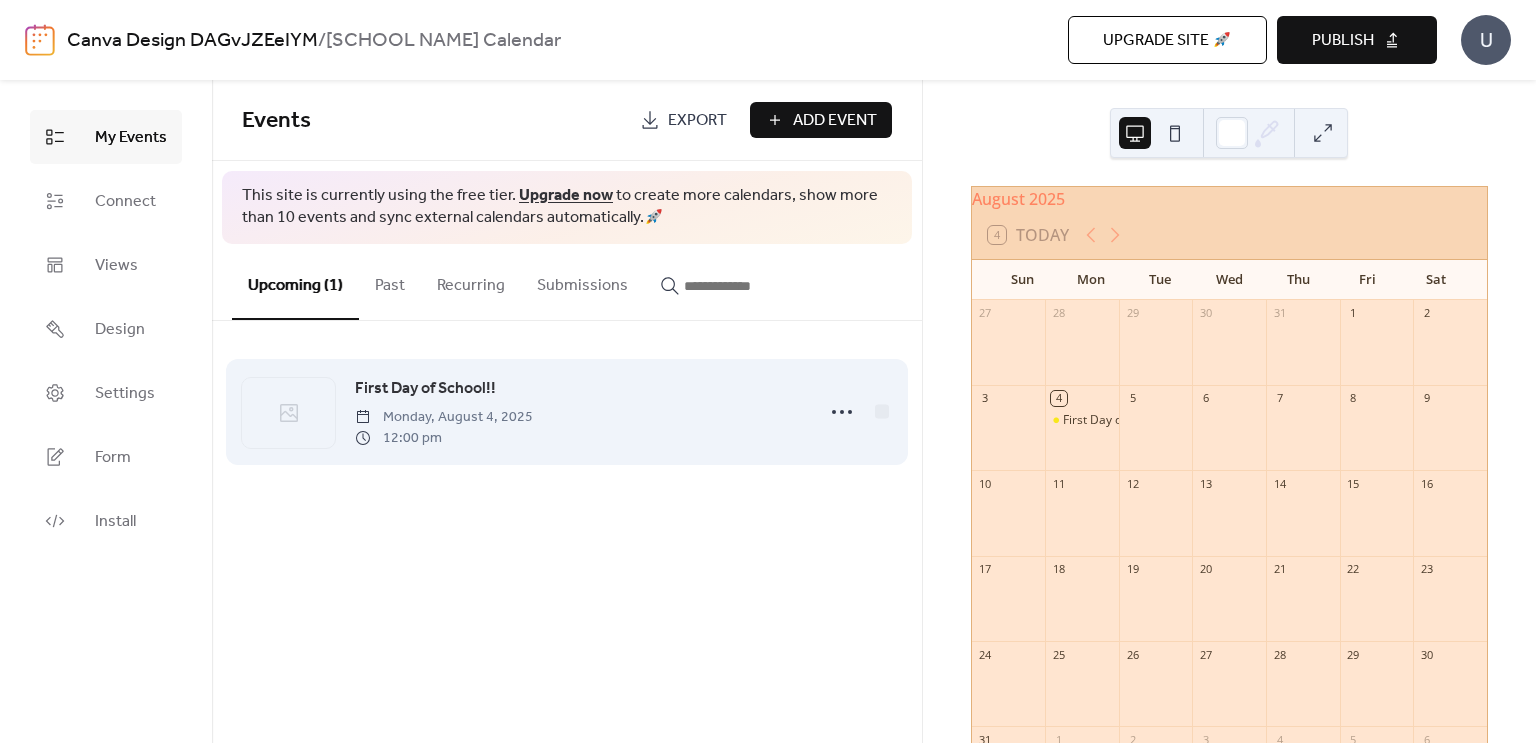 click on "12:00 pm" at bounding box center (444, 438) 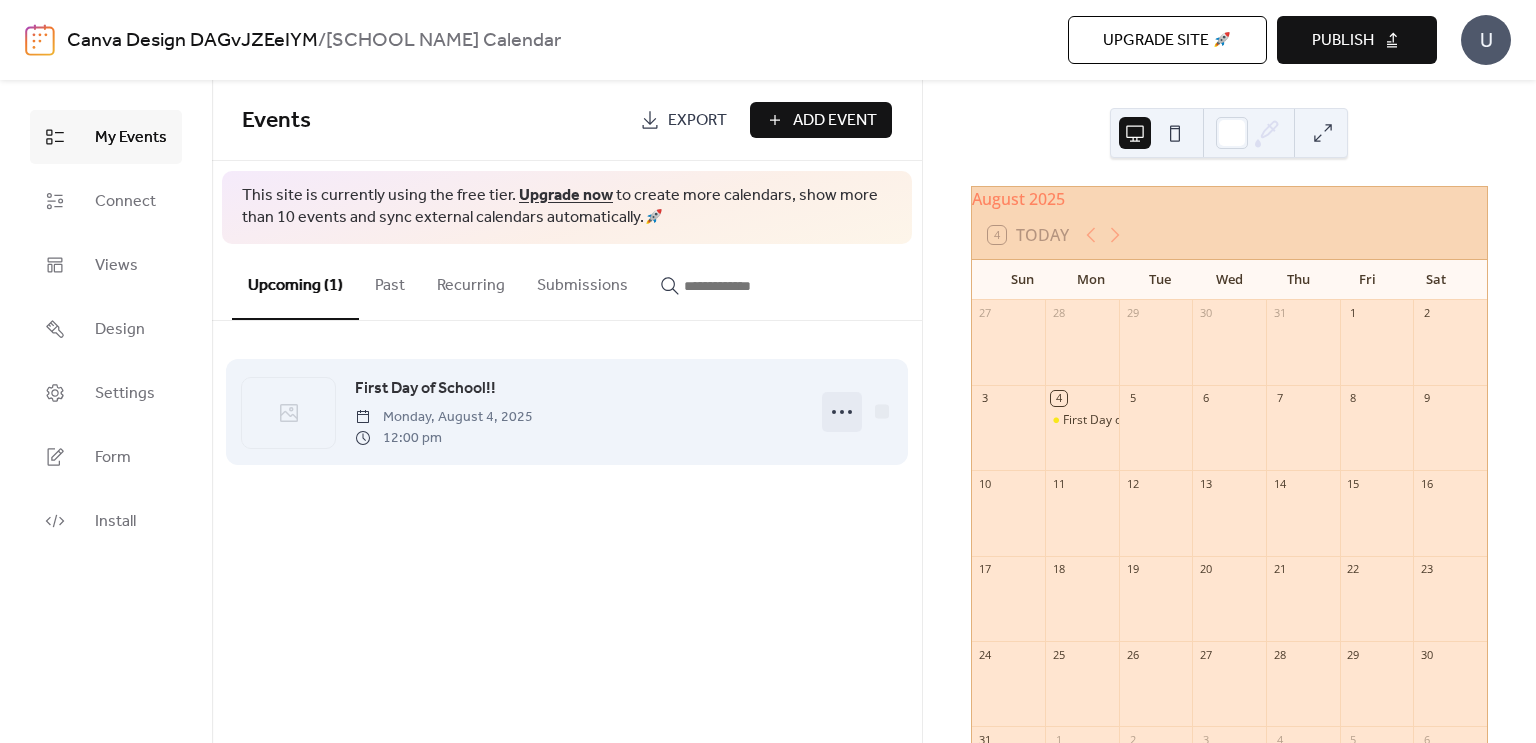 click 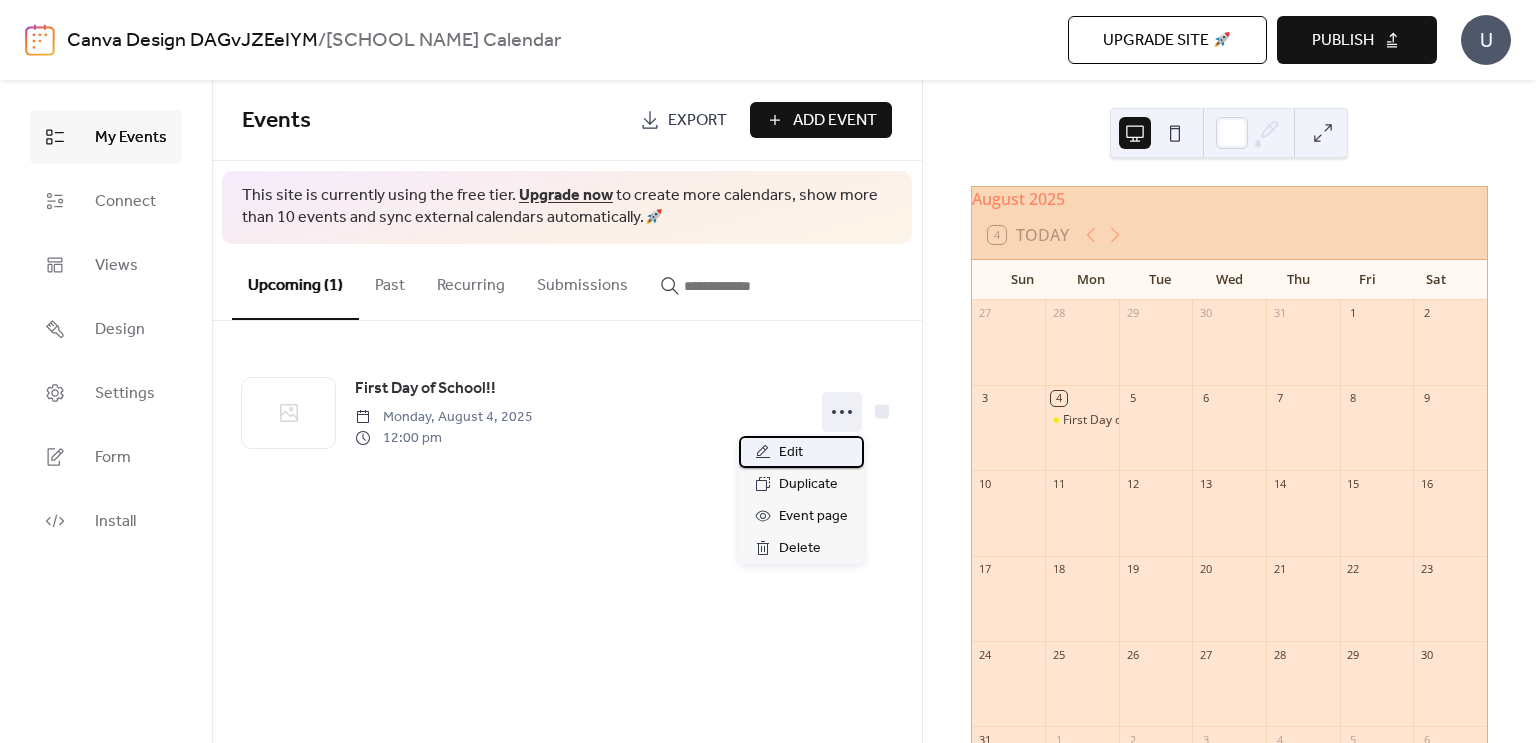 click on "Edit" at bounding box center (791, 453) 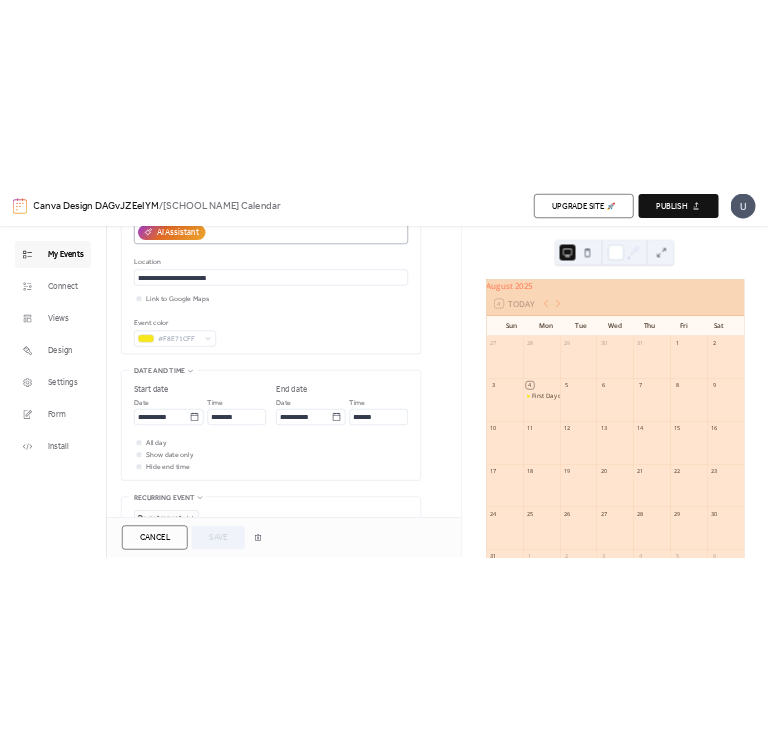 scroll, scrollTop: 417, scrollLeft: 0, axis: vertical 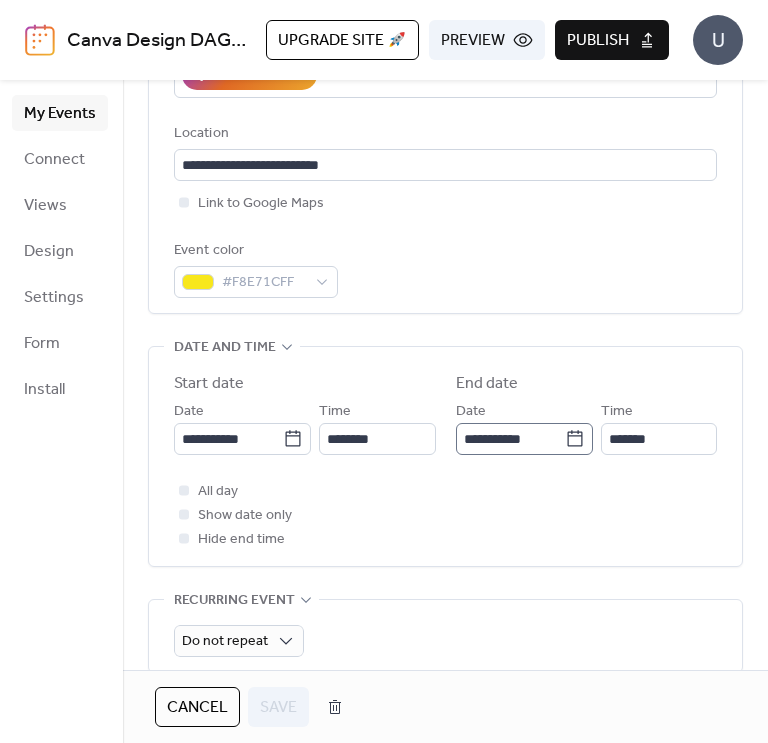 click 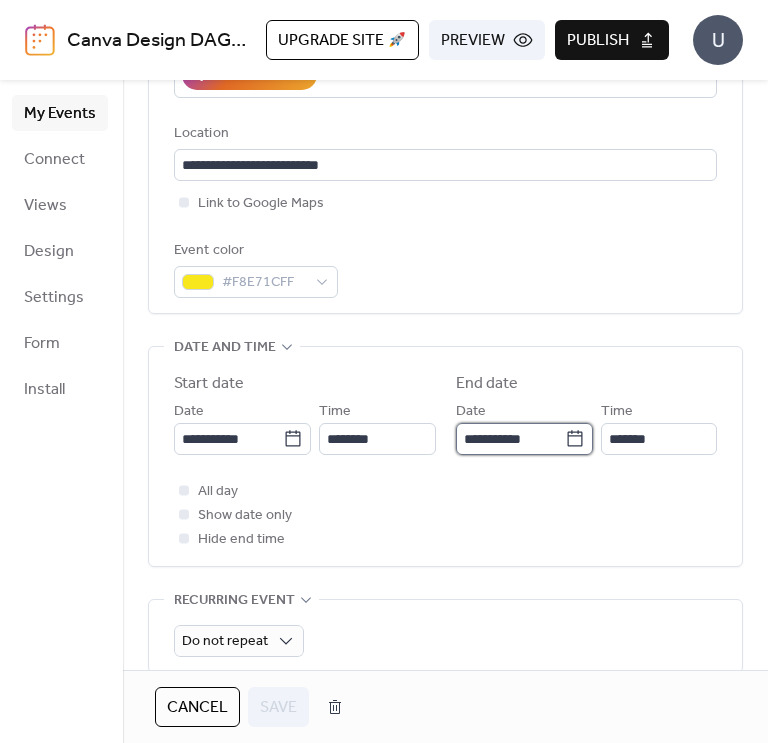 click on "**********" at bounding box center [510, 439] 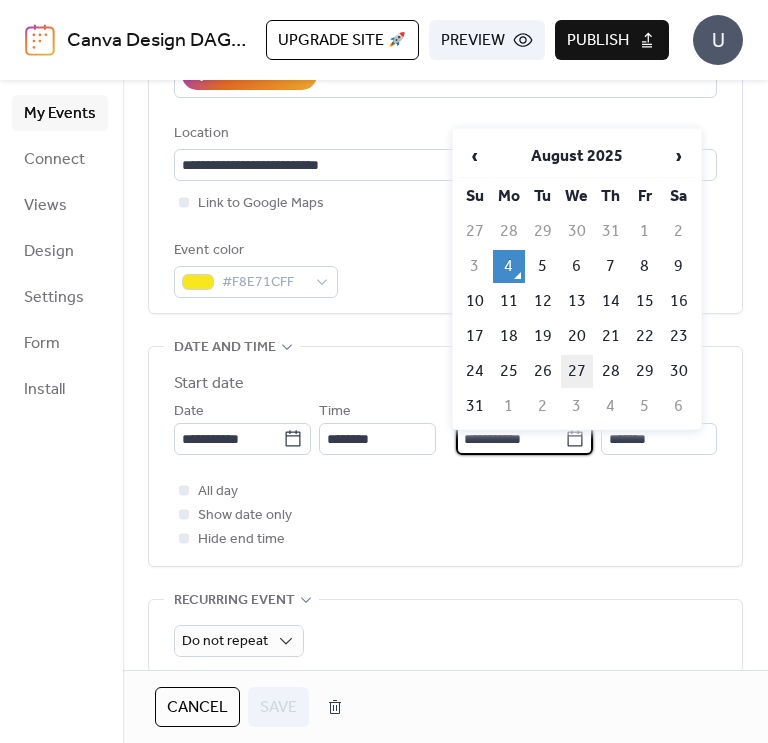 click on "27" at bounding box center [577, 371] 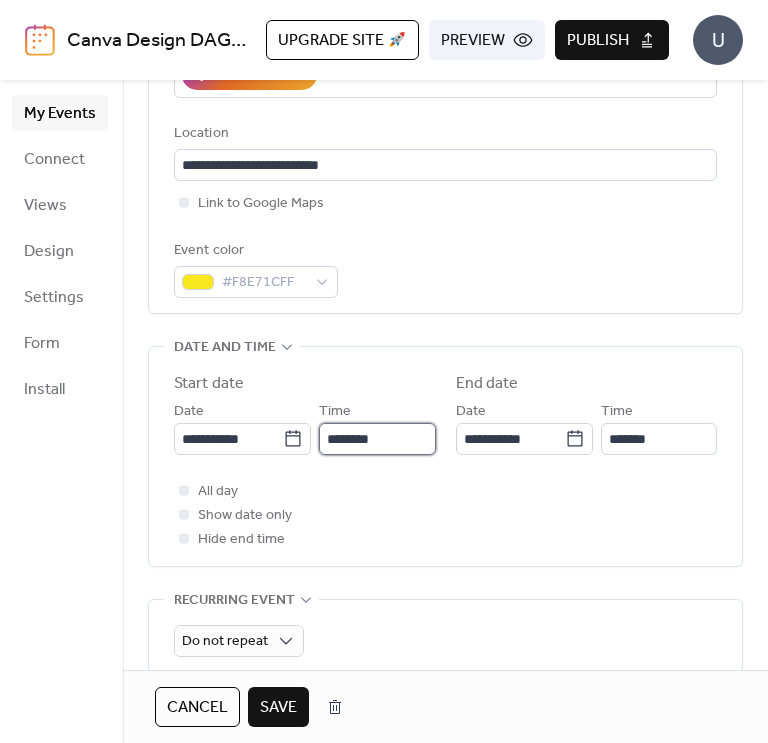 click on "********" at bounding box center (377, 439) 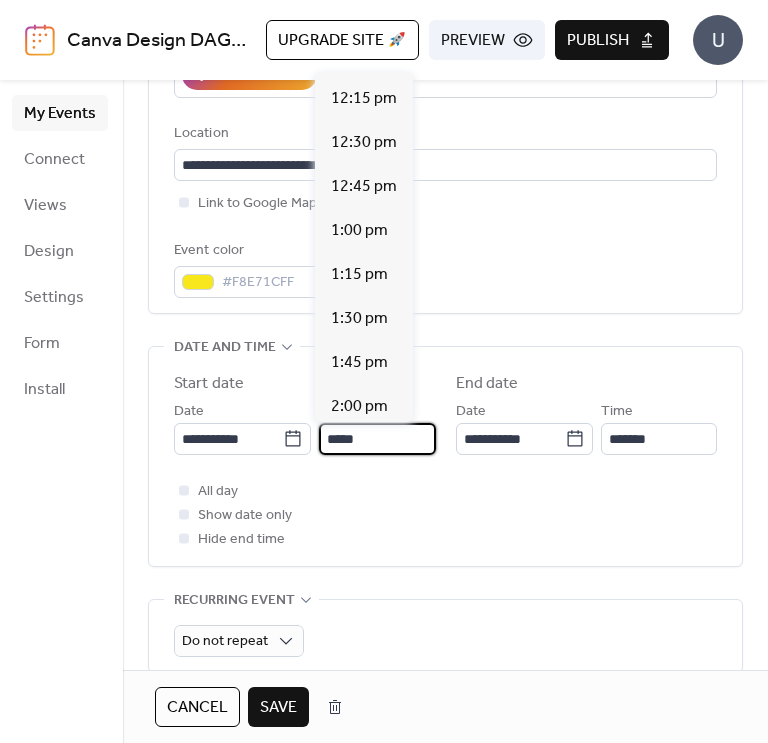 scroll, scrollTop: 0, scrollLeft: 0, axis: both 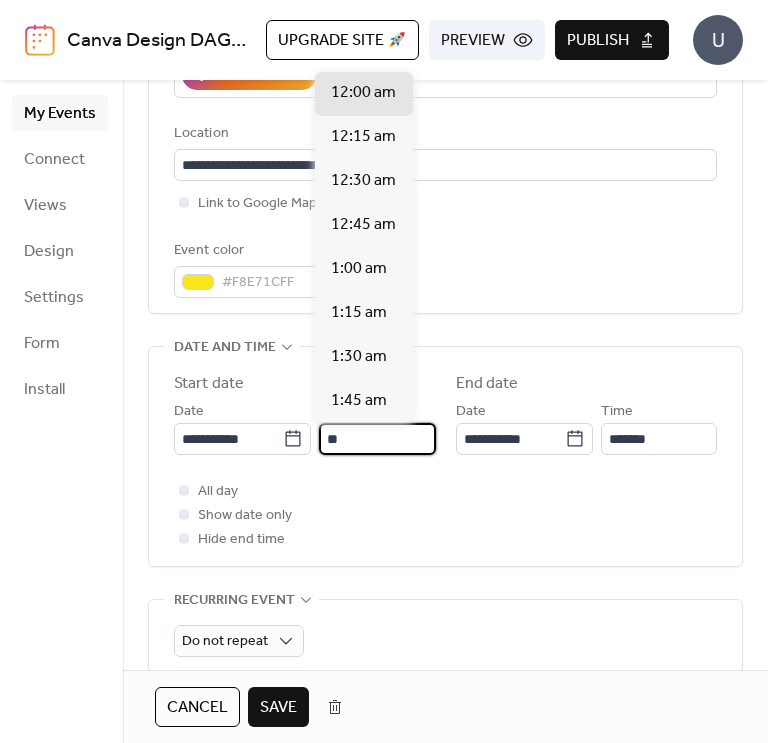 type on "*" 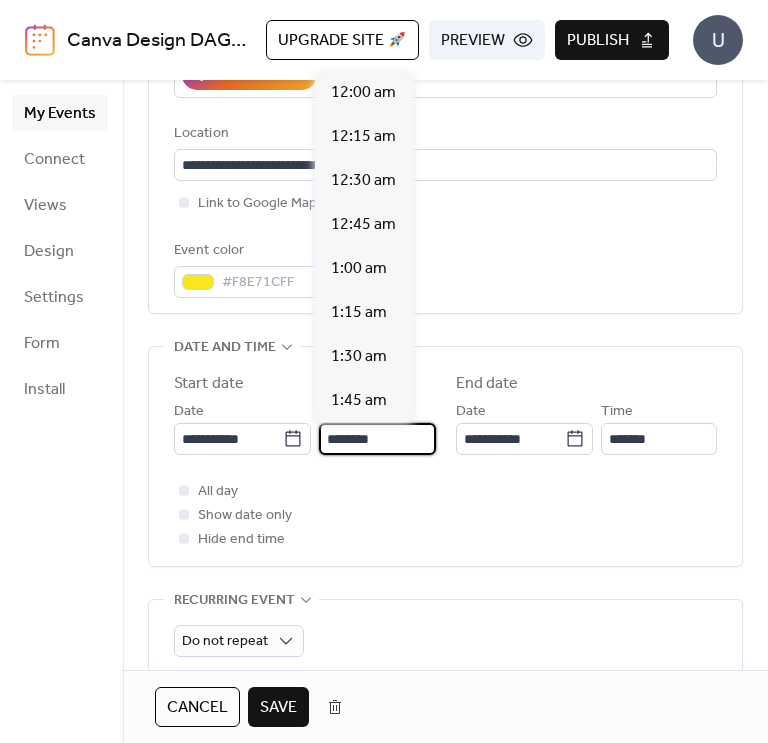 scroll, scrollTop: 2150, scrollLeft: 0, axis: vertical 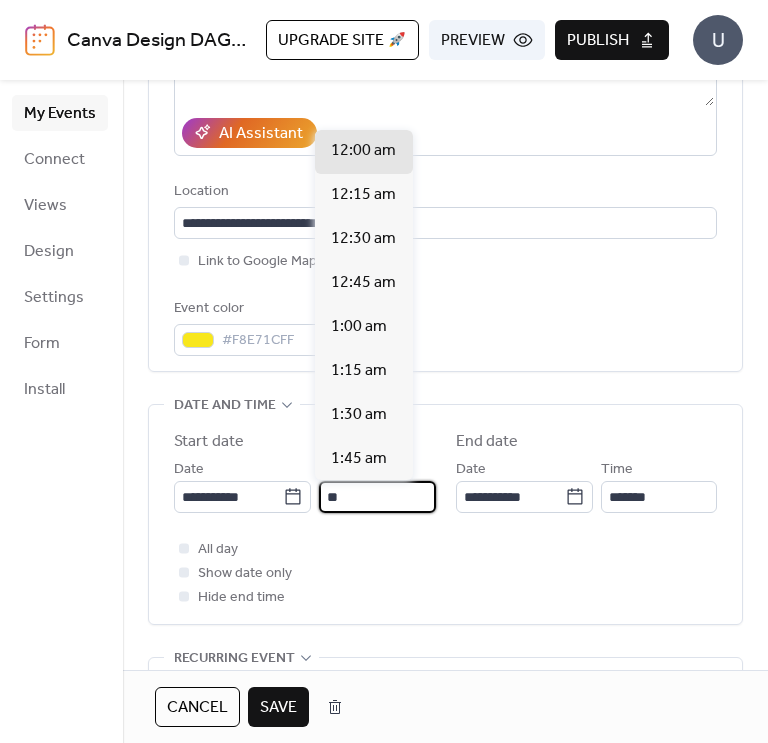 type on "*" 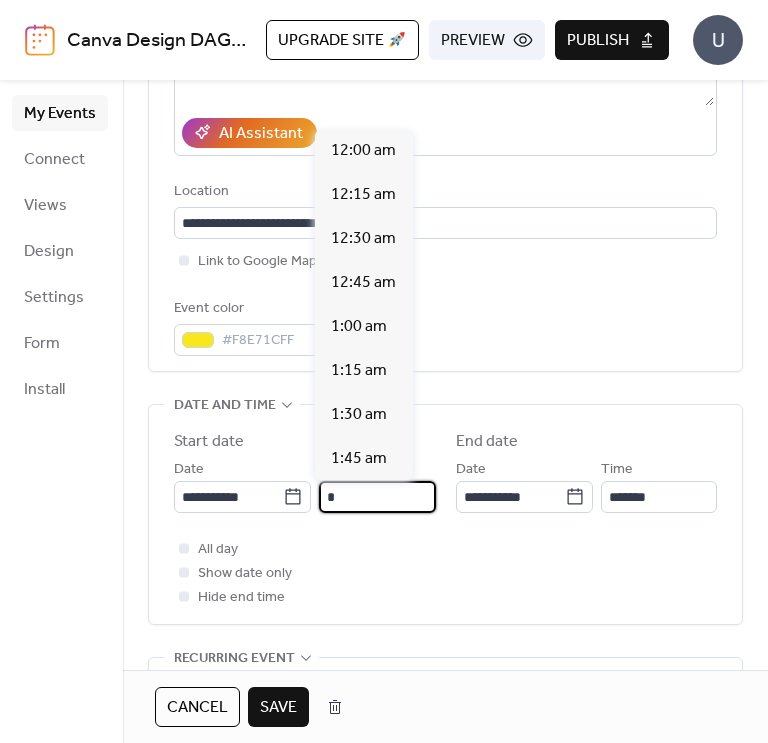 scroll, scrollTop: 1433, scrollLeft: 0, axis: vertical 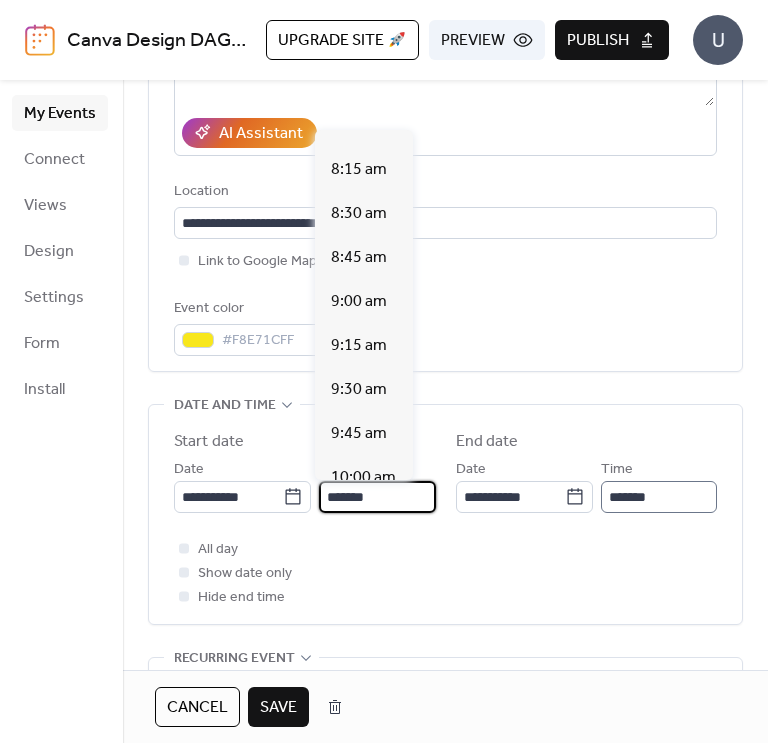 type on "*******" 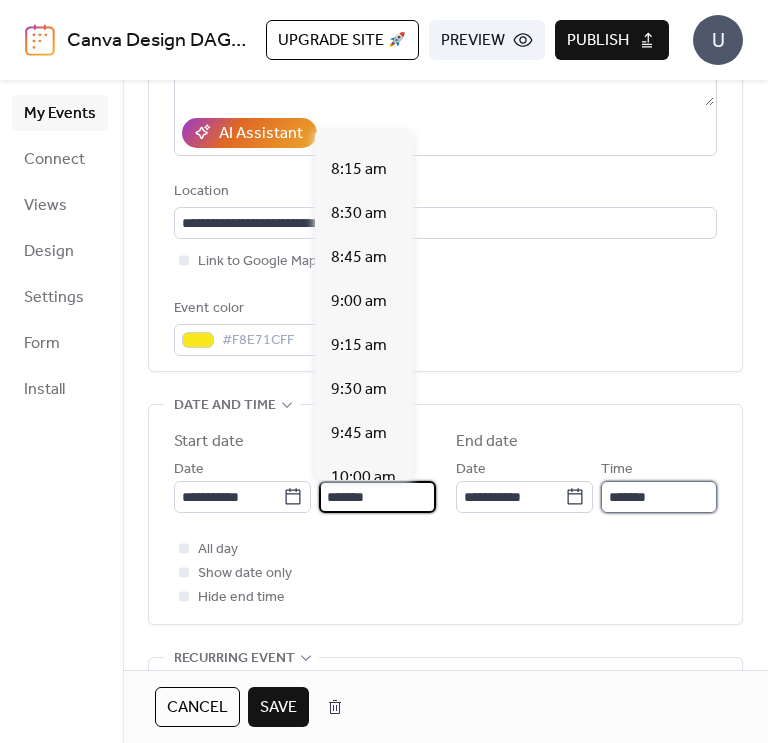 click on "*******" at bounding box center (659, 497) 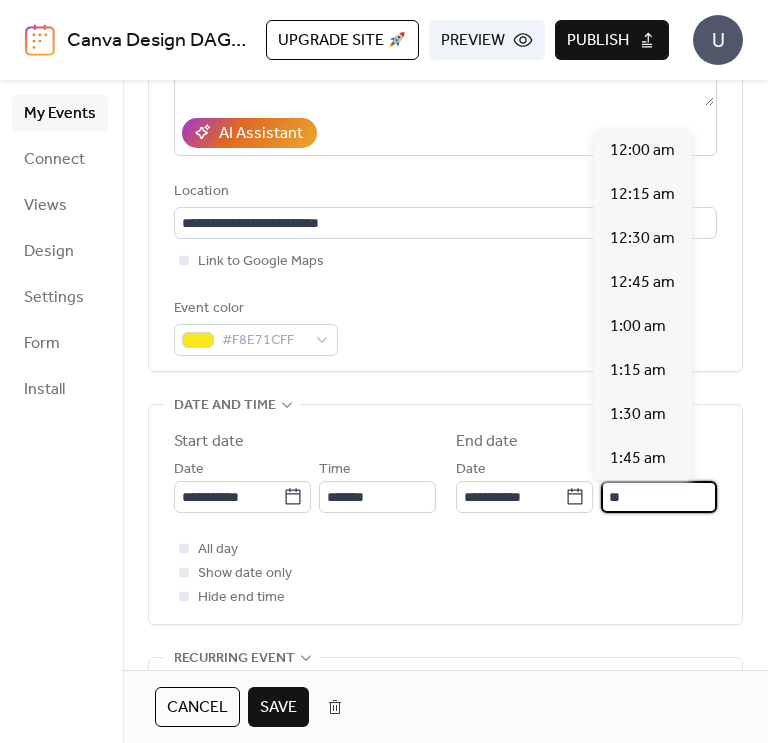 scroll, scrollTop: 1612, scrollLeft: 0, axis: vertical 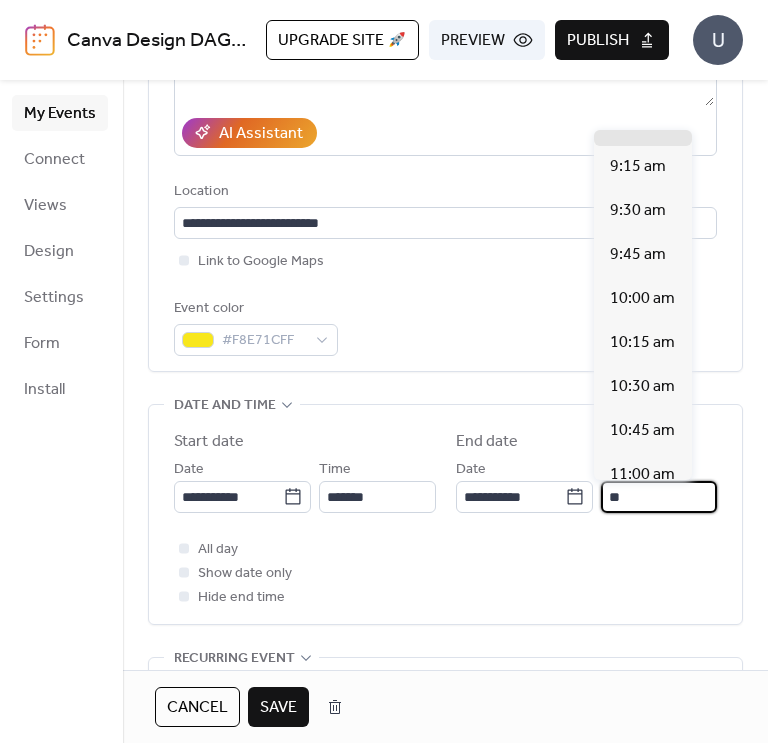 type on "*" 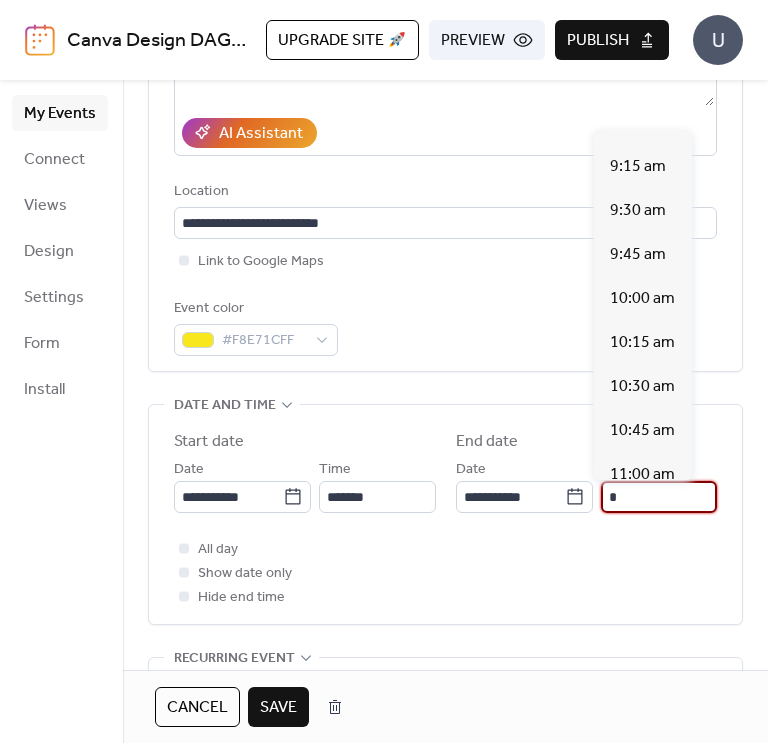 scroll, scrollTop: 537, scrollLeft: 0, axis: vertical 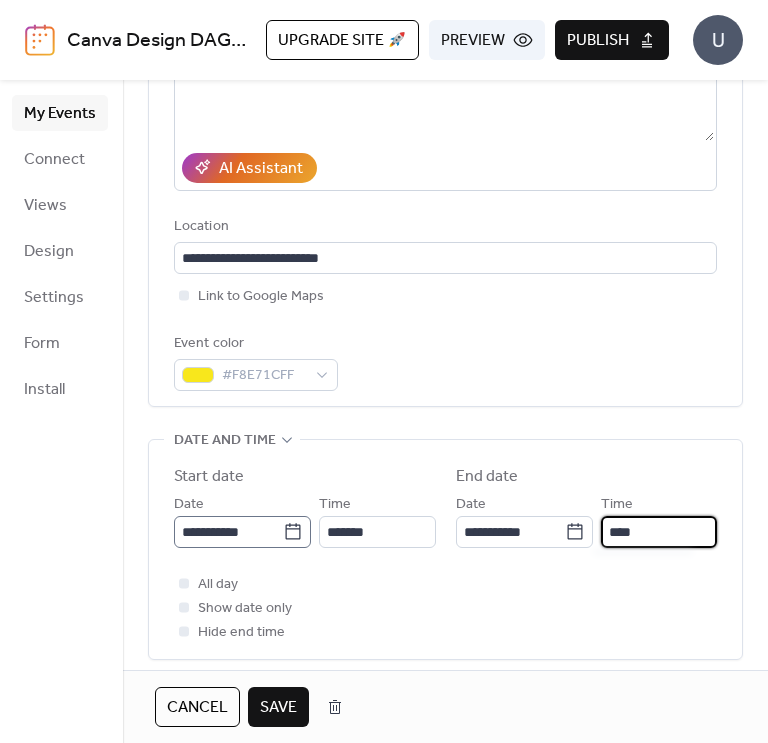 click on "**********" at bounding box center [242, 532] 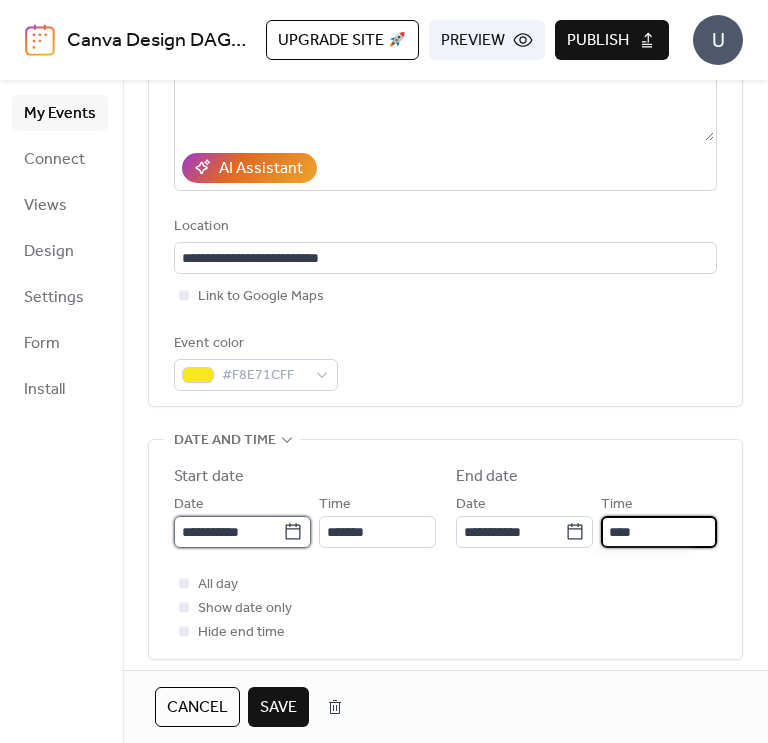 click on "**********" at bounding box center [228, 532] 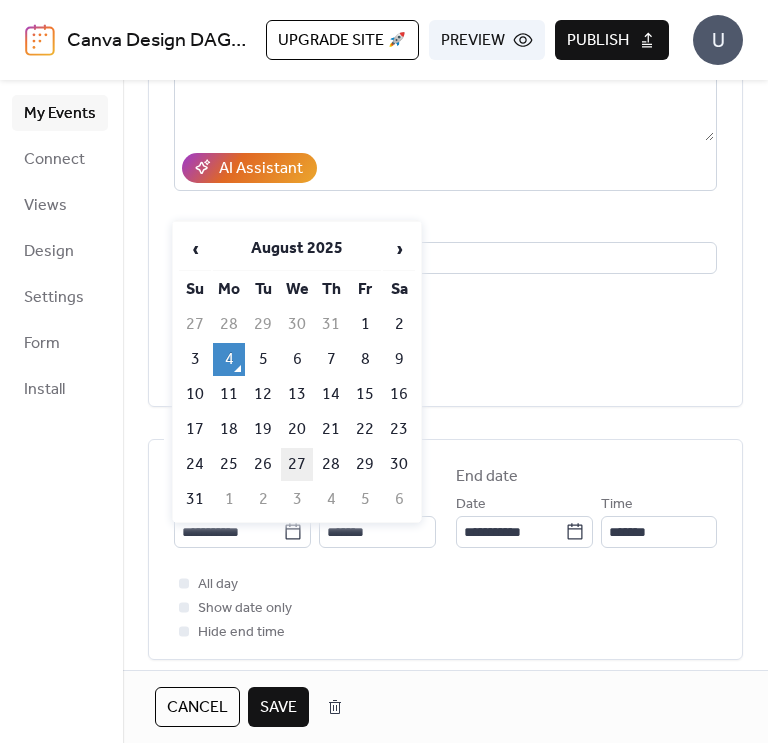 click on "27" at bounding box center [297, 464] 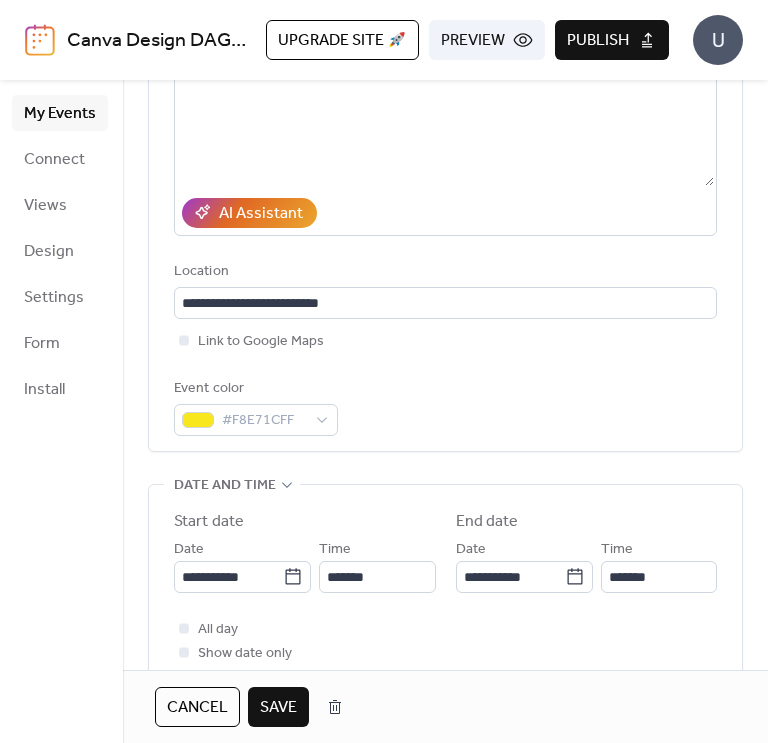 scroll, scrollTop: 276, scrollLeft: 0, axis: vertical 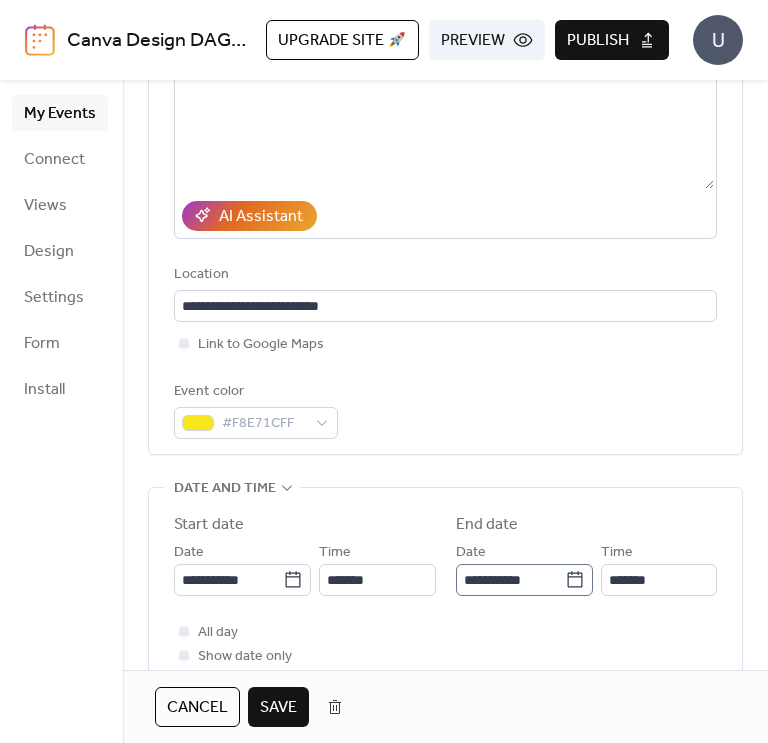 click 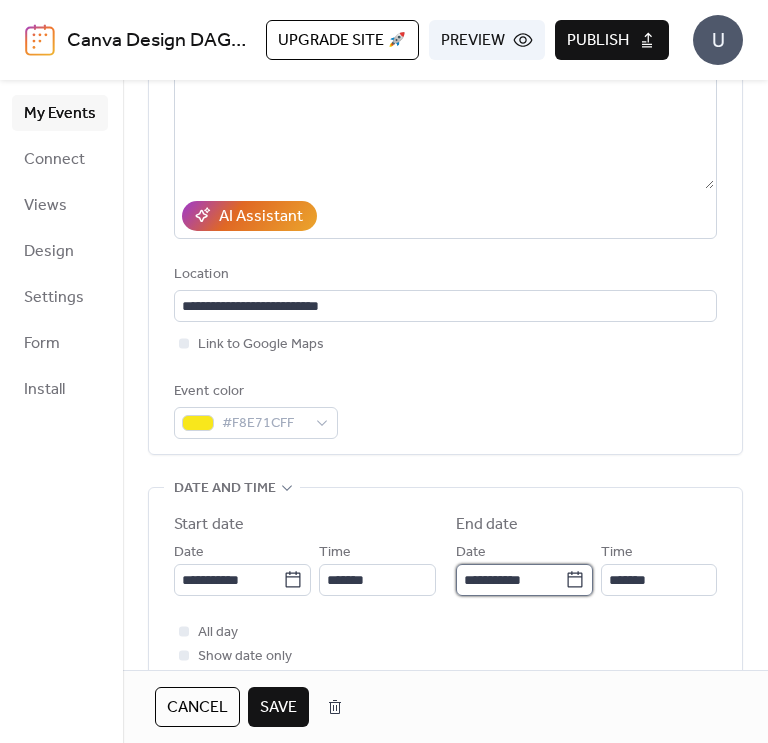 click on "**********" at bounding box center [510, 580] 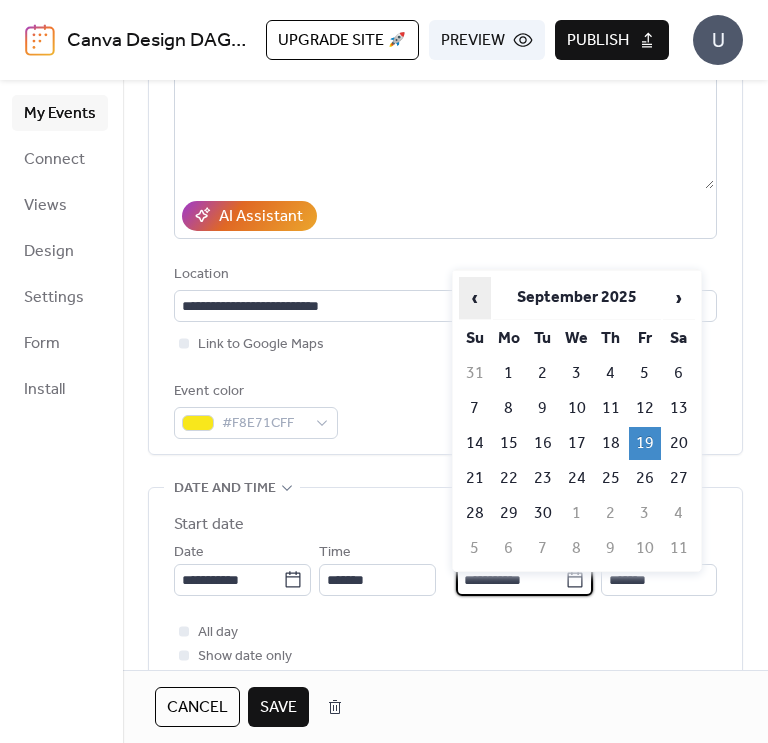 click on "‹" at bounding box center [475, 298] 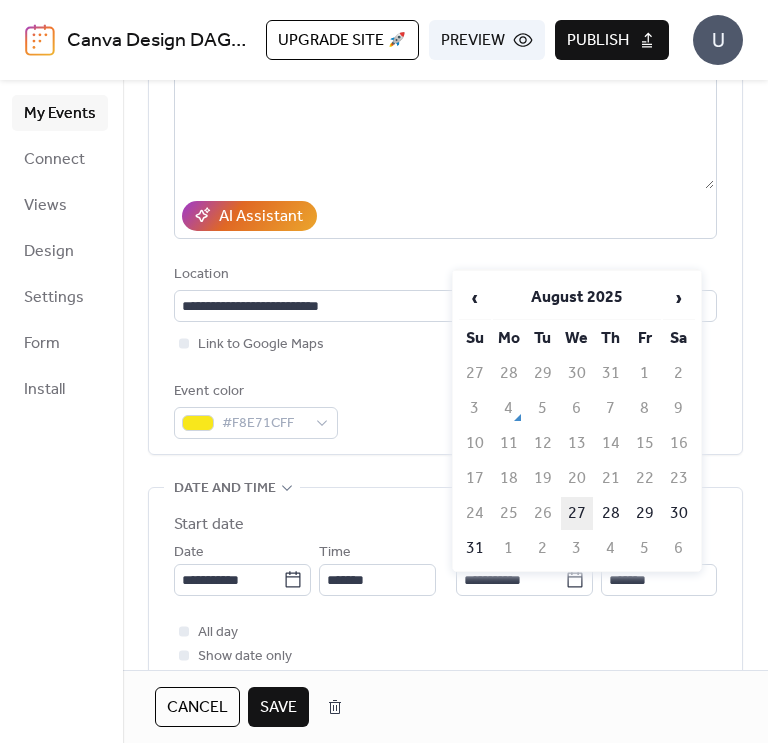 click on "27" at bounding box center (577, 513) 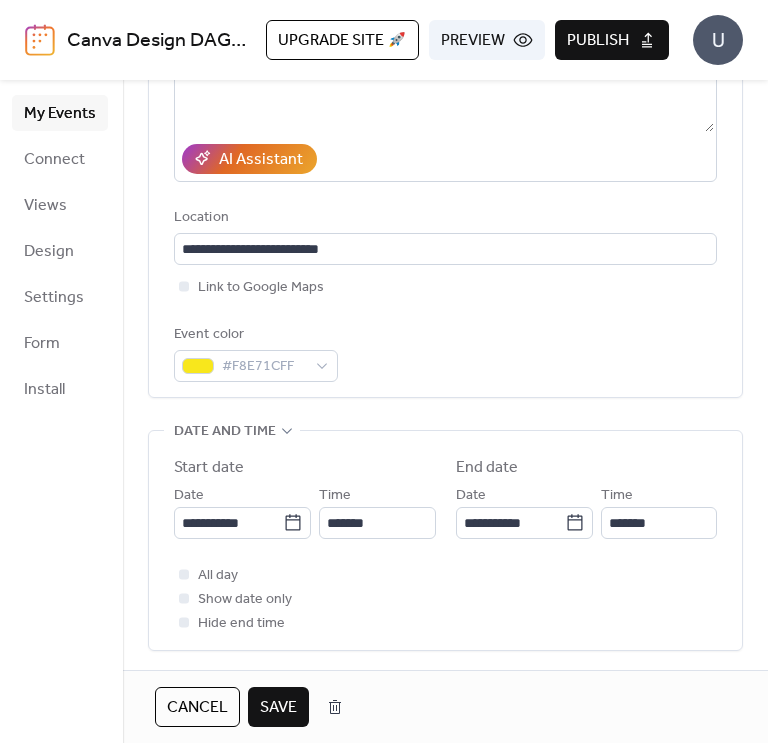 scroll, scrollTop: 338, scrollLeft: 0, axis: vertical 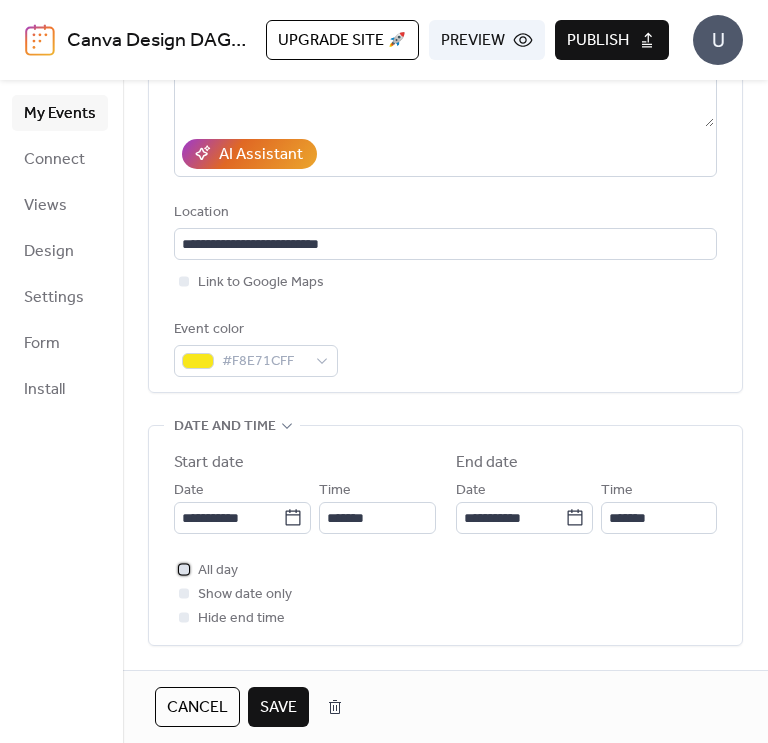 click at bounding box center (184, 569) 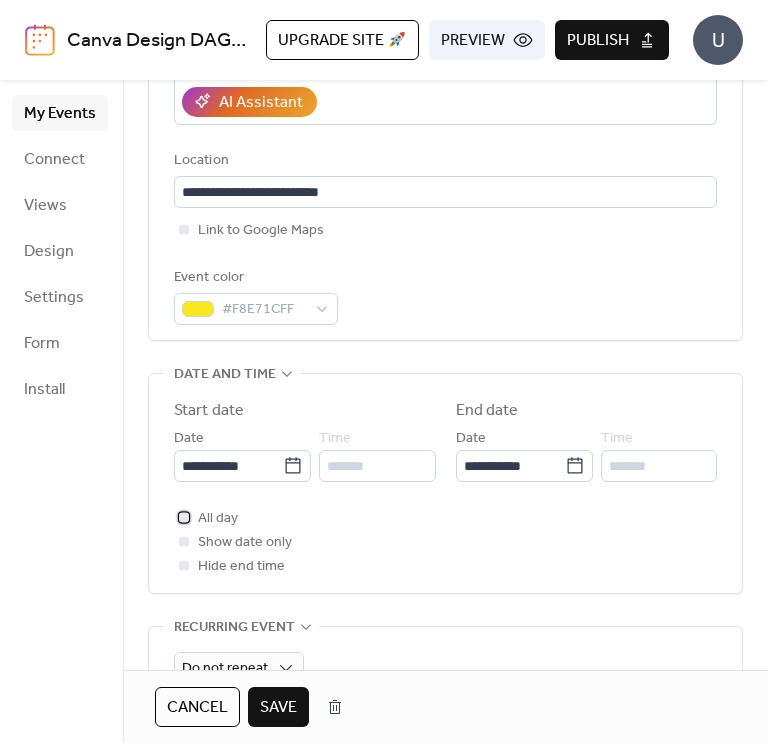 scroll, scrollTop: 392, scrollLeft: 0, axis: vertical 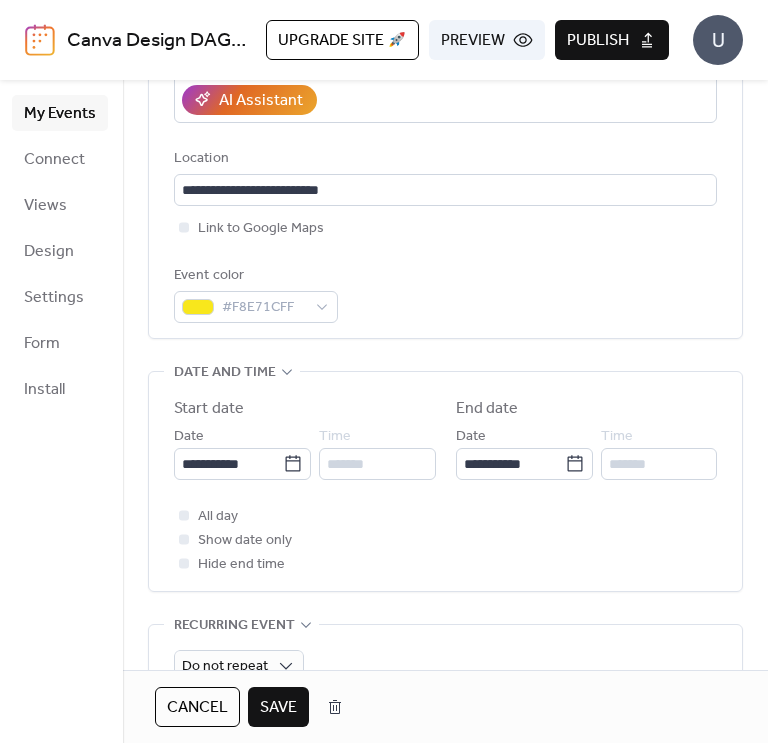 click on "*******" at bounding box center [377, 464] 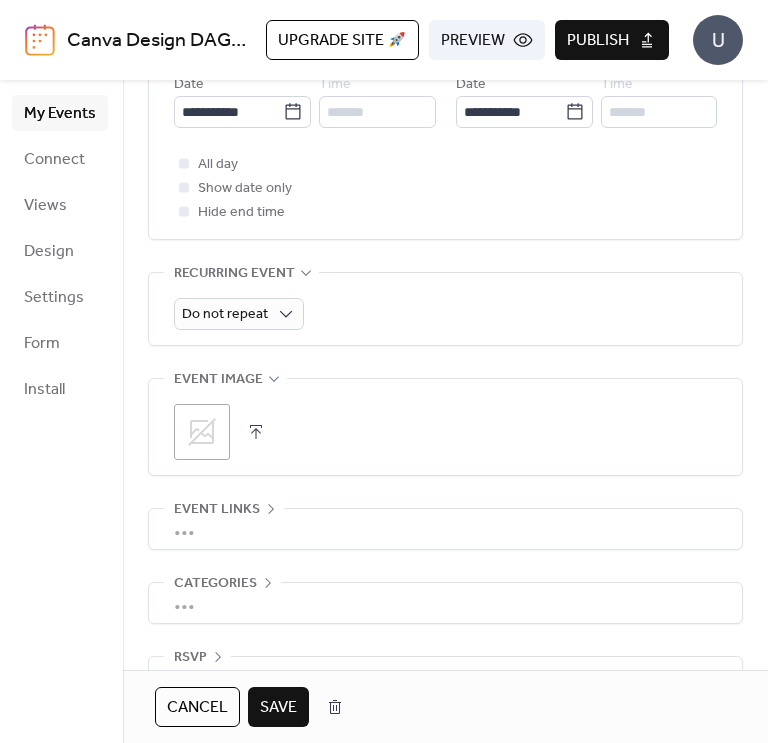 scroll, scrollTop: 747, scrollLeft: 0, axis: vertical 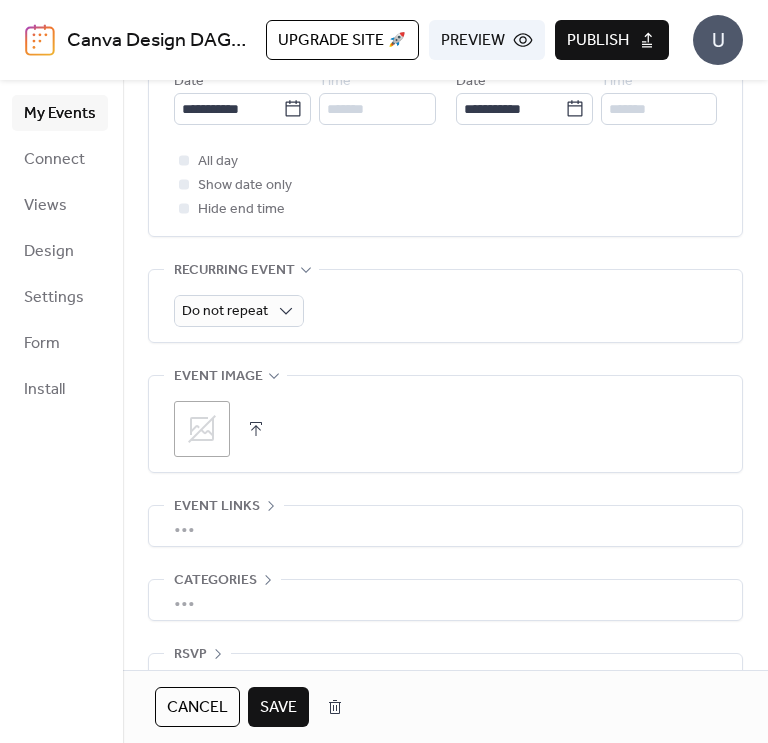 click on ";" at bounding box center (202, 429) 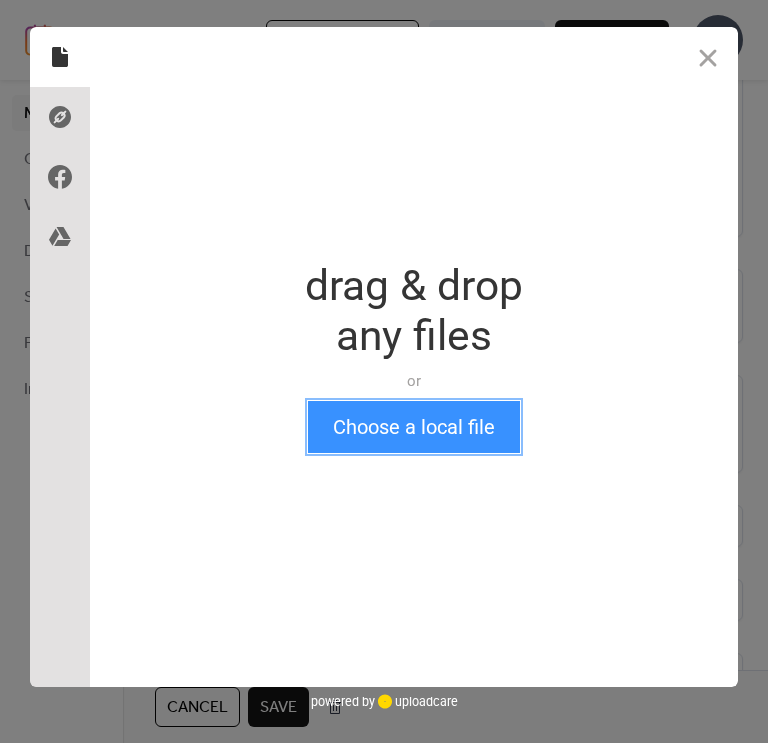 click on "Choose a local file" at bounding box center (414, 427) 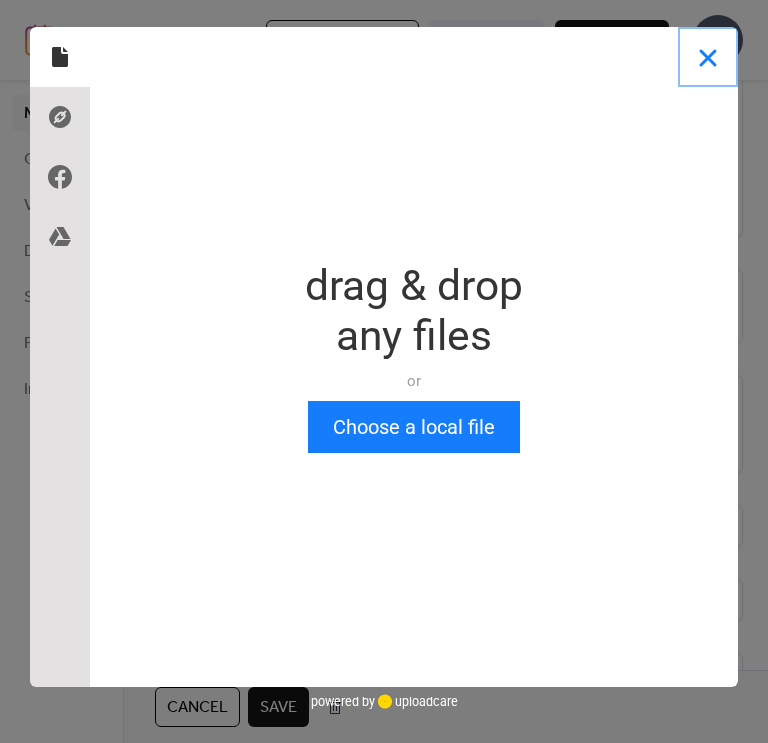 click at bounding box center (708, 57) 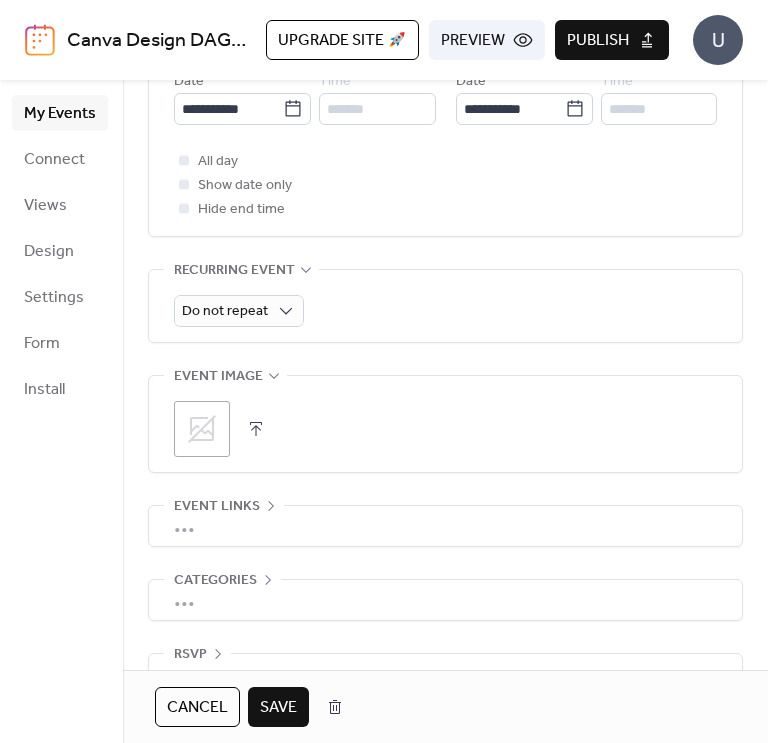 scroll, scrollTop: 792, scrollLeft: 0, axis: vertical 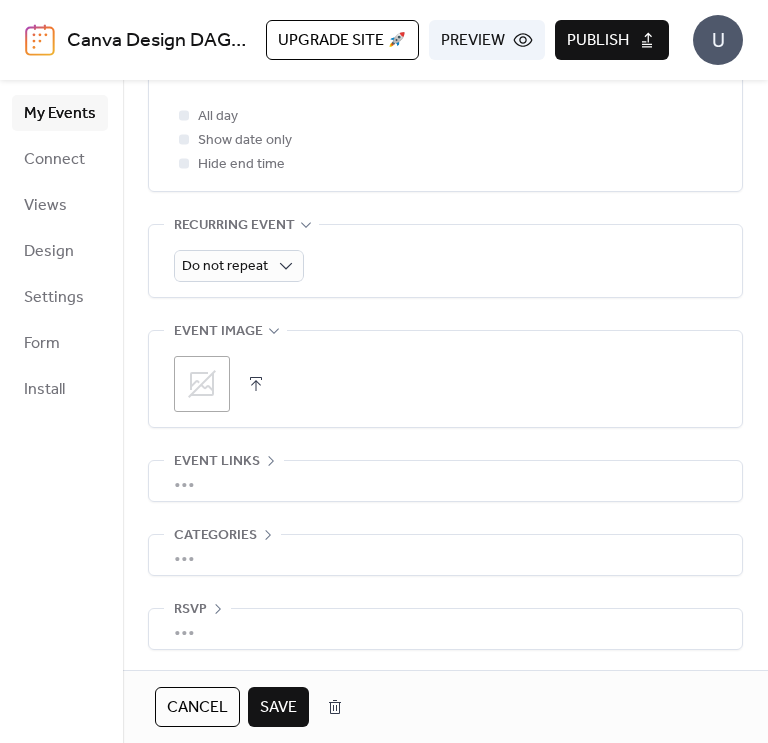 click on "Save" at bounding box center (278, 708) 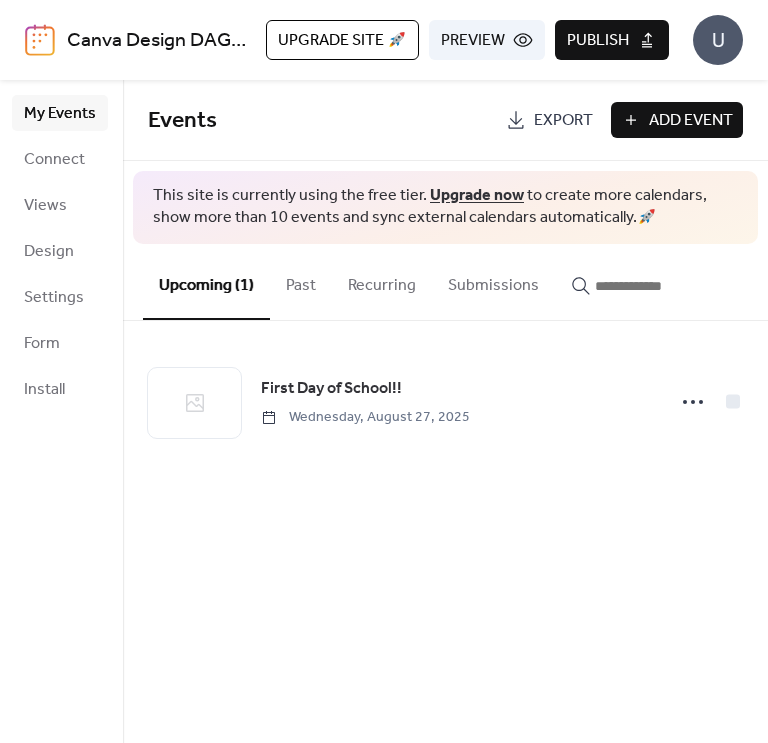 click on "Add Event" at bounding box center [691, 121] 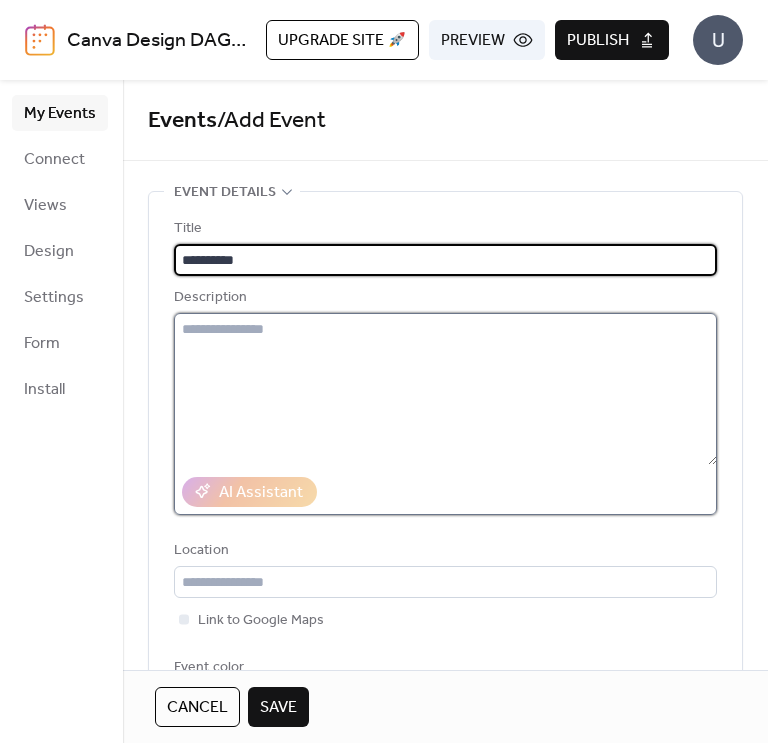 click at bounding box center [445, 389] 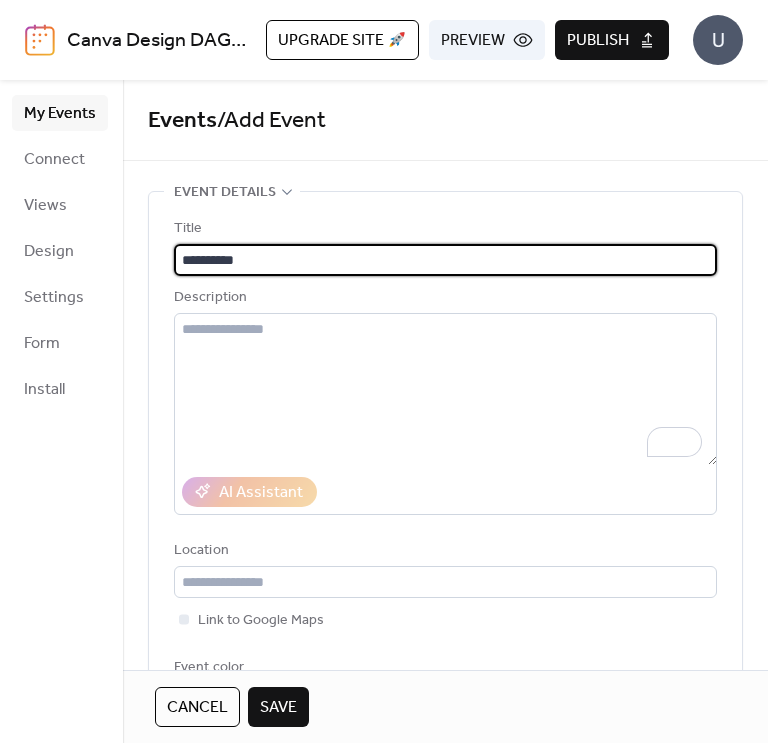 drag, startPoint x: 284, startPoint y: 255, endPoint x: 3, endPoint y: 222, distance: 282.9311 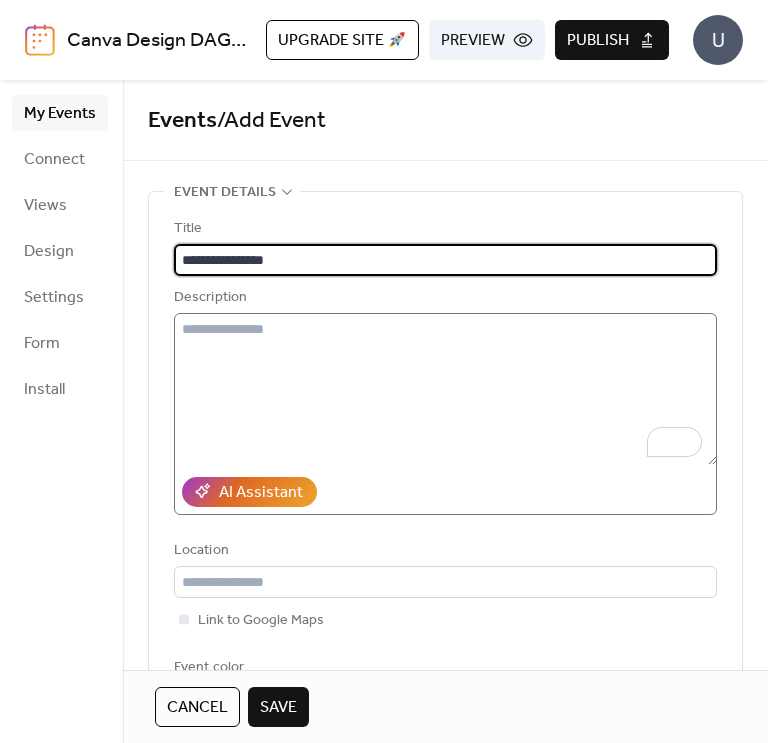 type on "**********" 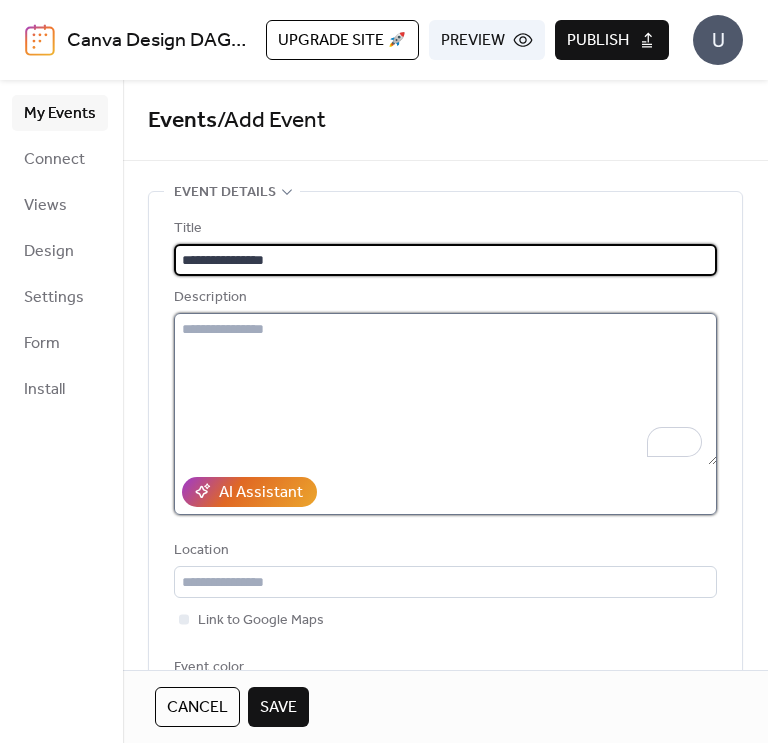 click at bounding box center (445, 389) 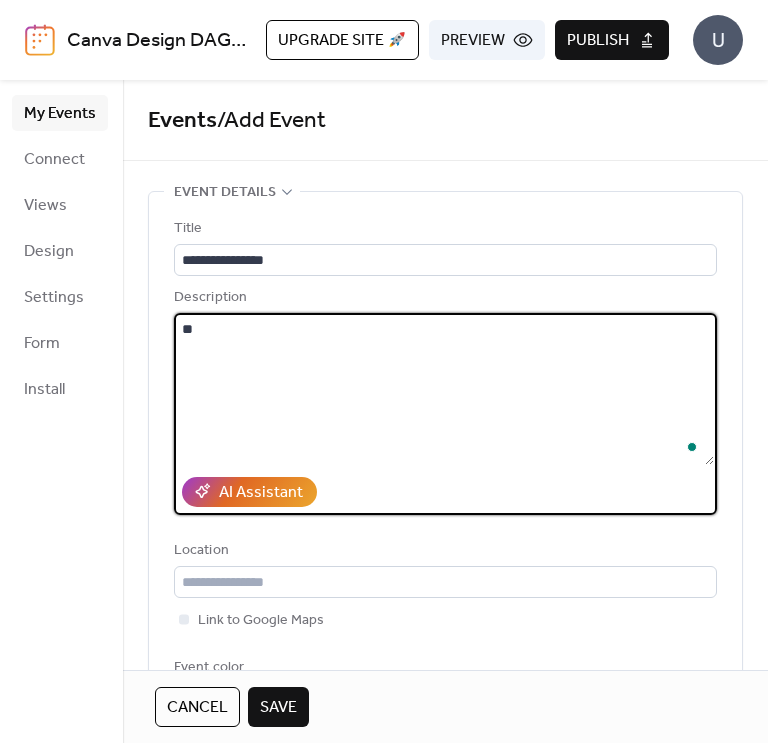 type on "*" 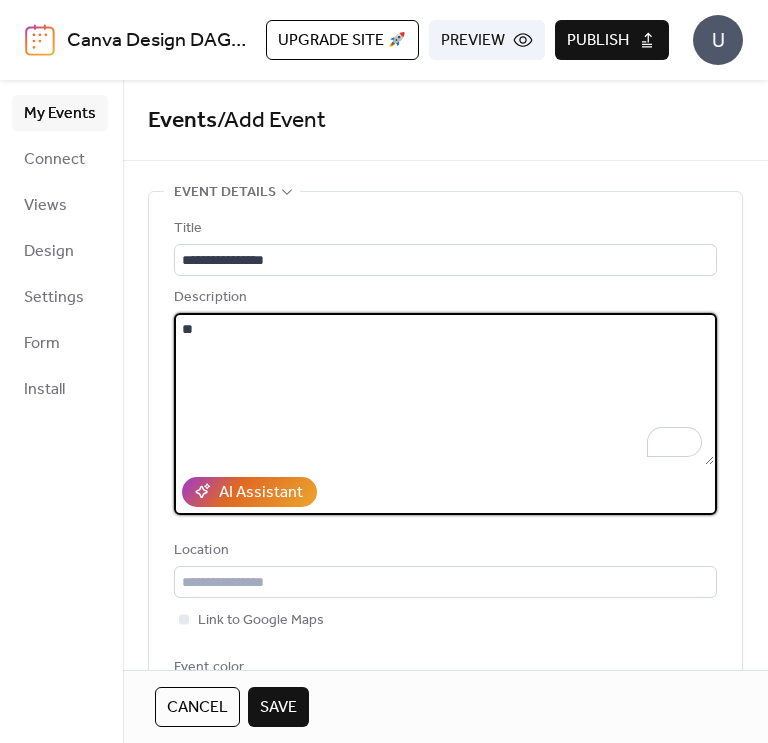 type on "*" 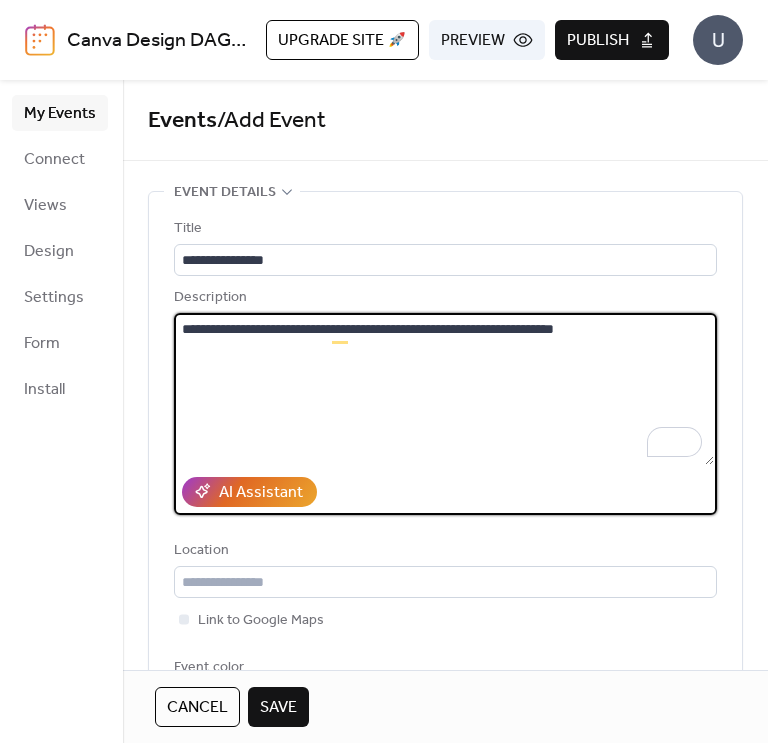 scroll, scrollTop: 47, scrollLeft: 0, axis: vertical 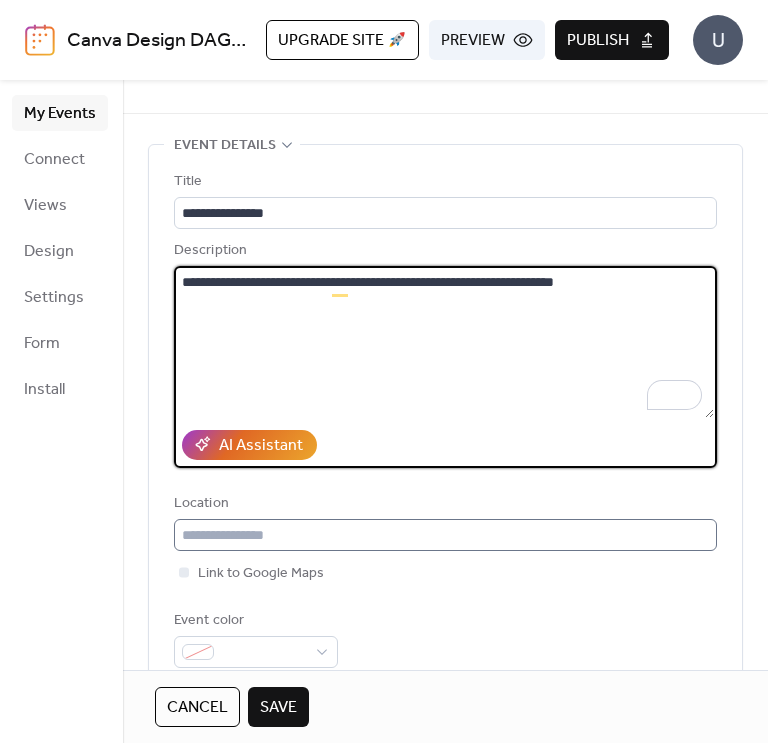 type on "**********" 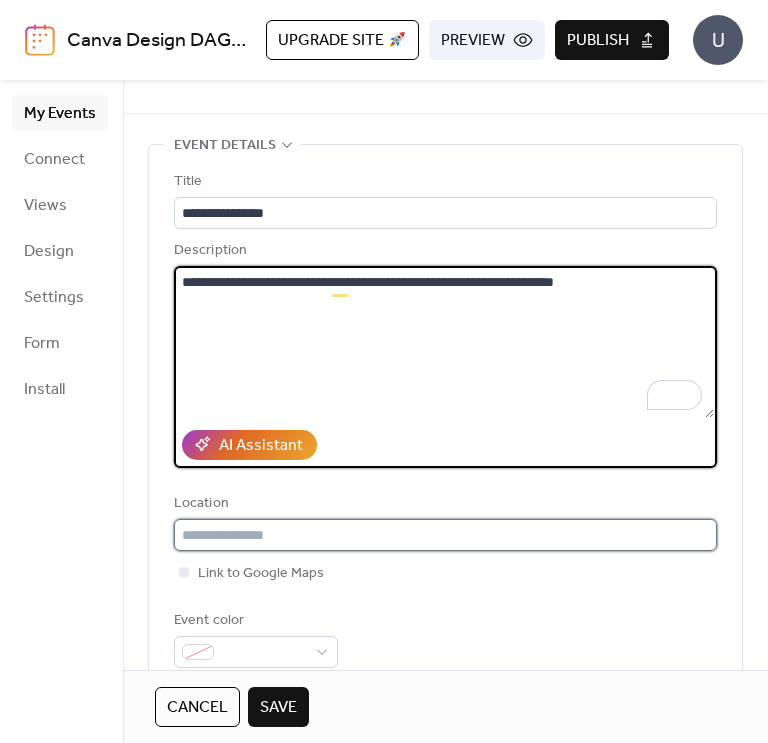 click at bounding box center (445, 535) 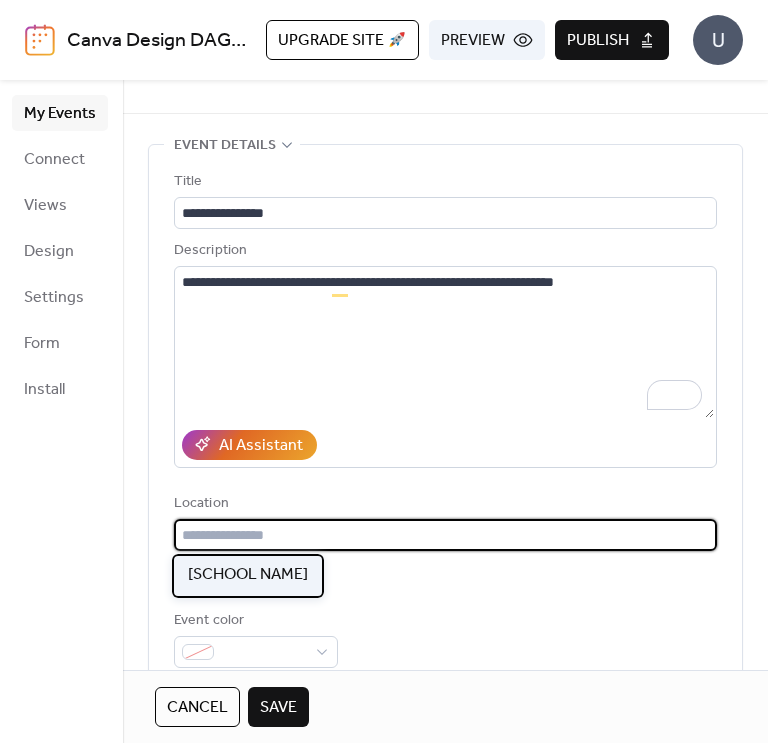 click on "[SCHOOL NAME]" at bounding box center [248, 575] 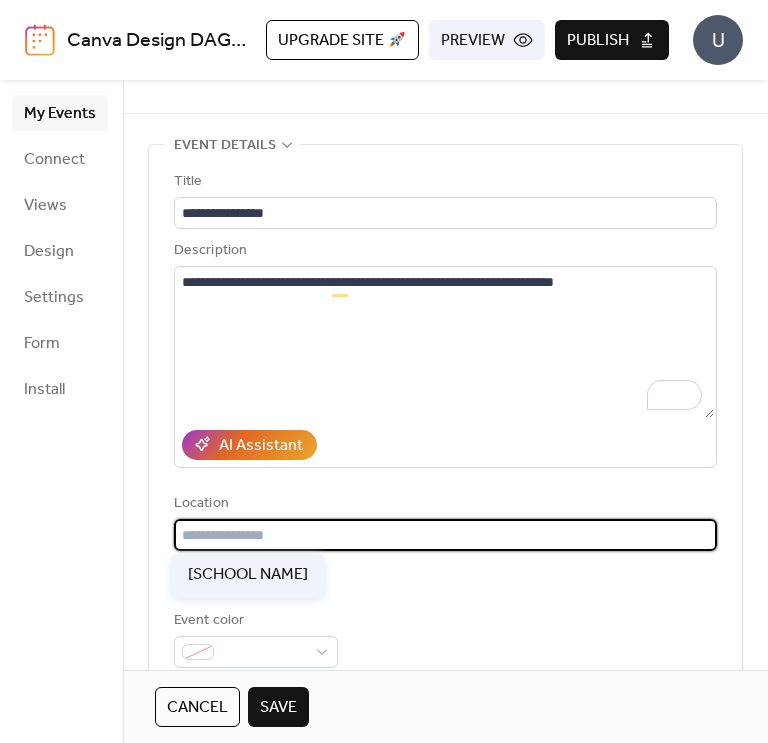 type on "**********" 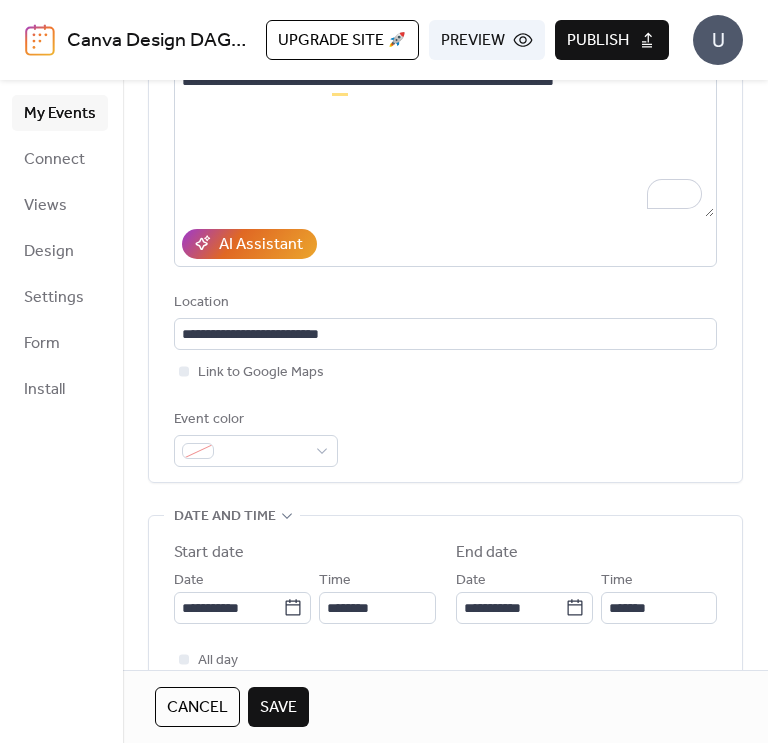 scroll, scrollTop: 252, scrollLeft: 0, axis: vertical 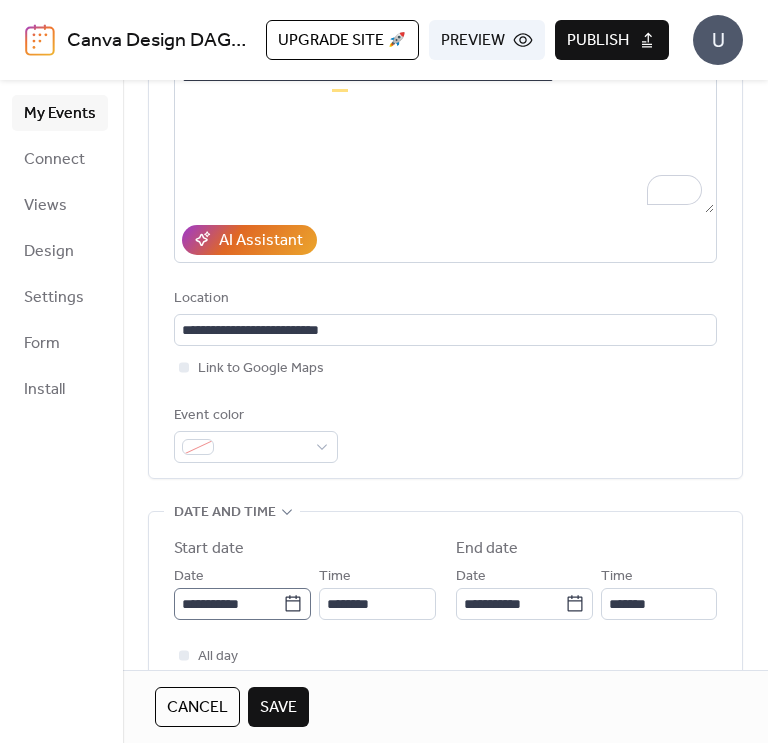 click 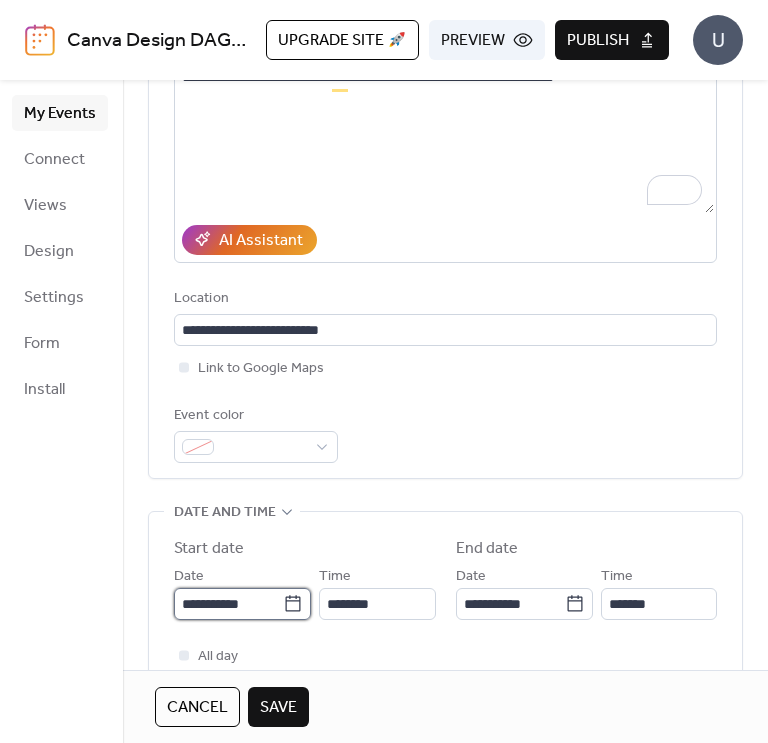 click on "**********" at bounding box center [228, 604] 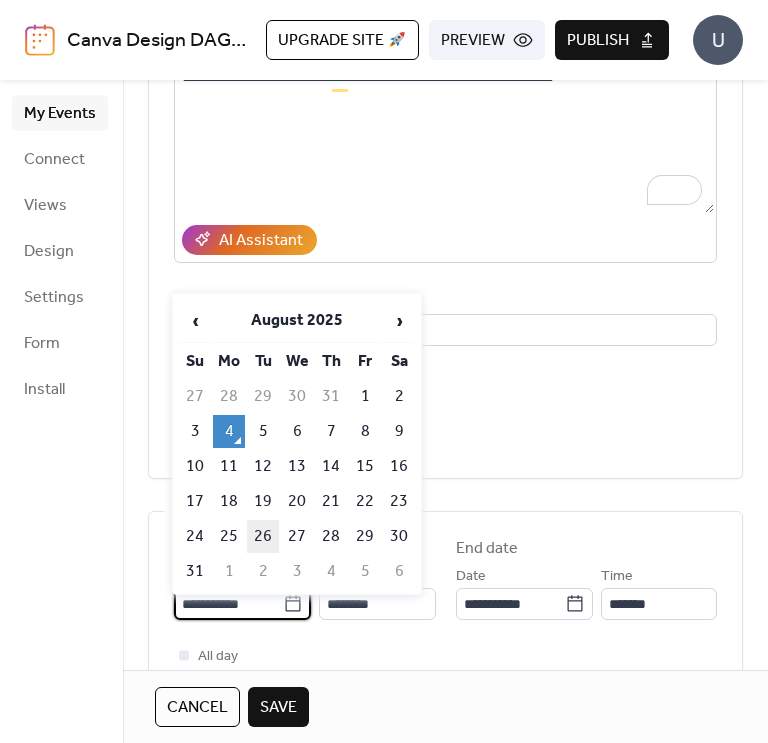 click on "26" at bounding box center (263, 536) 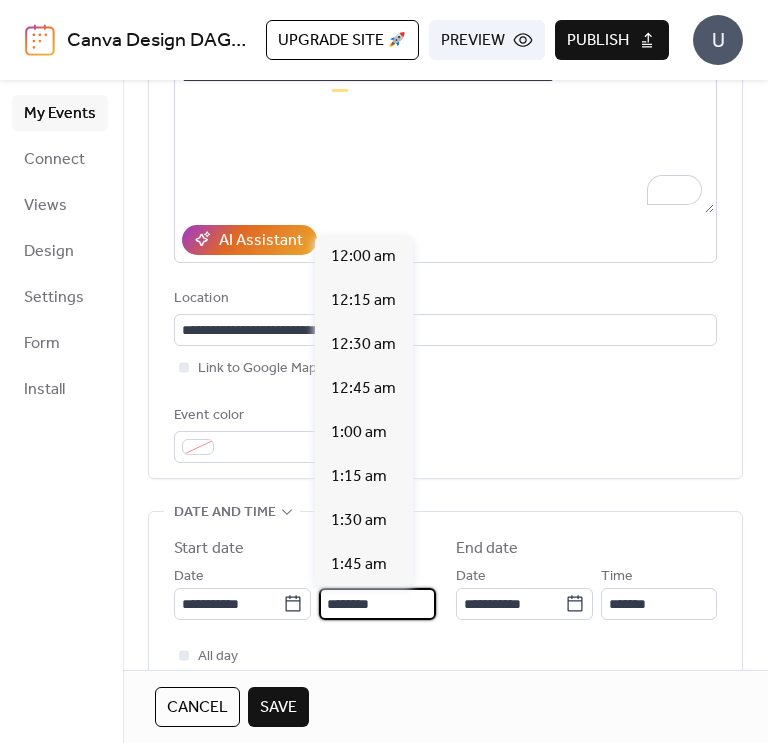 scroll, scrollTop: 0, scrollLeft: 0, axis: both 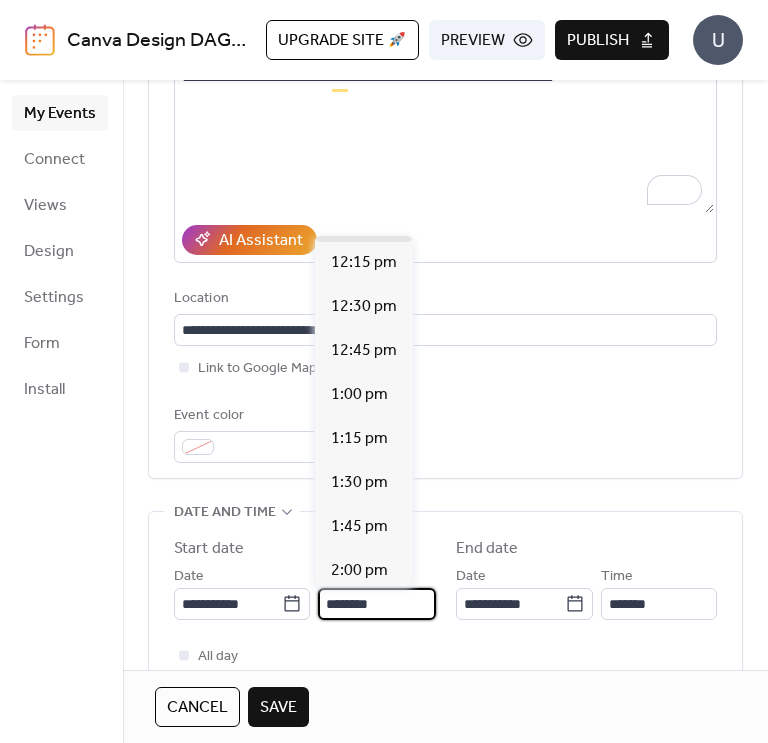 drag, startPoint x: 393, startPoint y: 605, endPoint x: 306, endPoint y: 616, distance: 87.69264 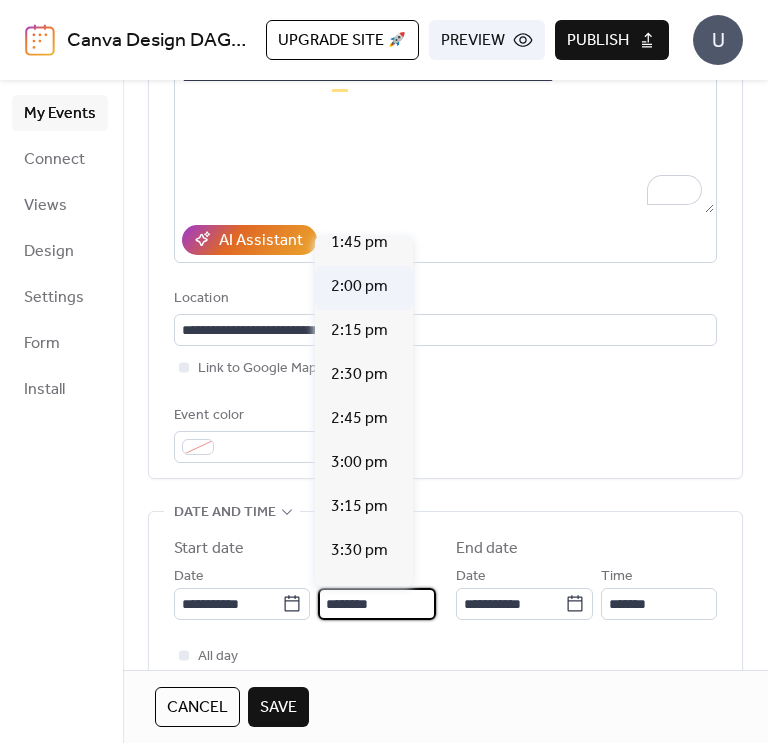 scroll, scrollTop: 2435, scrollLeft: 0, axis: vertical 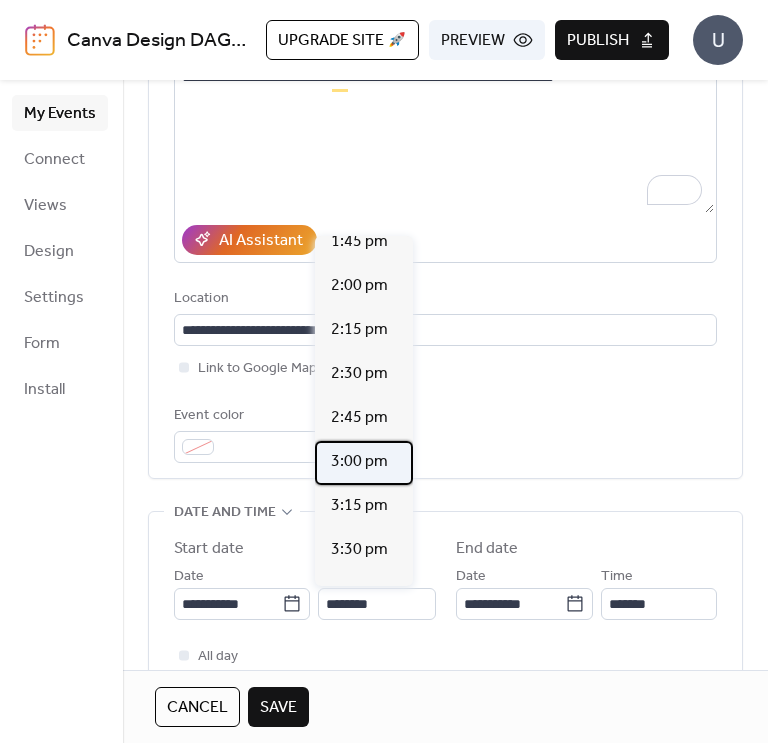click on "3:00 pm" at bounding box center [364, 463] 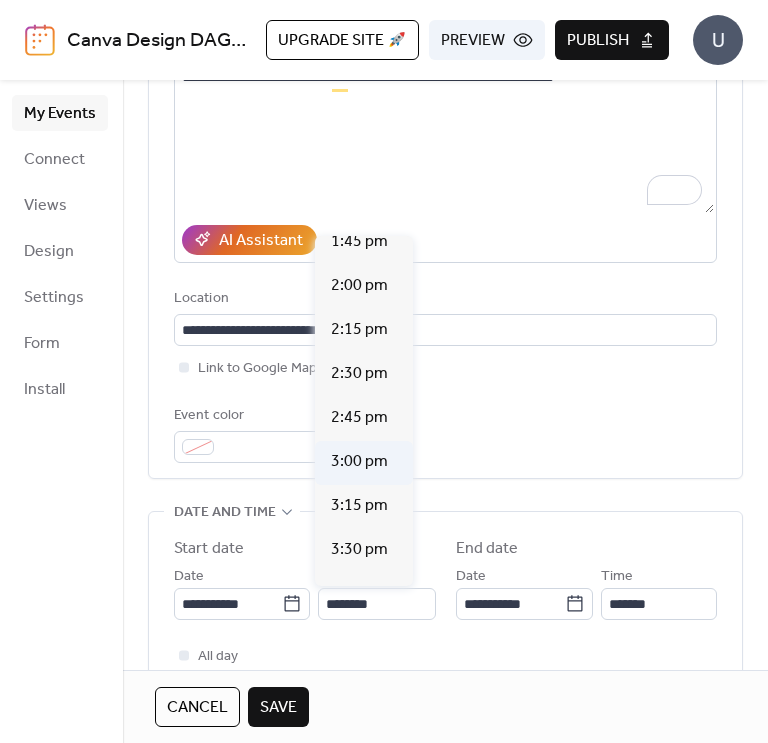 type on "*******" 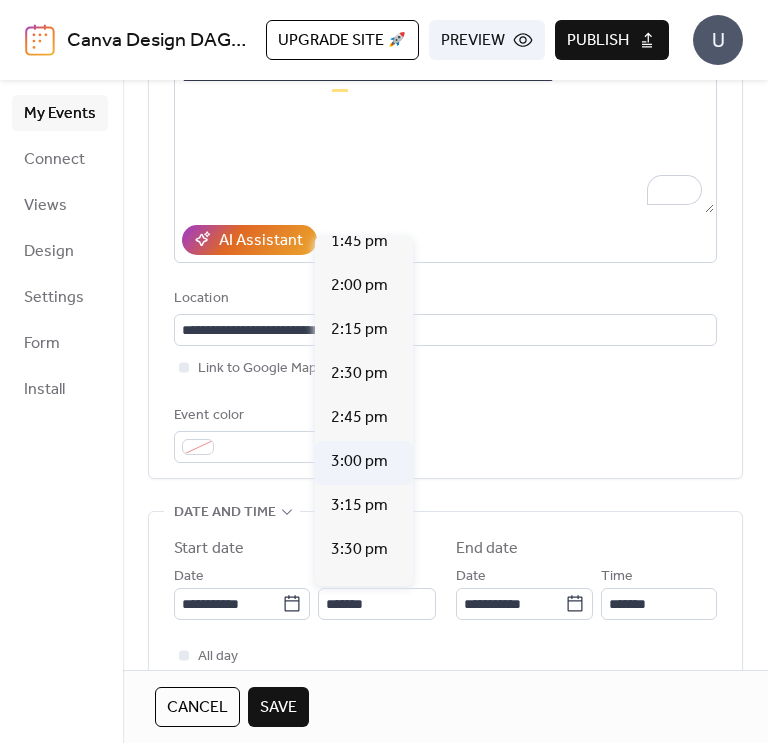 scroll, scrollTop: 0, scrollLeft: 0, axis: both 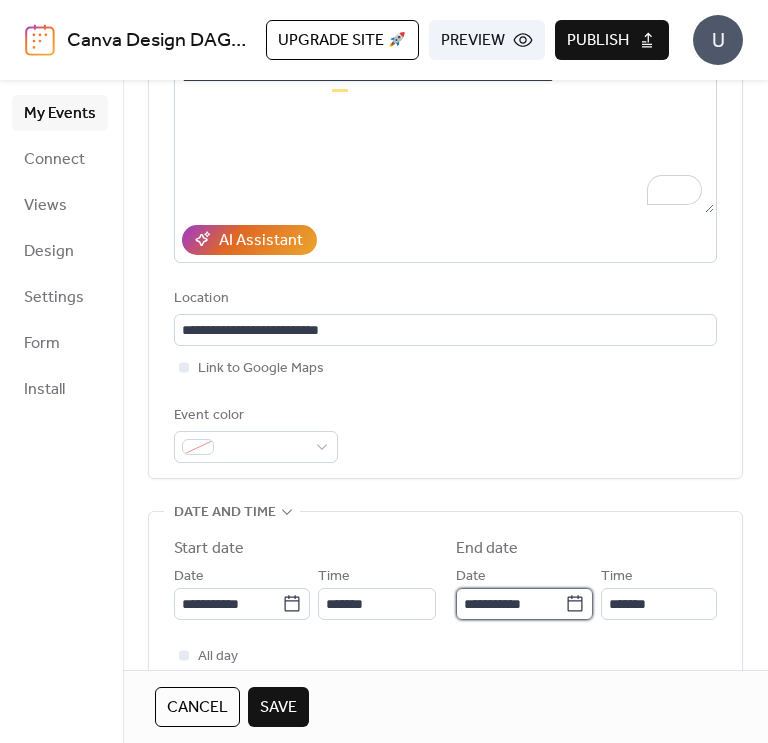 click on "**********" at bounding box center (510, 604) 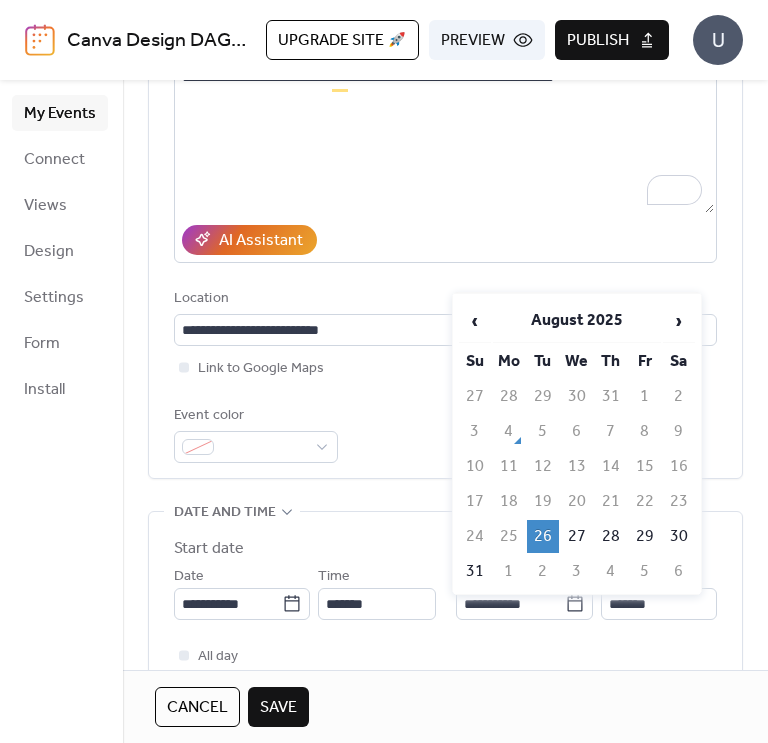 click on "26" at bounding box center (543, 536) 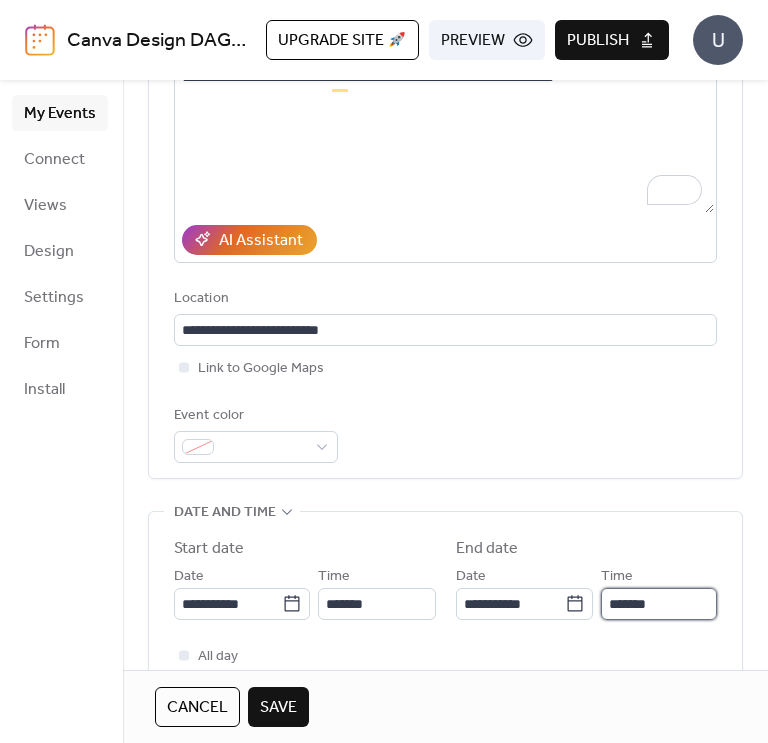 click on "*******" at bounding box center (659, 604) 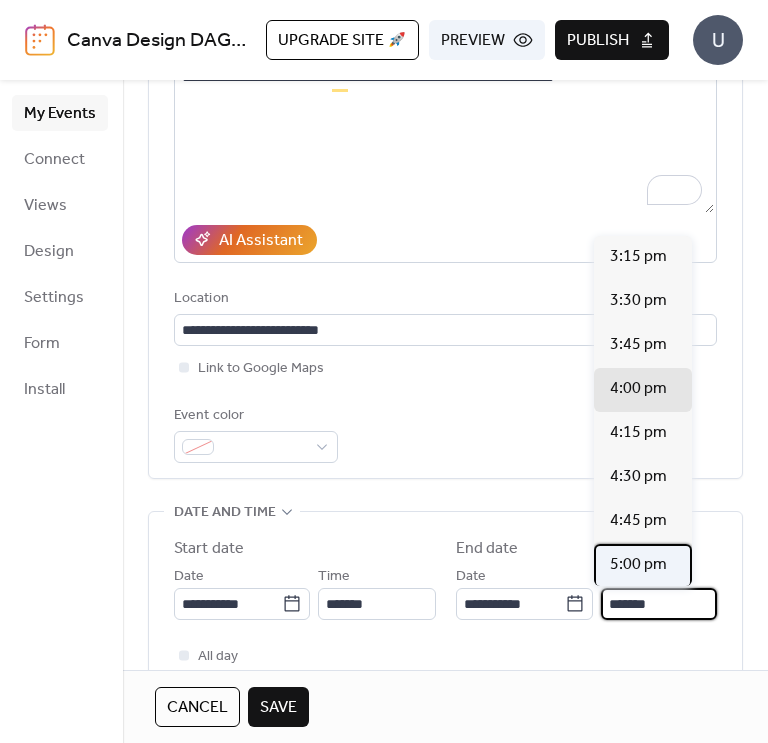 click on "5:00 pm" at bounding box center (638, 565) 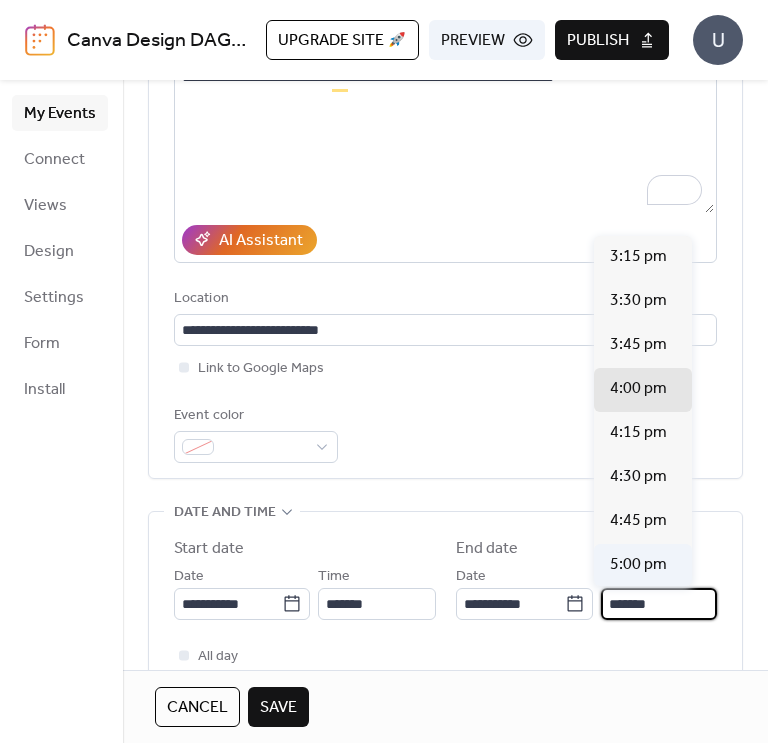 type on "*******" 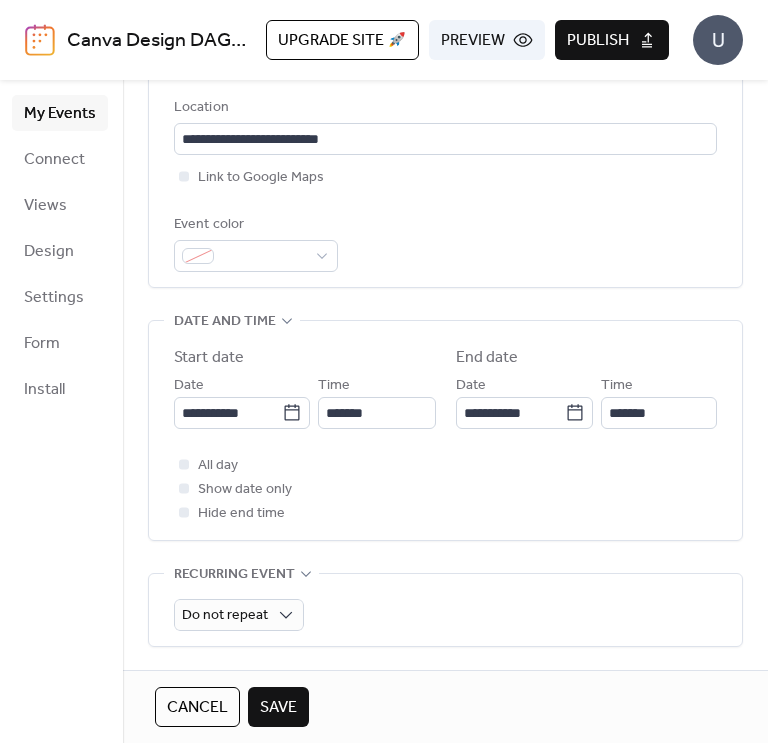 scroll, scrollTop: 448, scrollLeft: 0, axis: vertical 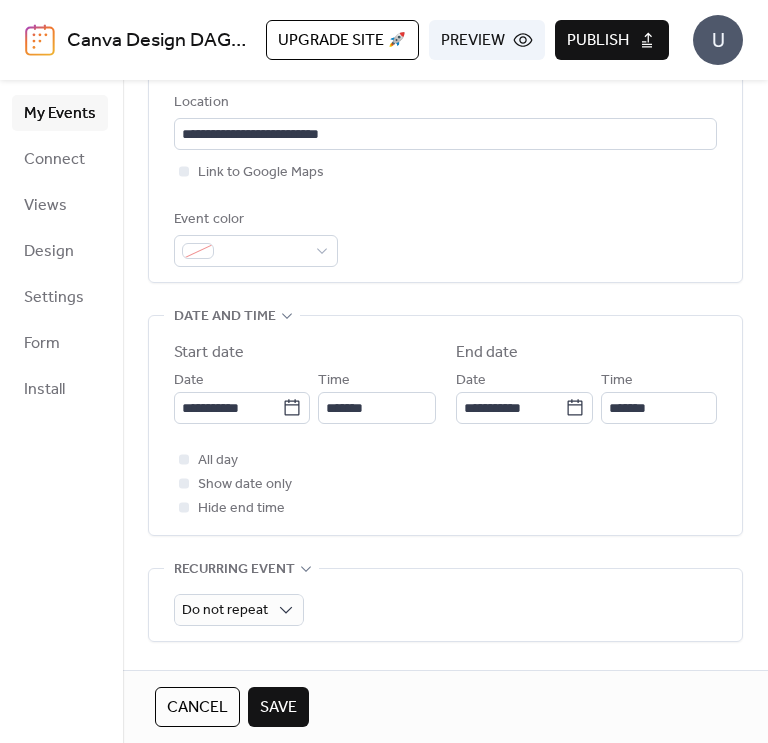 click on "Save" at bounding box center (278, 708) 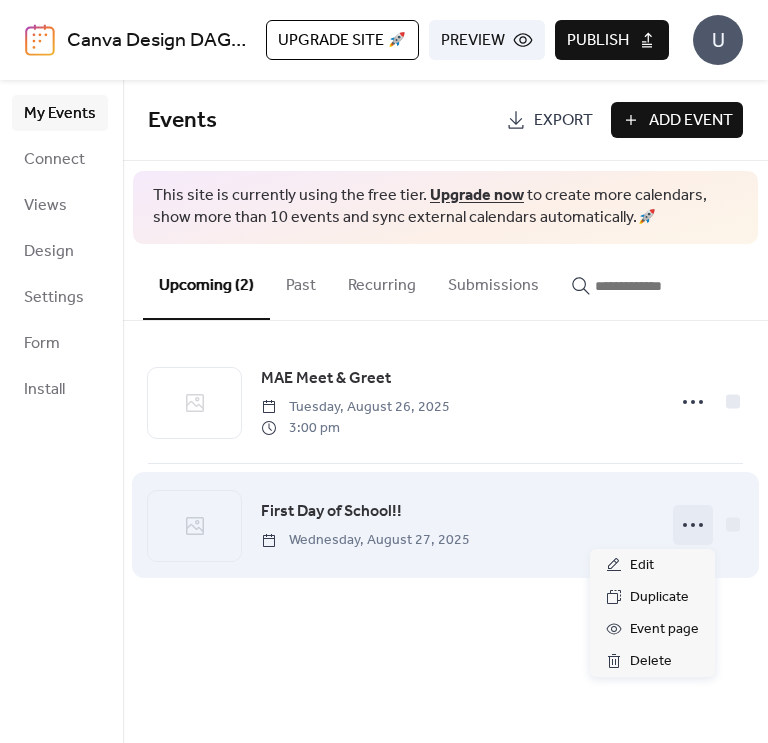 click 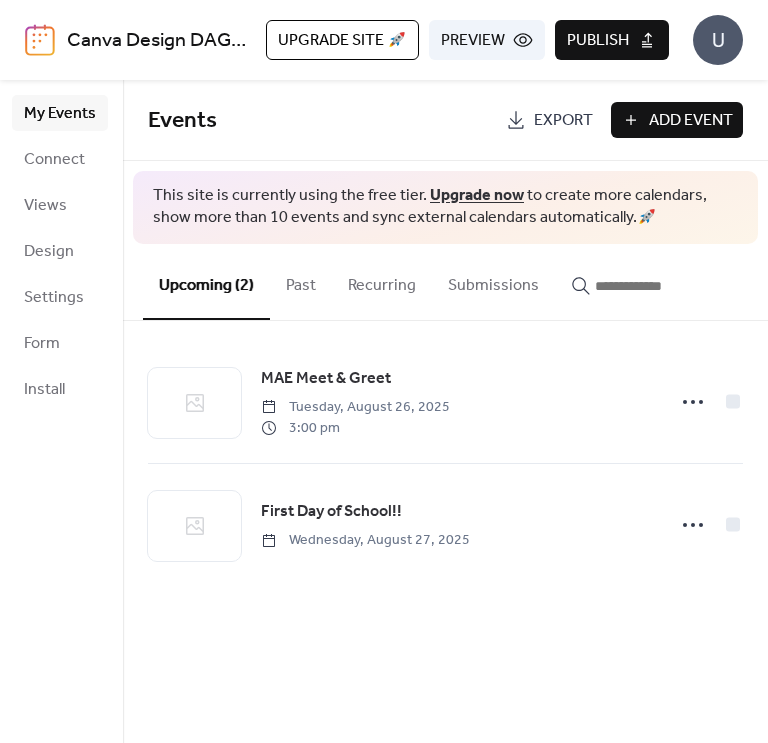 click on "Publish" at bounding box center (598, 41) 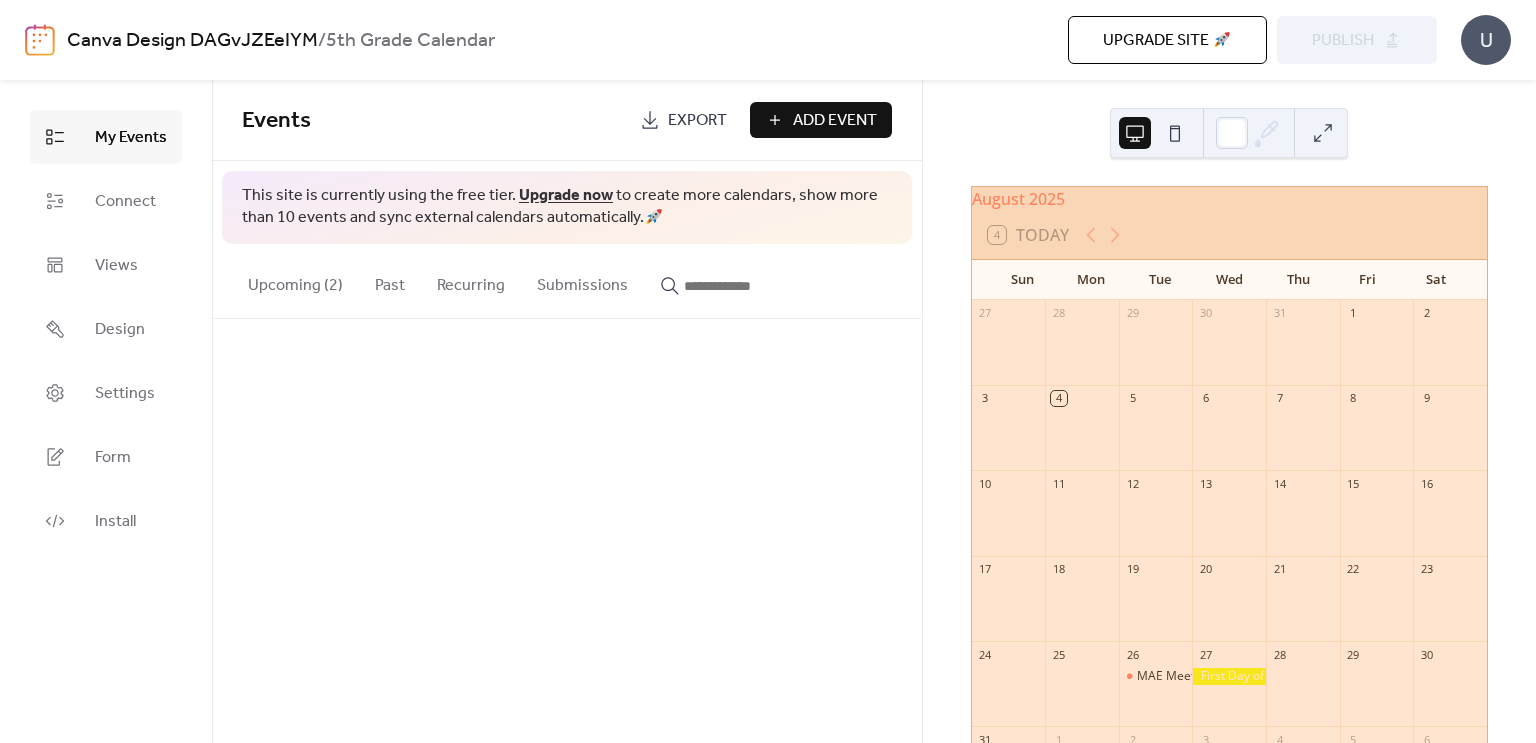 scroll, scrollTop: 0, scrollLeft: 0, axis: both 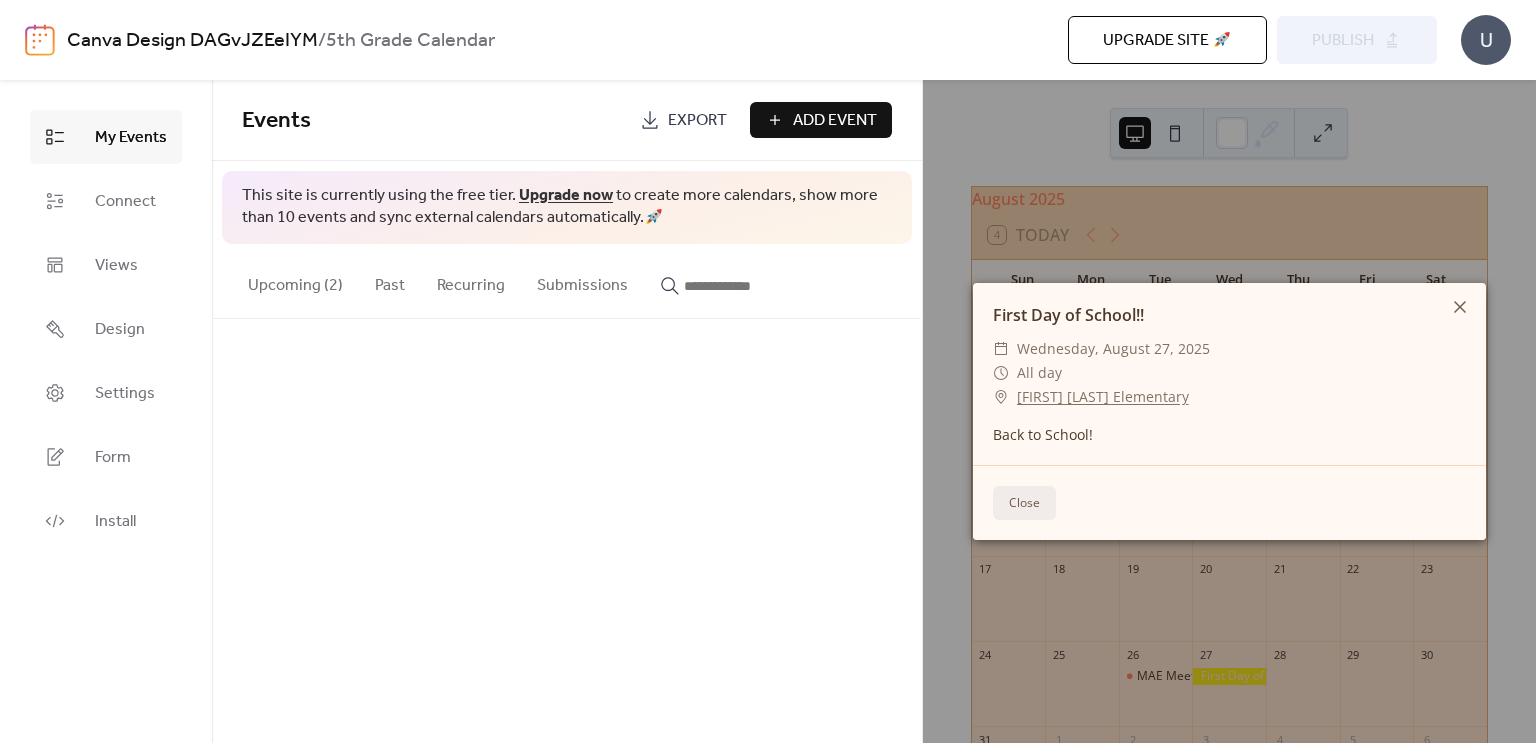 click on "Close" at bounding box center (1024, 503) 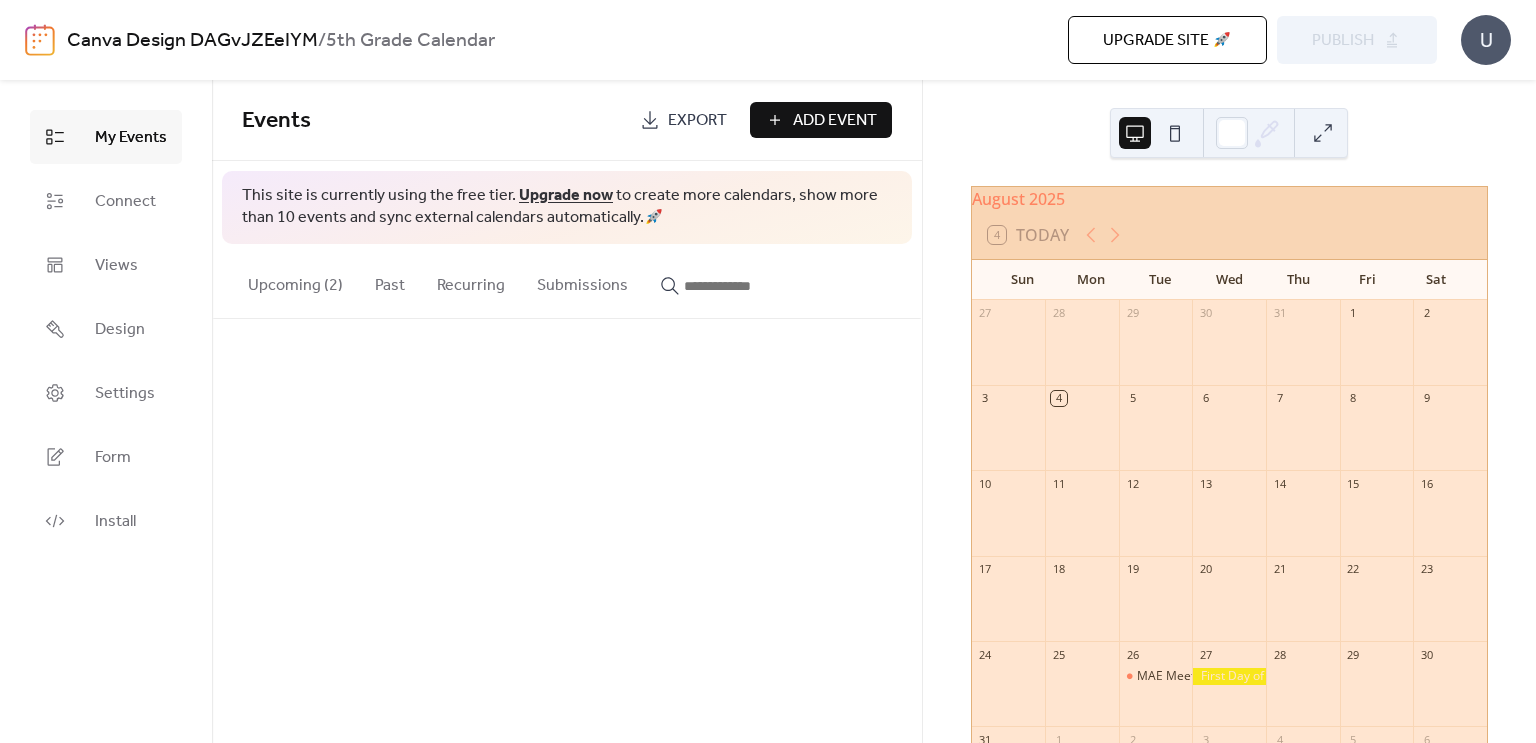 click on "Upcoming (2)" at bounding box center (295, 281) 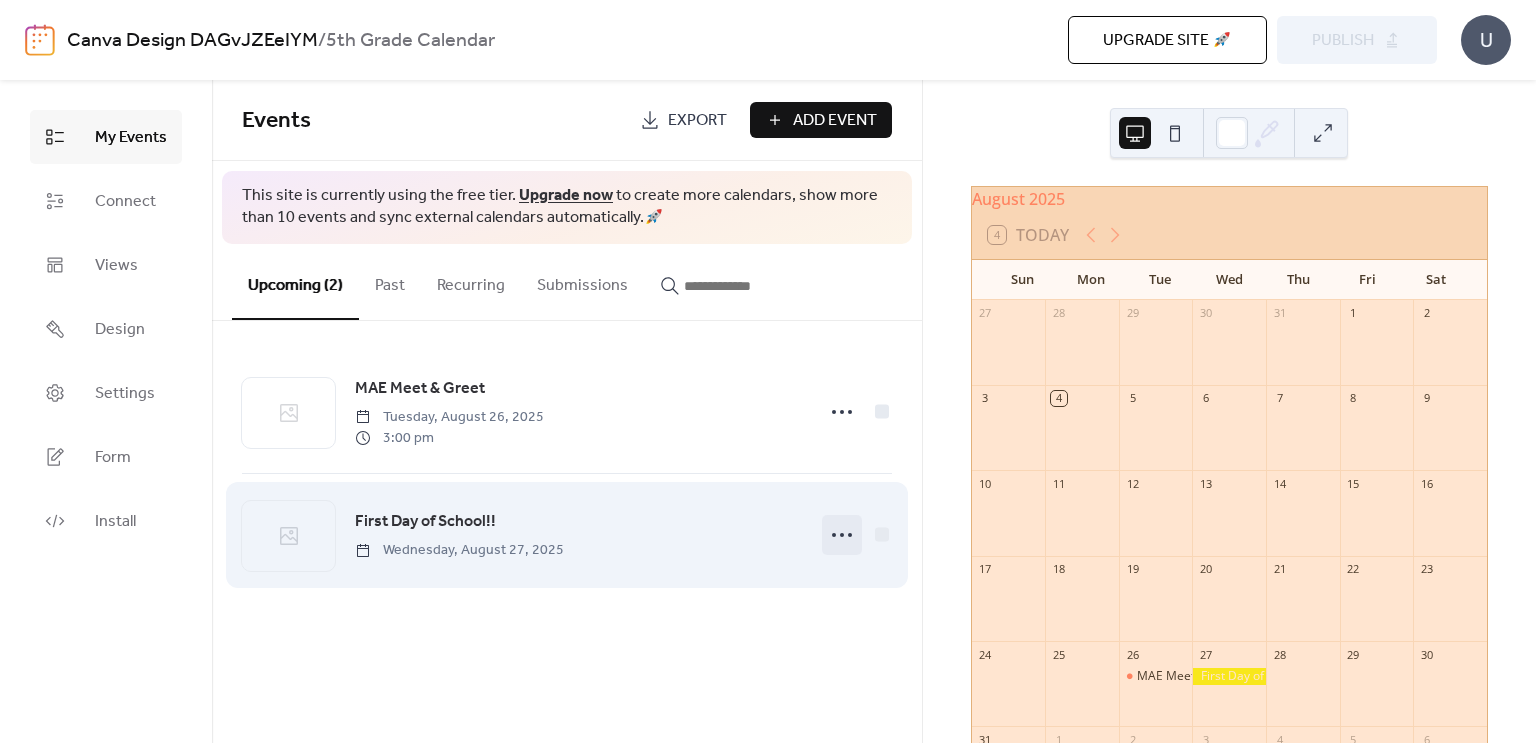 click 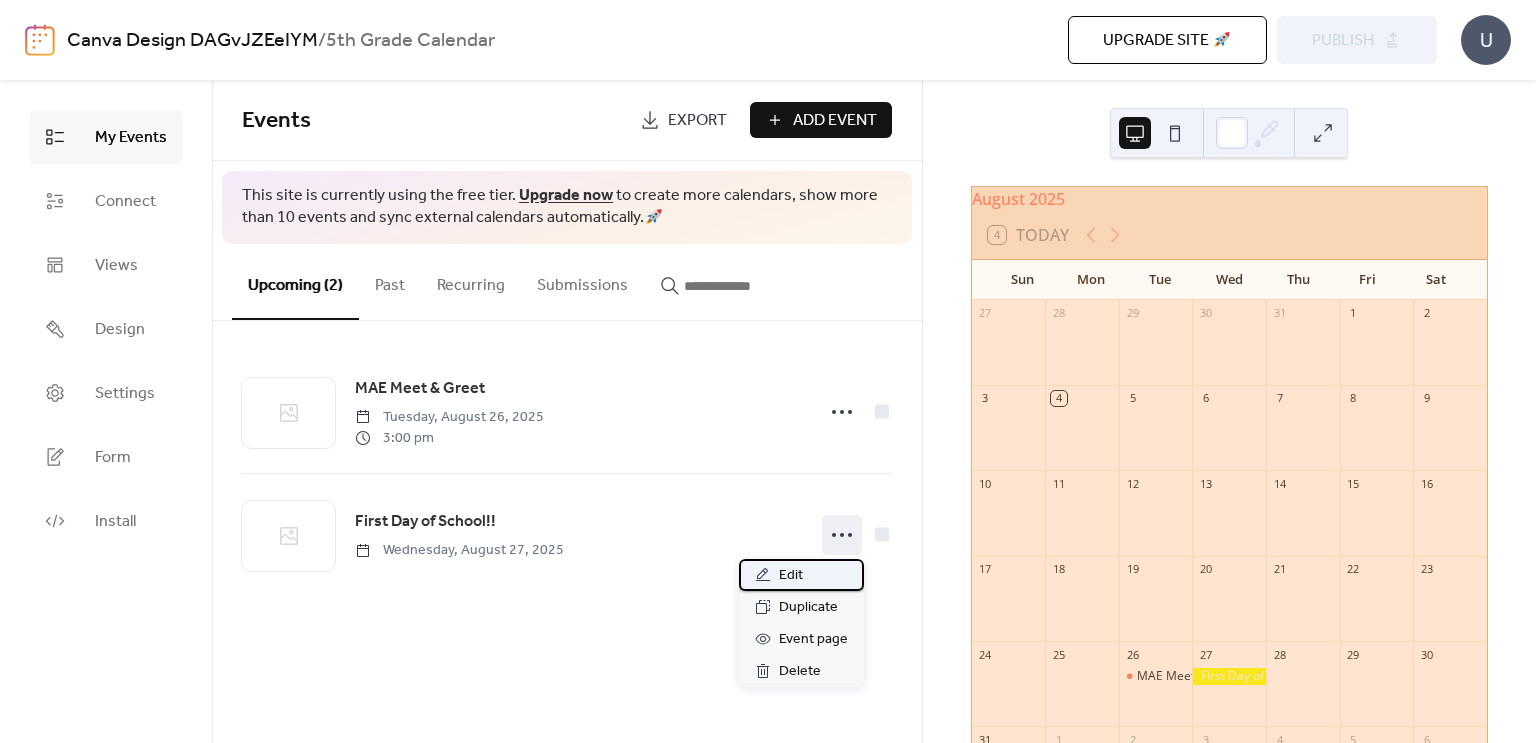 click on "Edit" at bounding box center [801, 575] 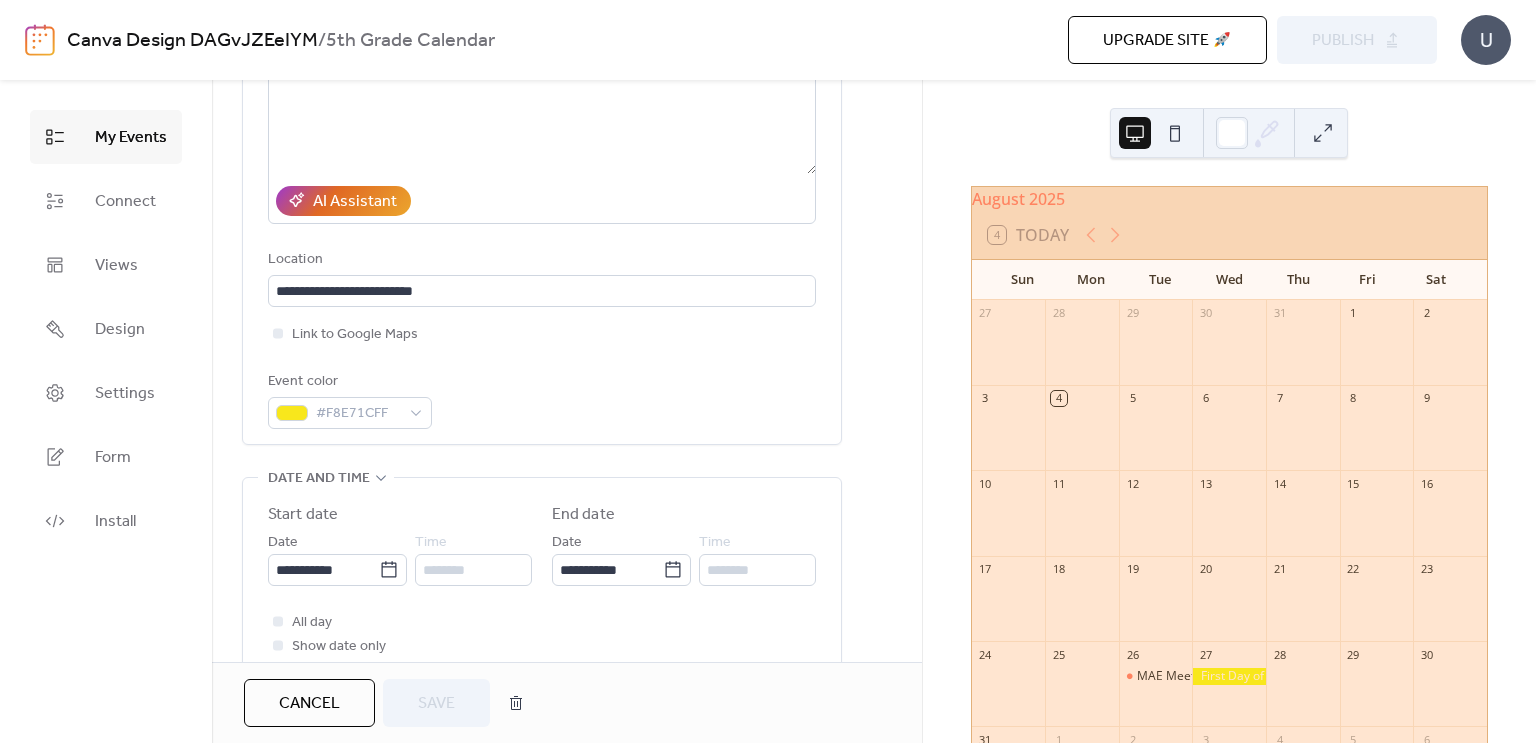 scroll, scrollTop: 323, scrollLeft: 0, axis: vertical 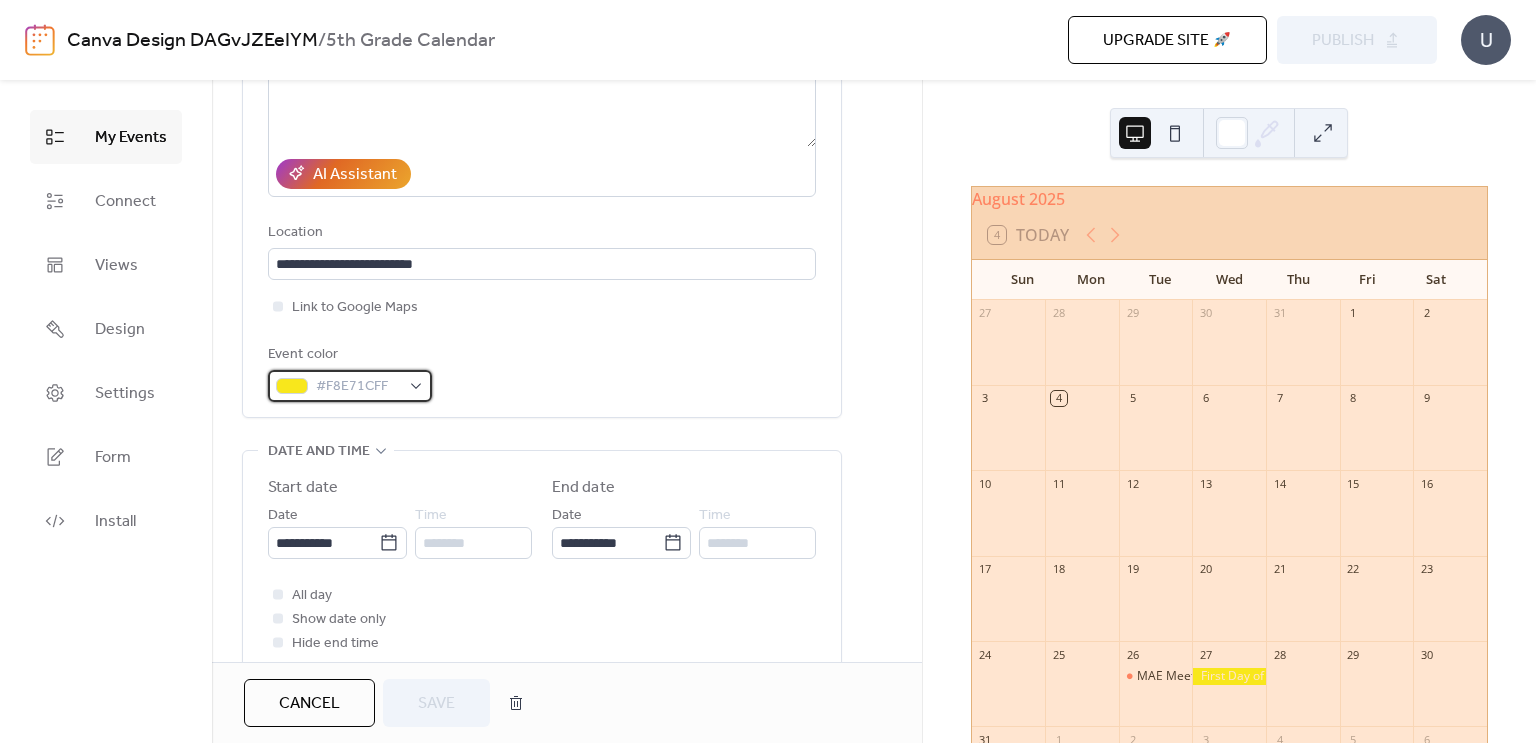 click on "#F8E71CFF" at bounding box center [350, 386] 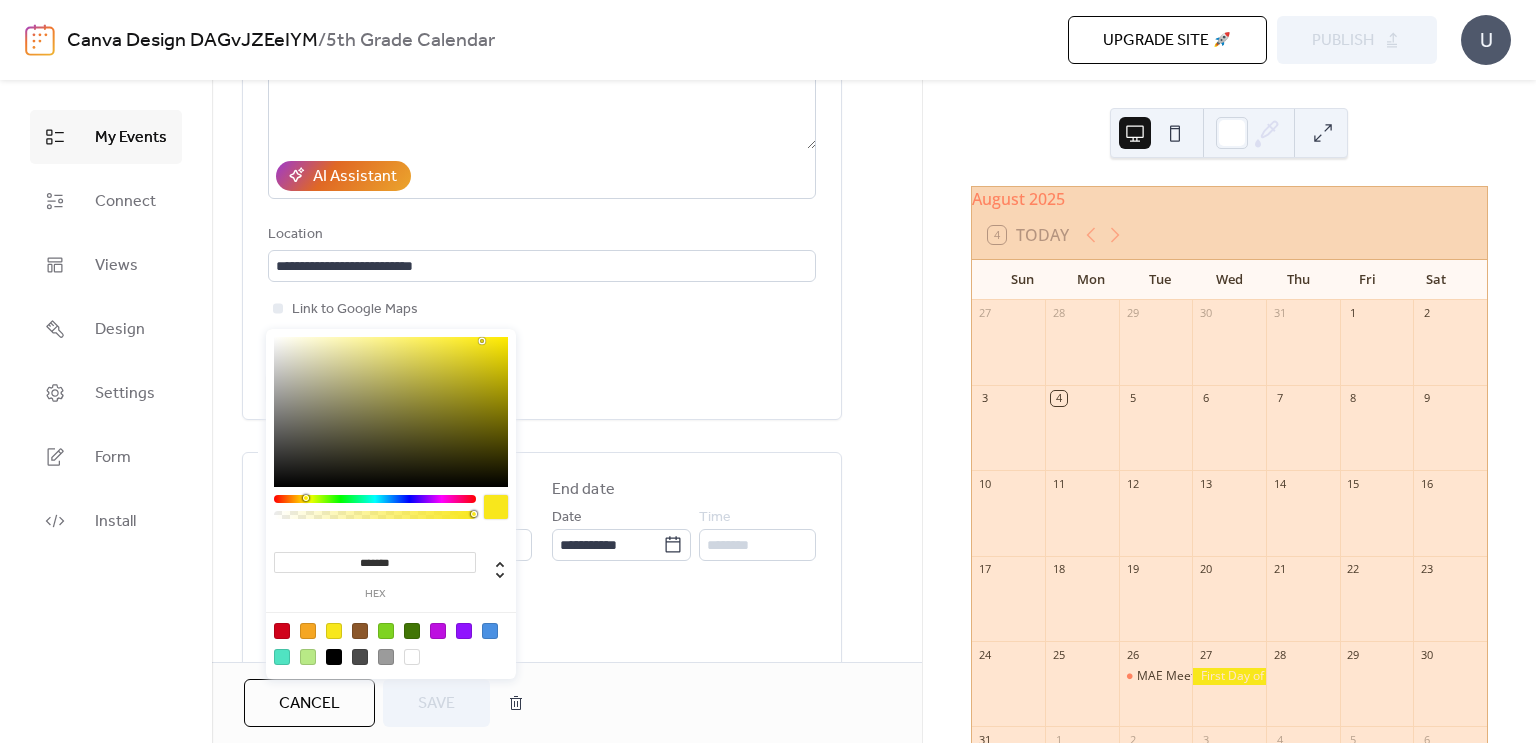 scroll, scrollTop: 496, scrollLeft: 0, axis: vertical 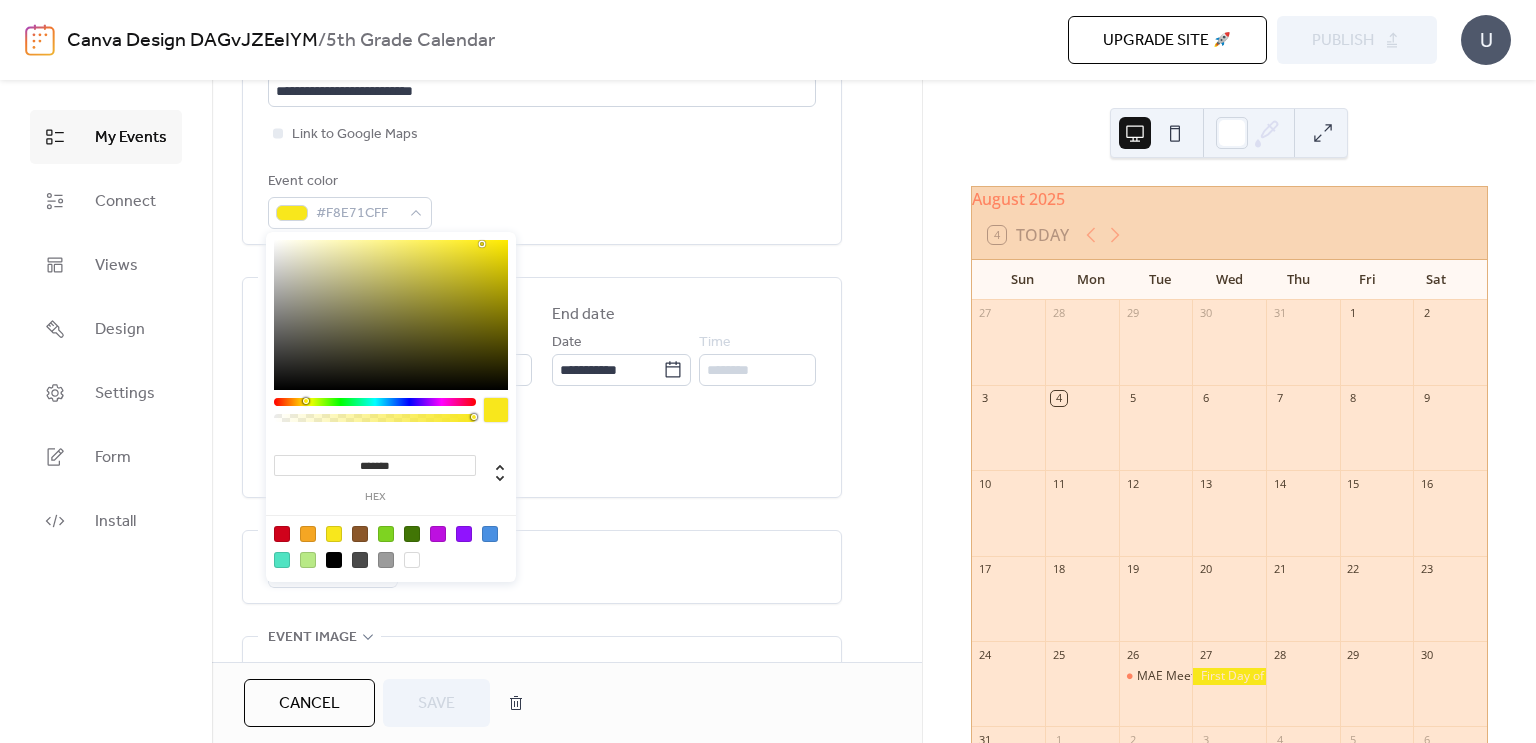 click on "All day Show date only Hide end time" at bounding box center [542, 446] 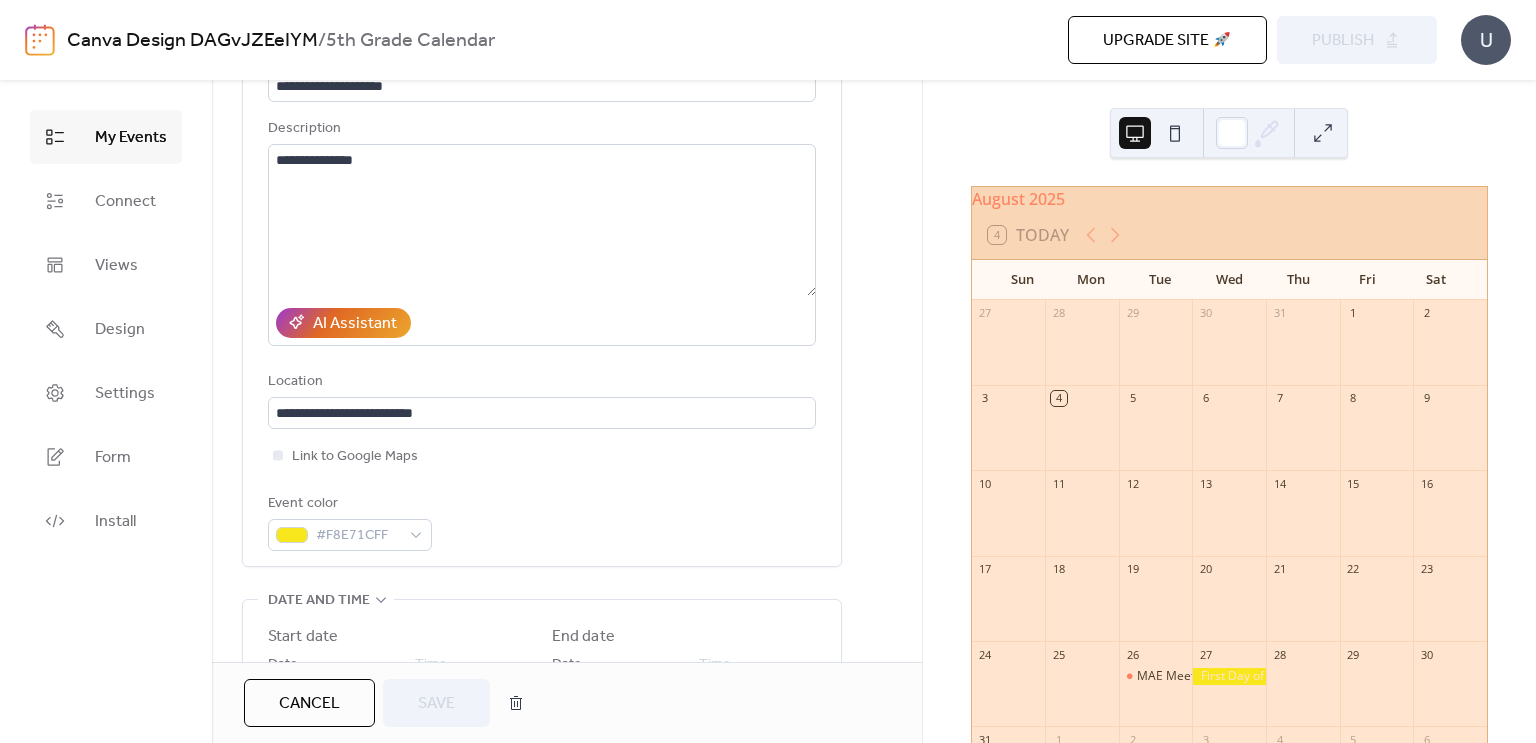 scroll, scrollTop: 180, scrollLeft: 0, axis: vertical 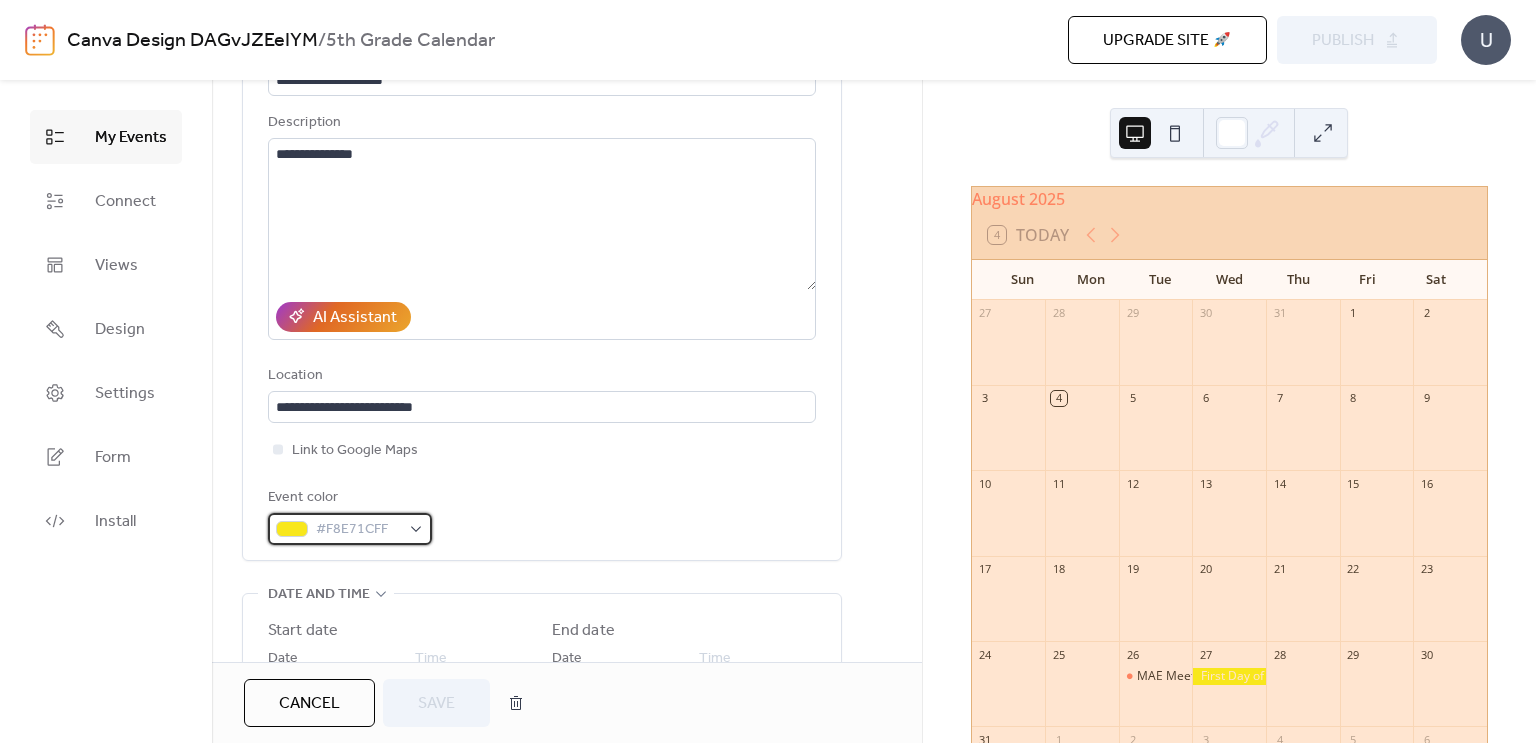 click on "#F8E71CFF" at bounding box center (350, 529) 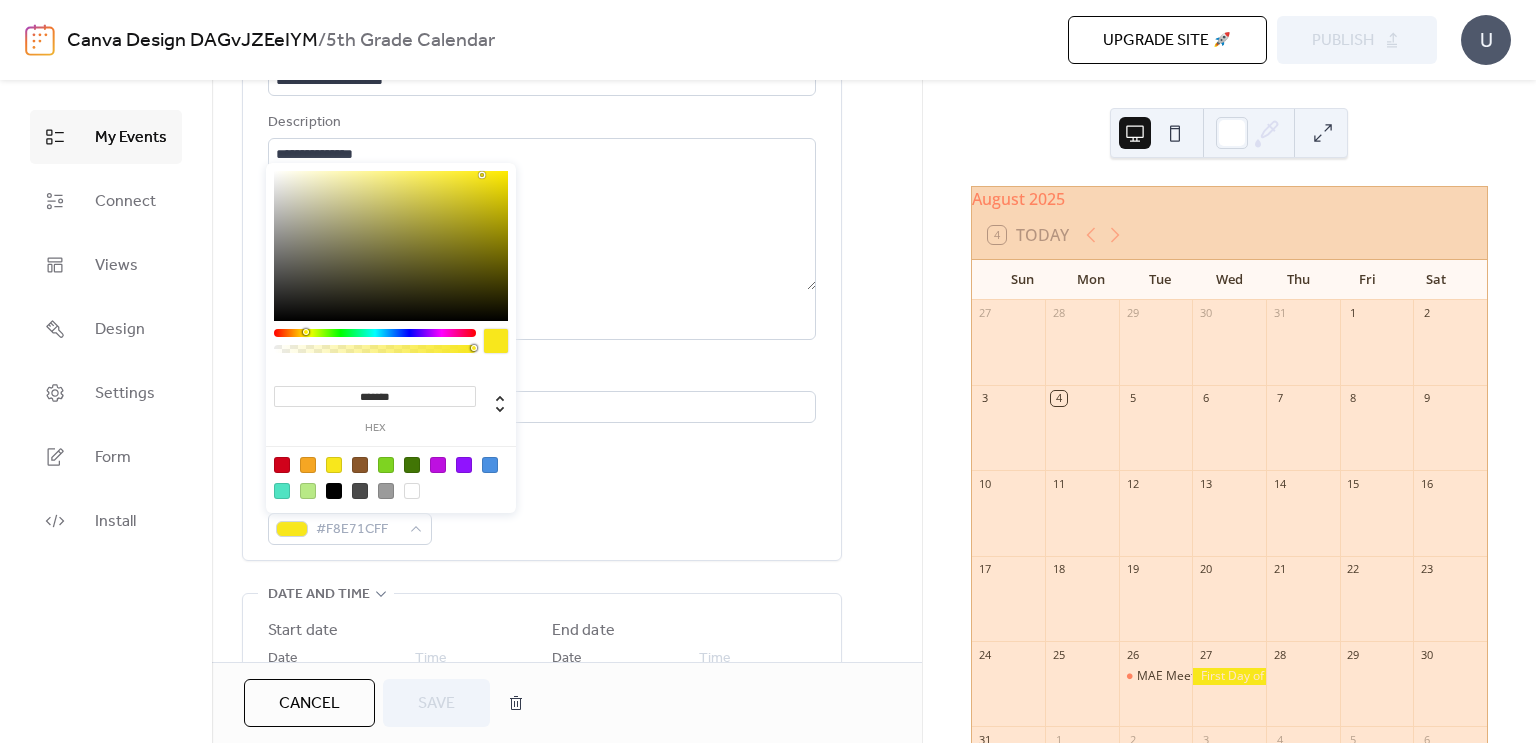 click at bounding box center (412, 491) 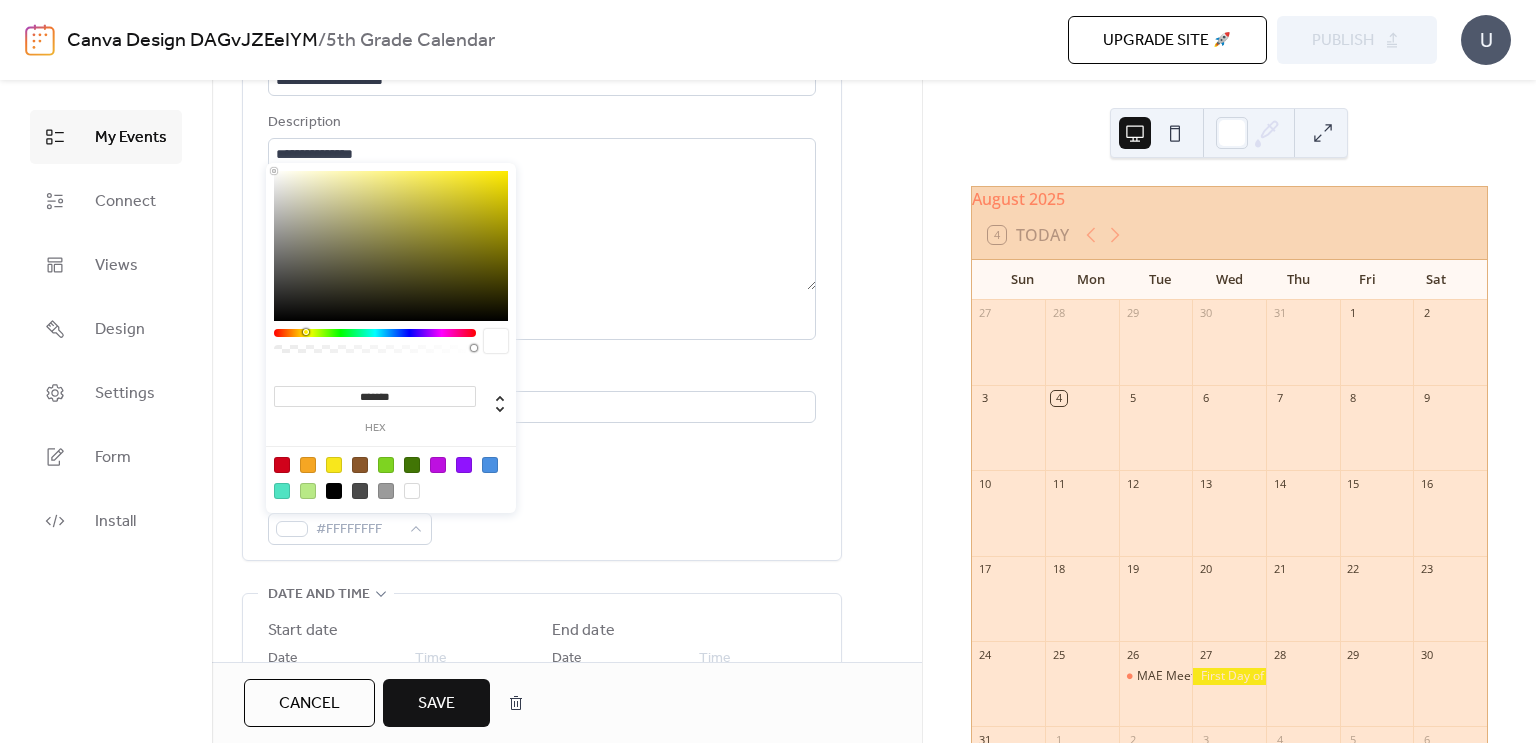 click on "Save" at bounding box center (436, 703) 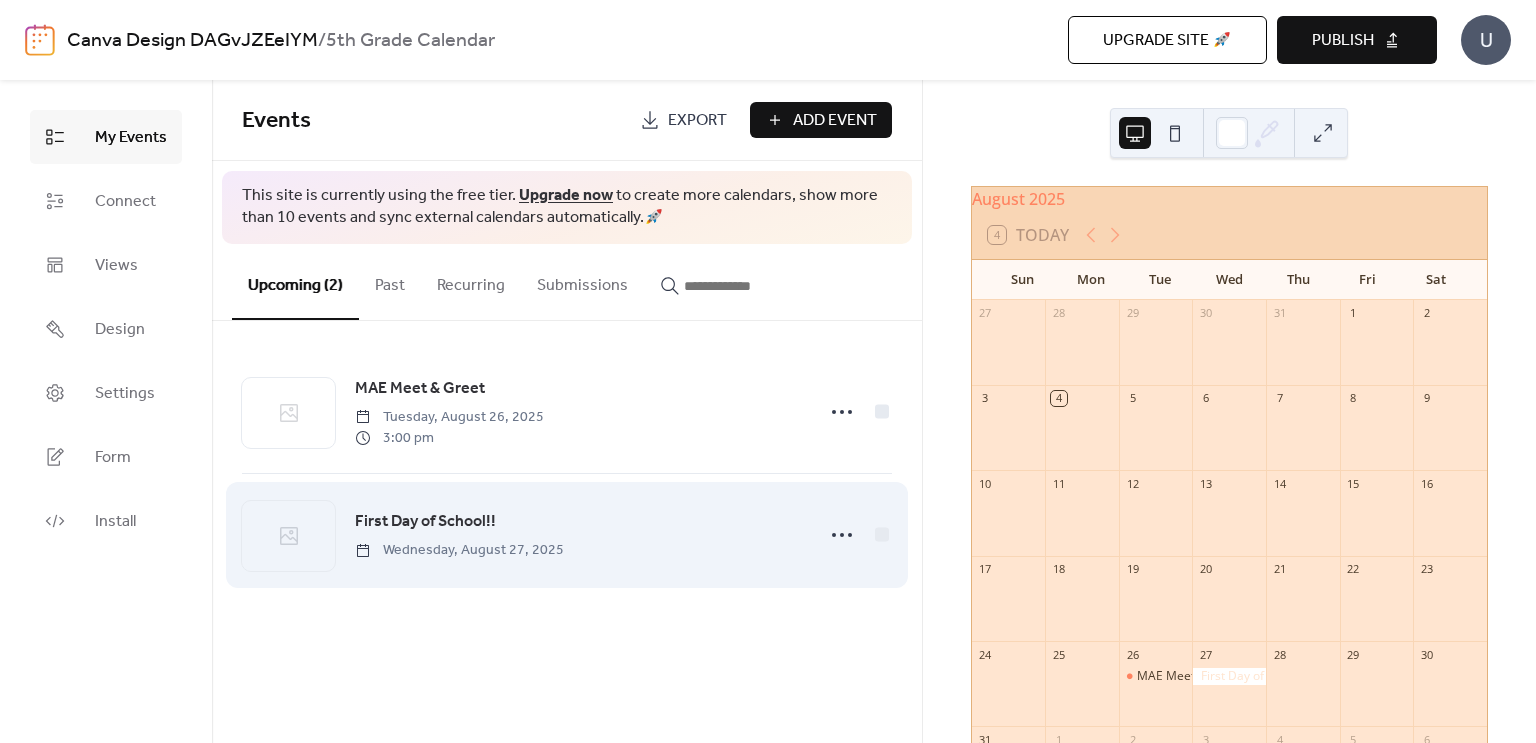 click on "First Day of School!!" at bounding box center [425, 522] 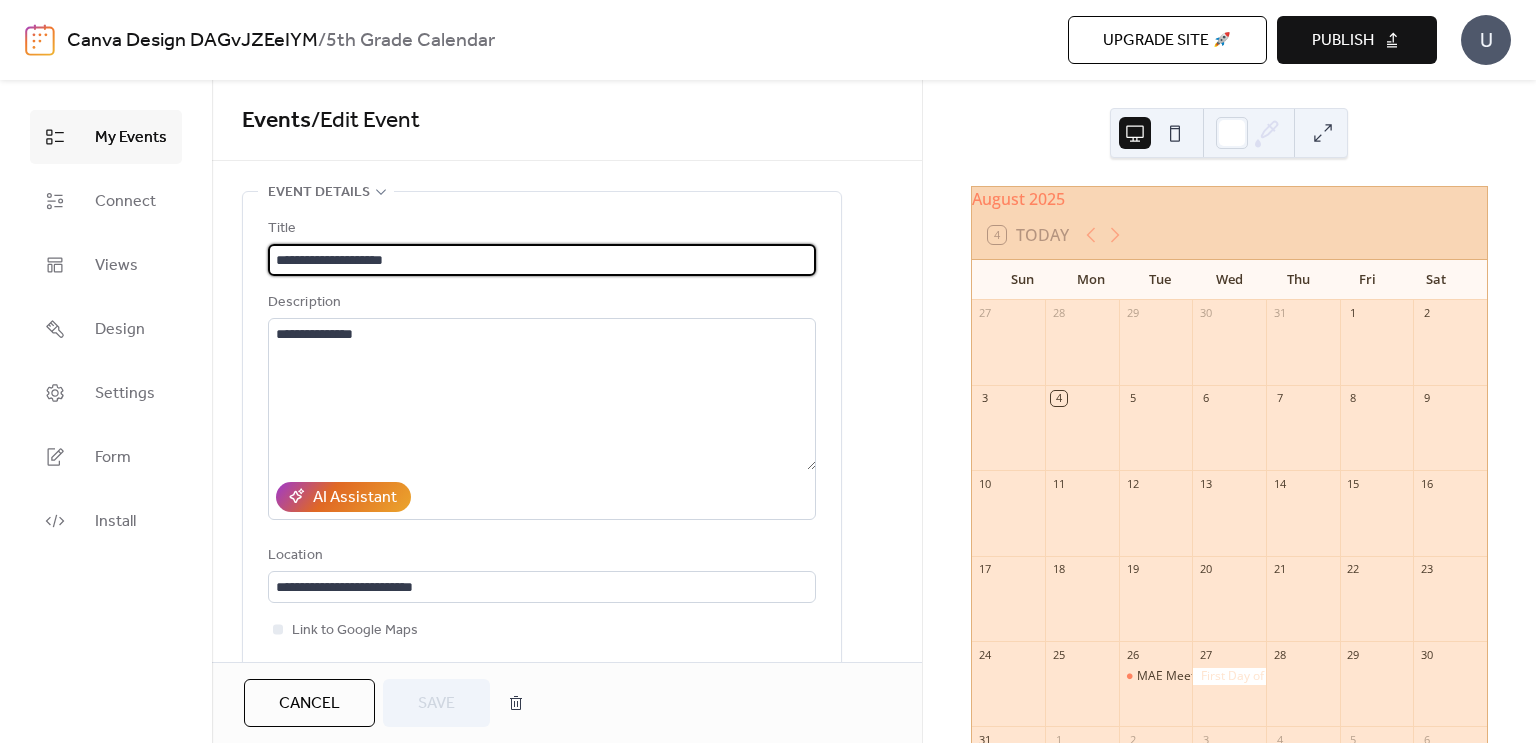 click on "**********" at bounding box center (542, 260) 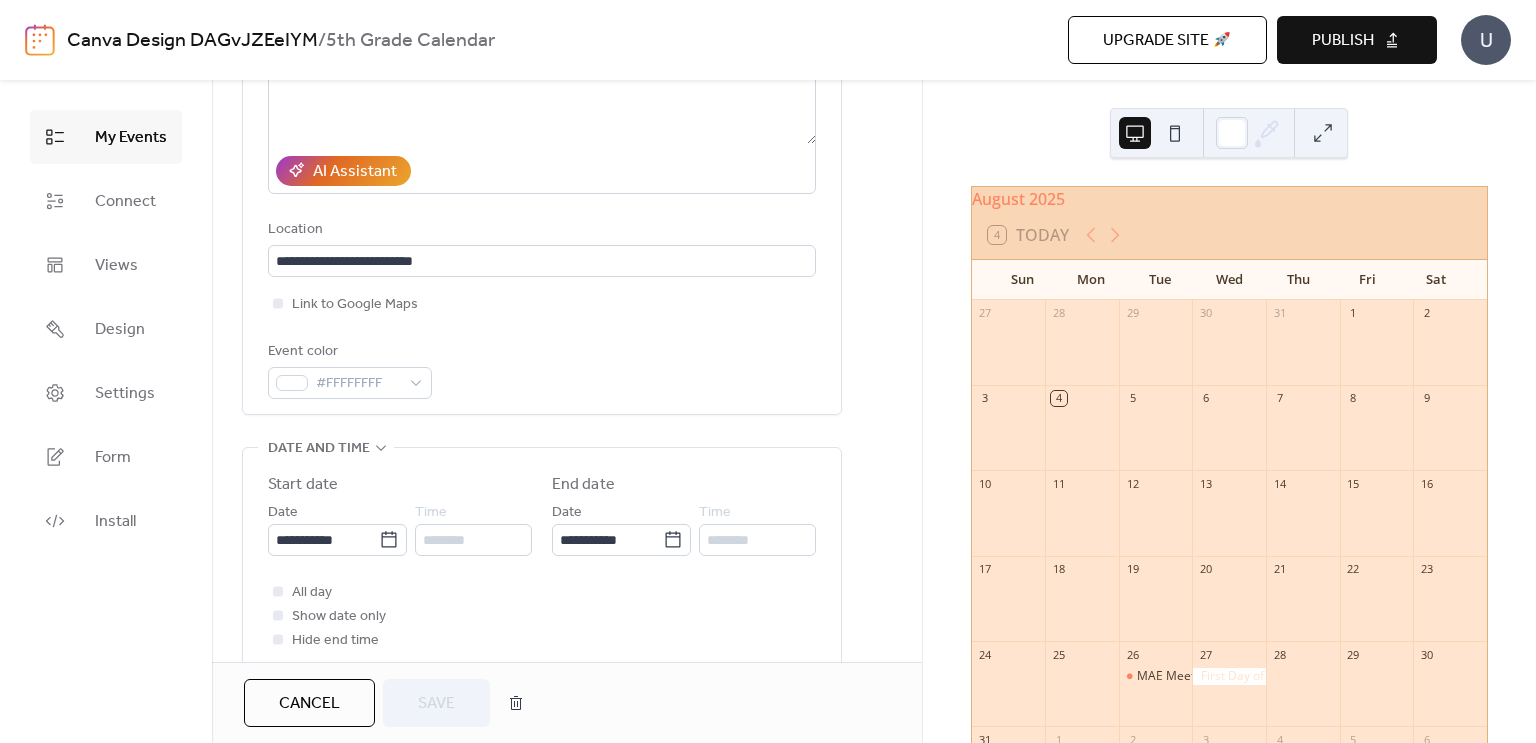 scroll, scrollTop: 328, scrollLeft: 0, axis: vertical 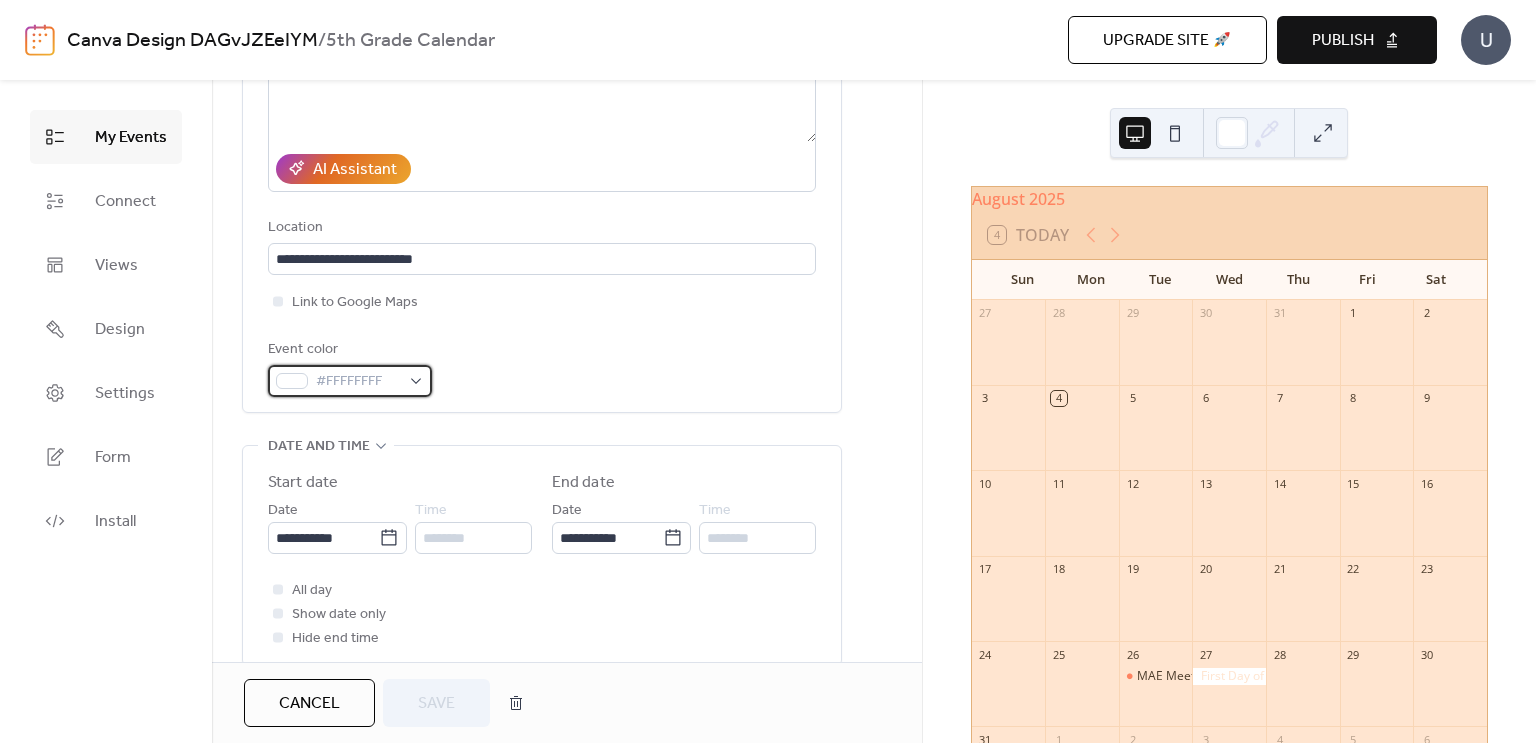 click on "#FFFFFFFF" at bounding box center (350, 381) 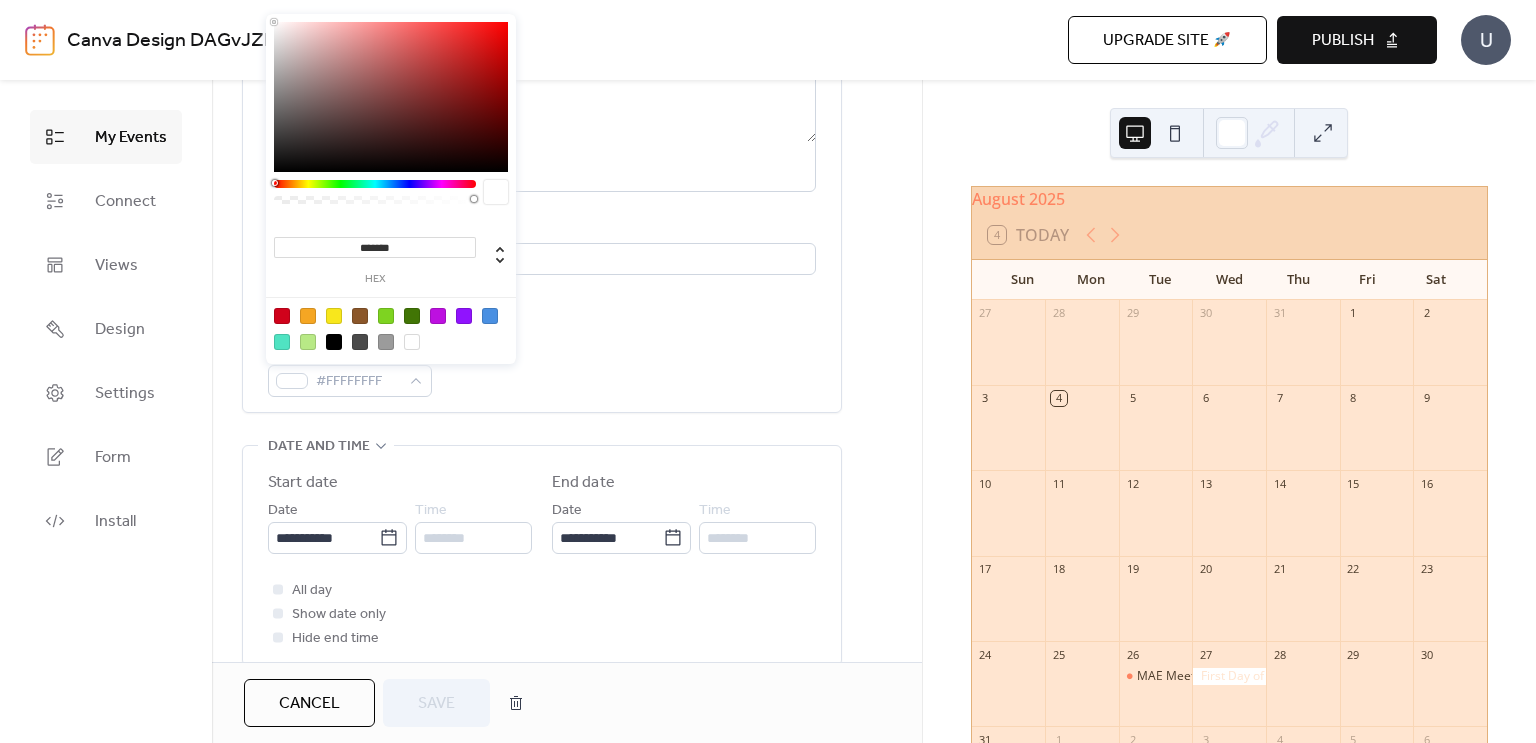 click at bounding box center [490, 316] 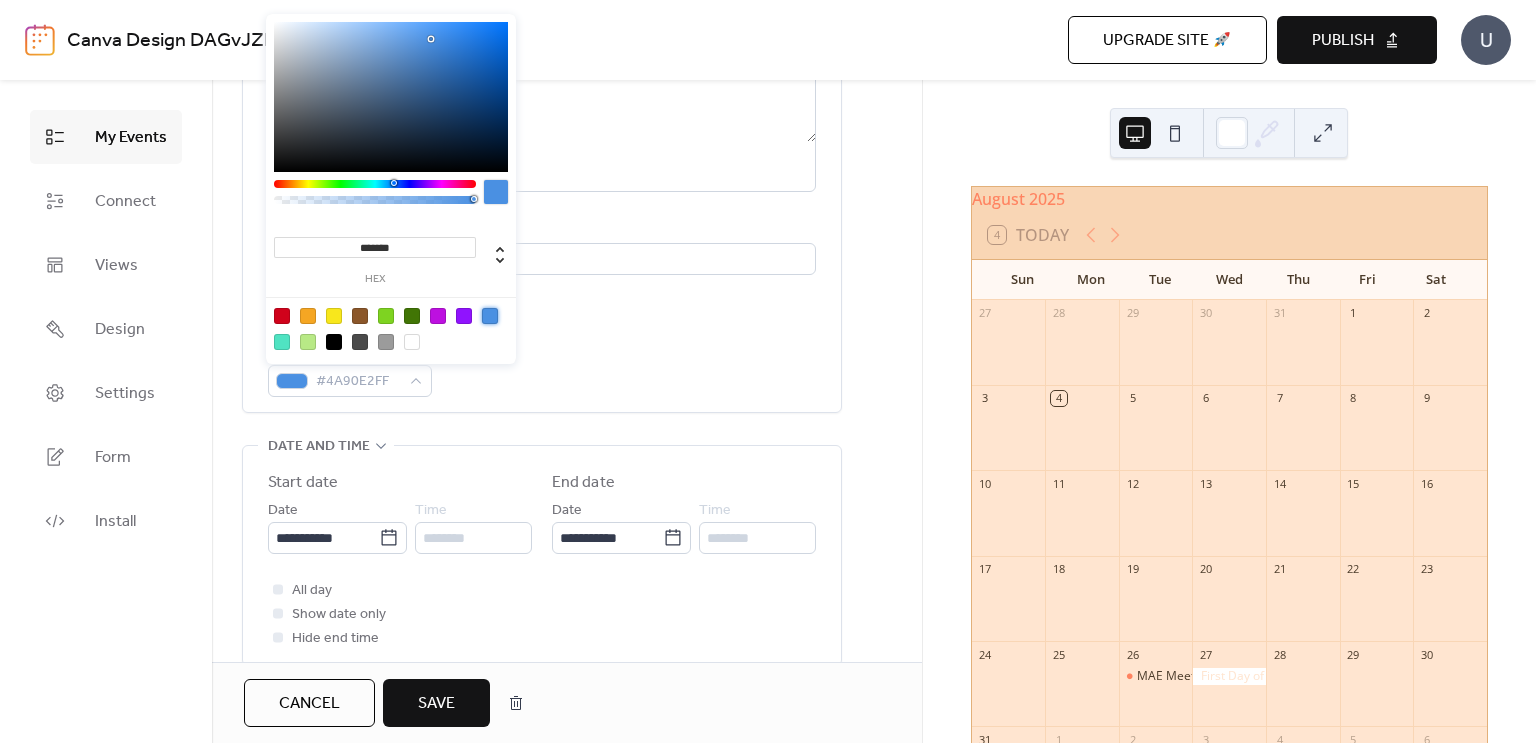 click on "Save" at bounding box center (436, 704) 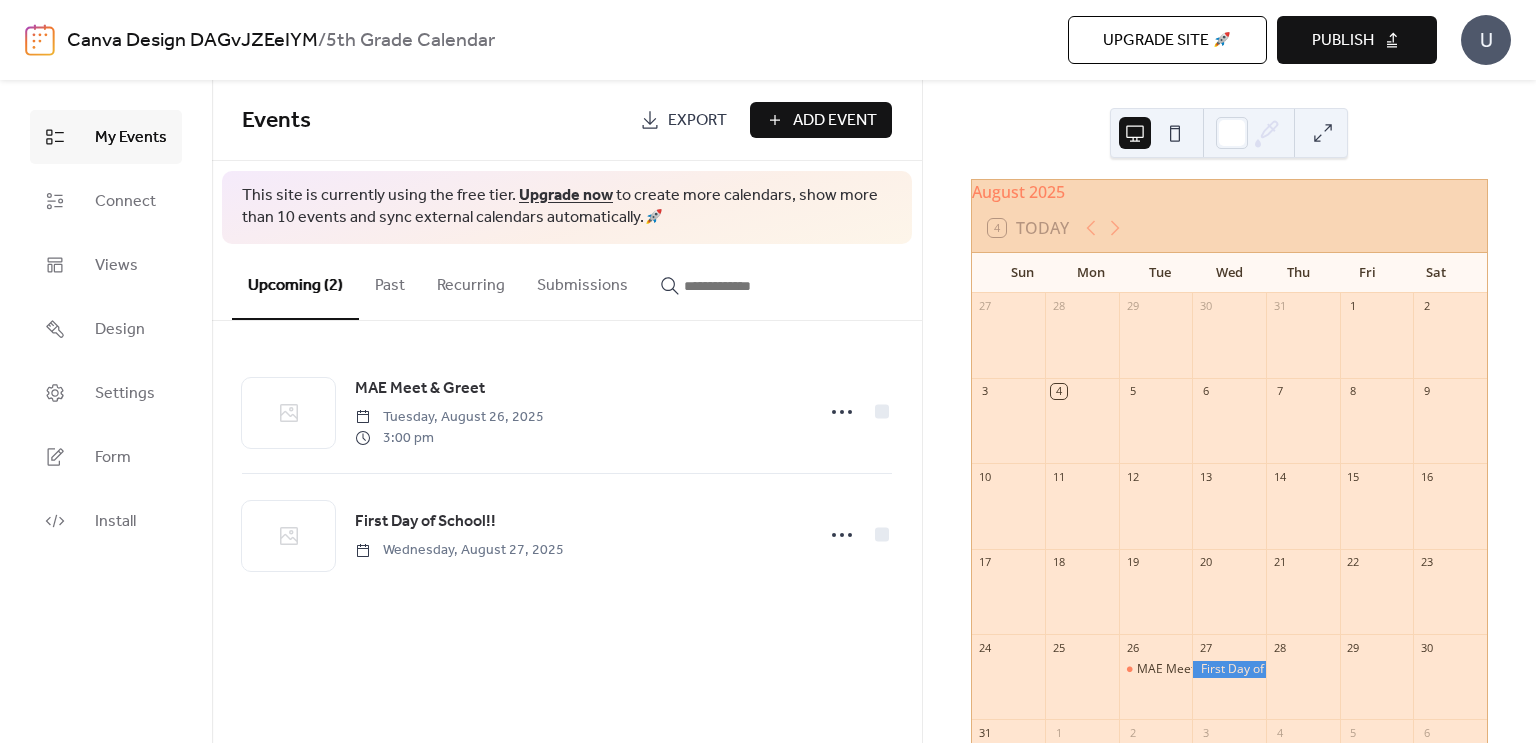 scroll, scrollTop: 0, scrollLeft: 0, axis: both 